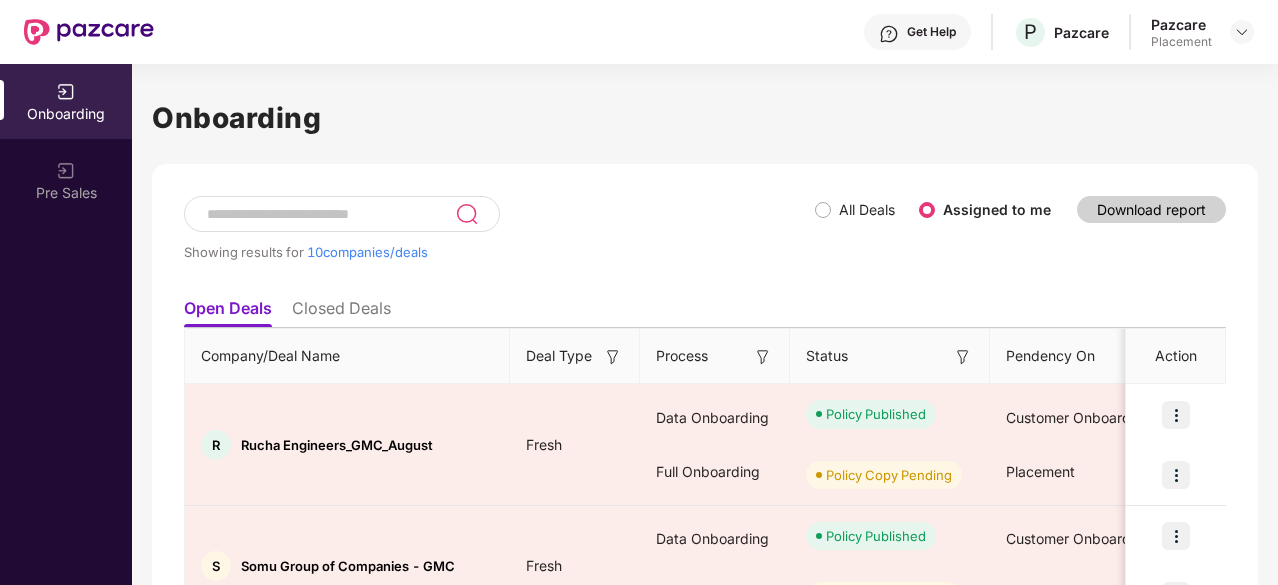 scroll, scrollTop: 0, scrollLeft: 2, axis: horizontal 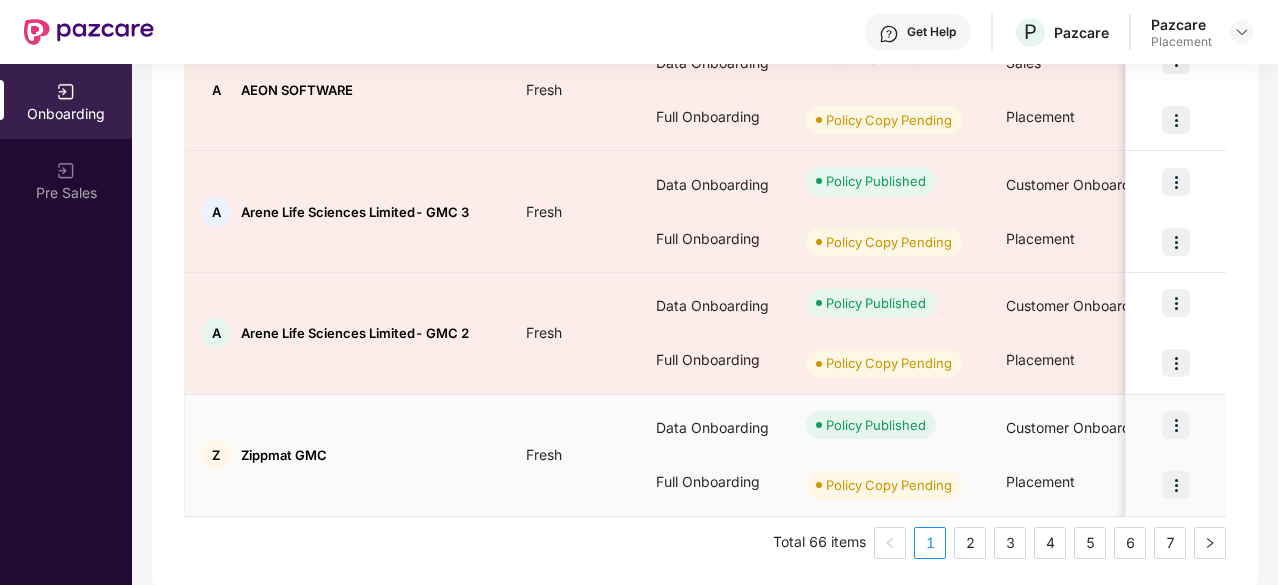 click at bounding box center [1176, 485] 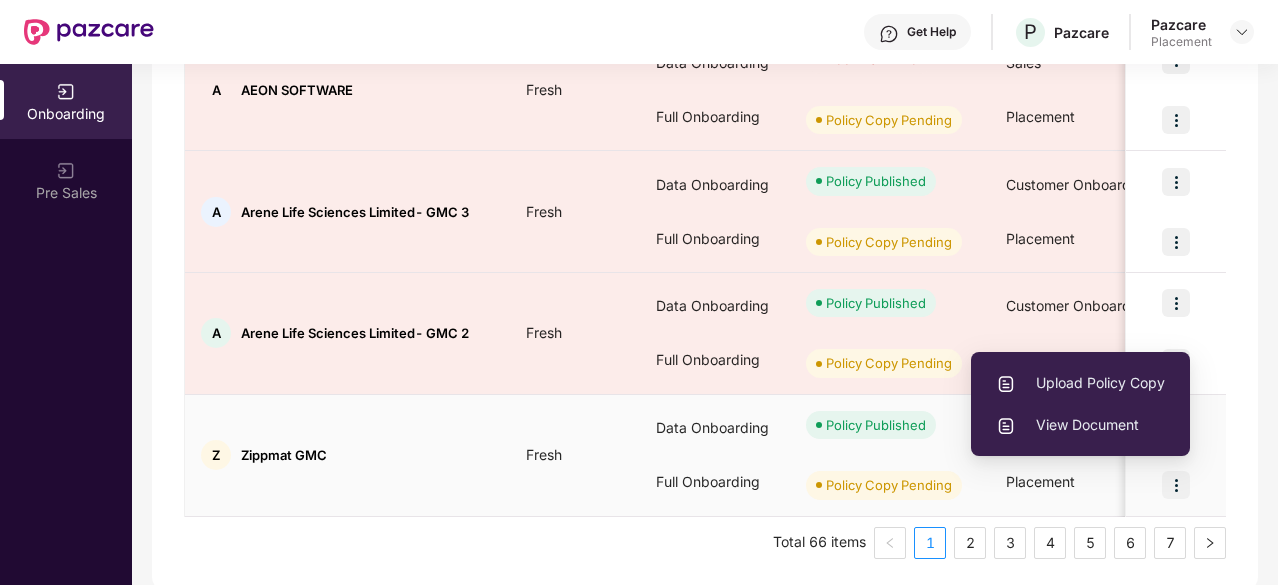 click on "Upload Policy Copy" at bounding box center (1080, 383) 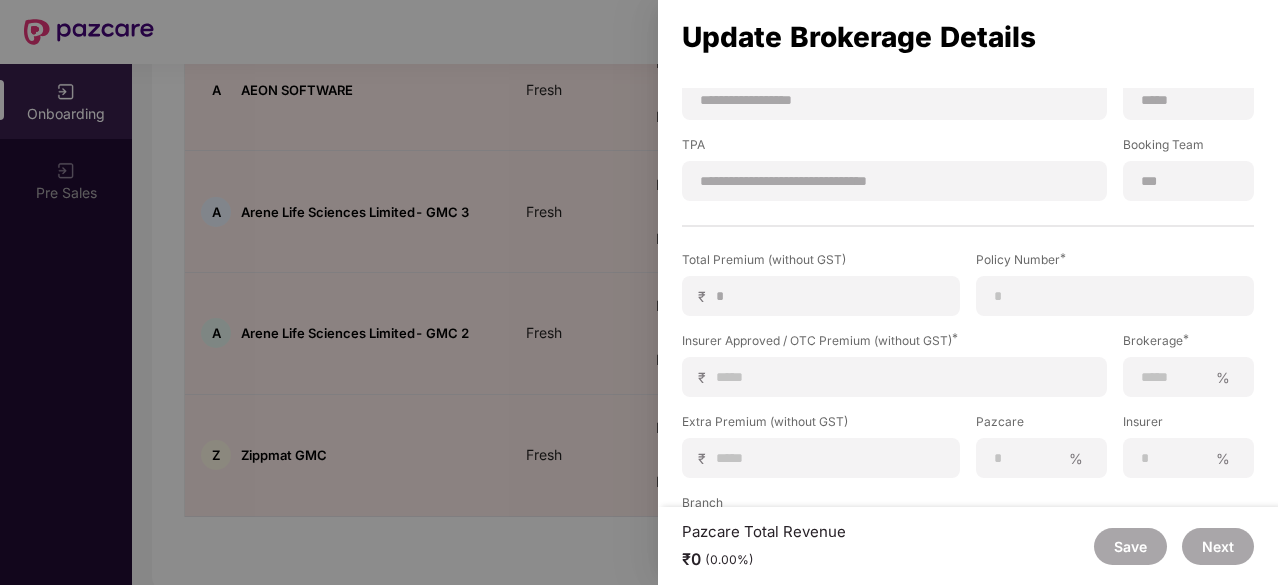 scroll, scrollTop: 394, scrollLeft: 0, axis: vertical 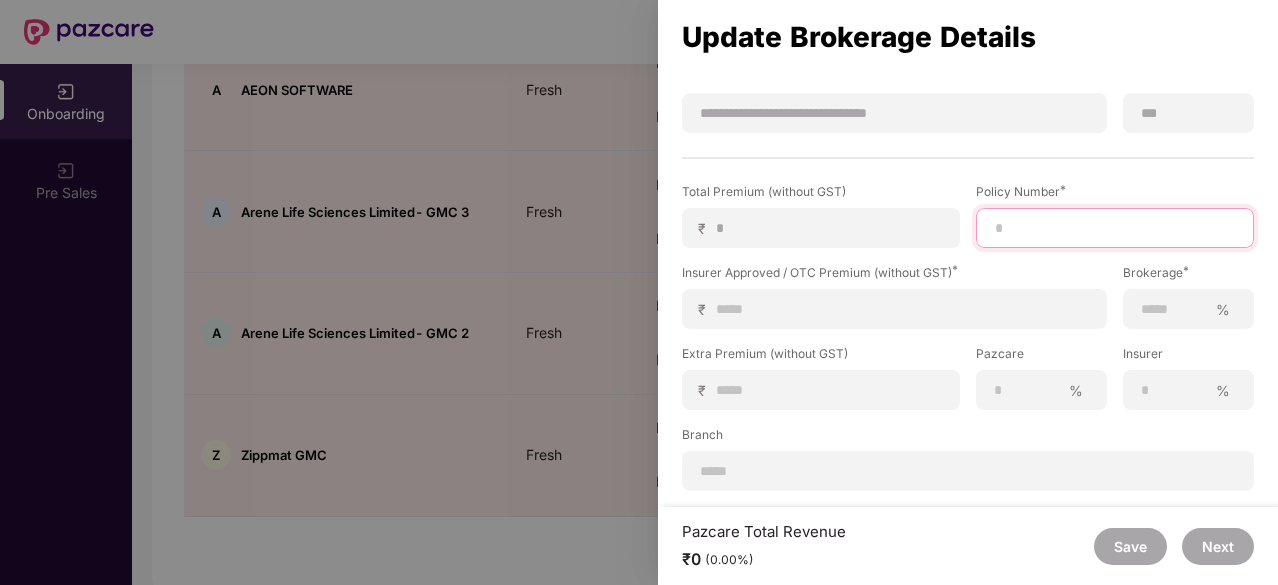 click at bounding box center (1115, 228) 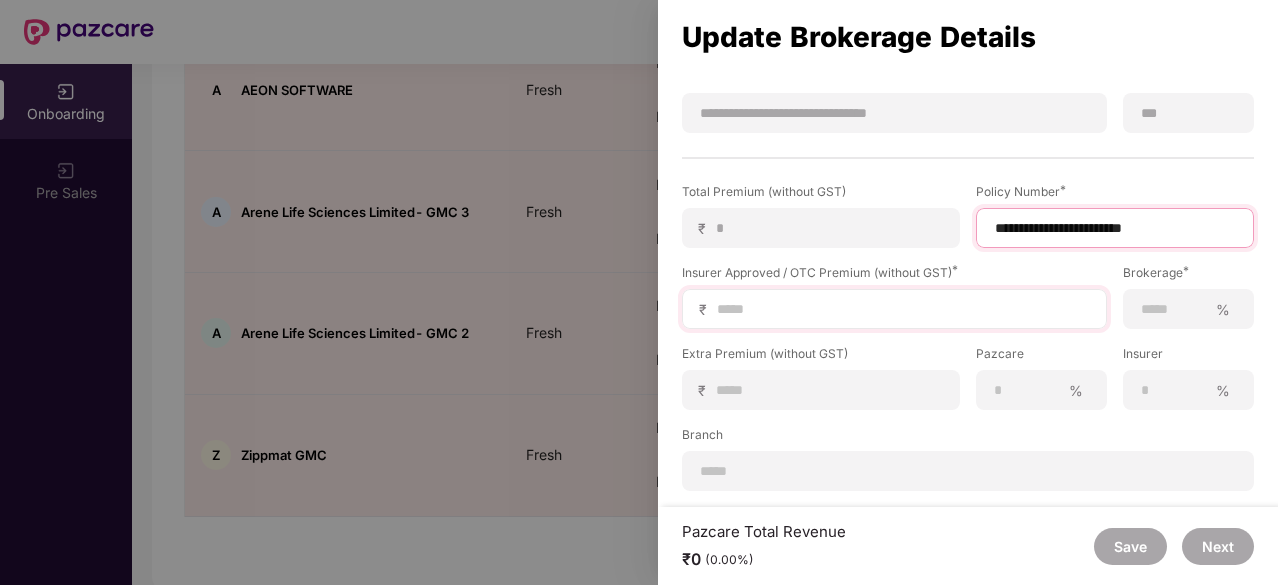 type on "**********" 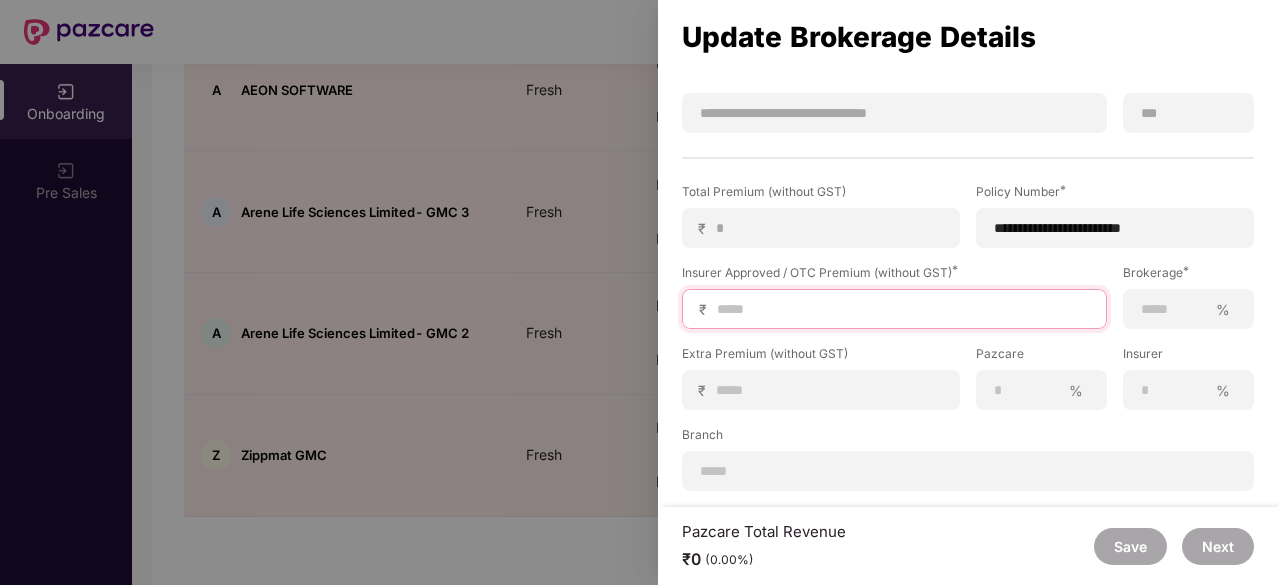 click at bounding box center [902, 309] 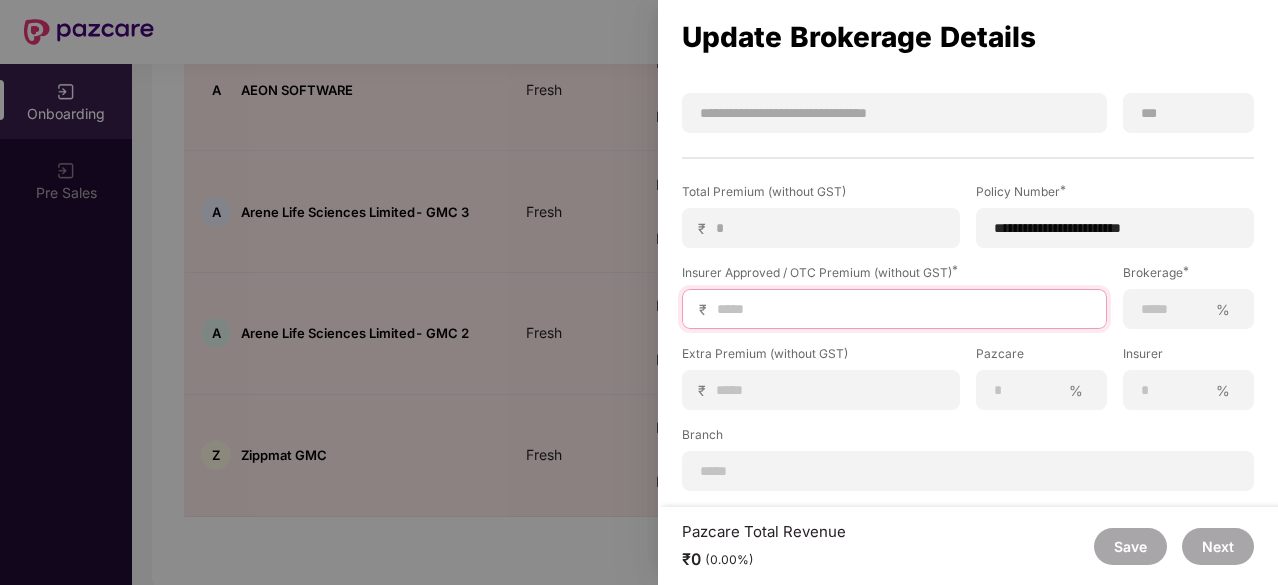 click at bounding box center (902, 309) 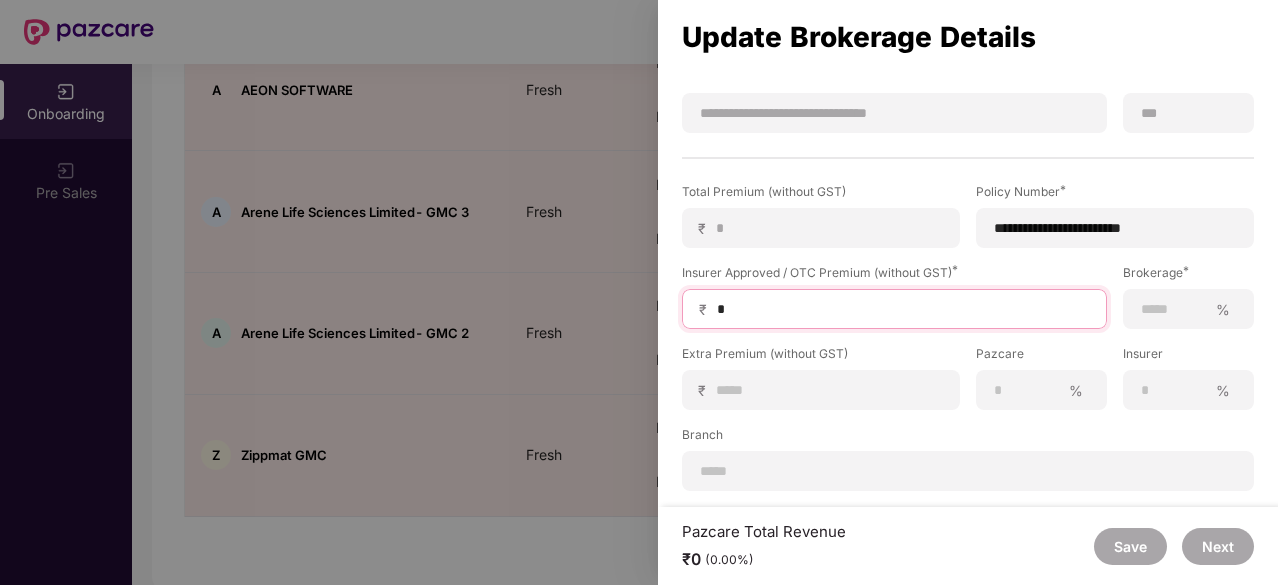 type on "**" 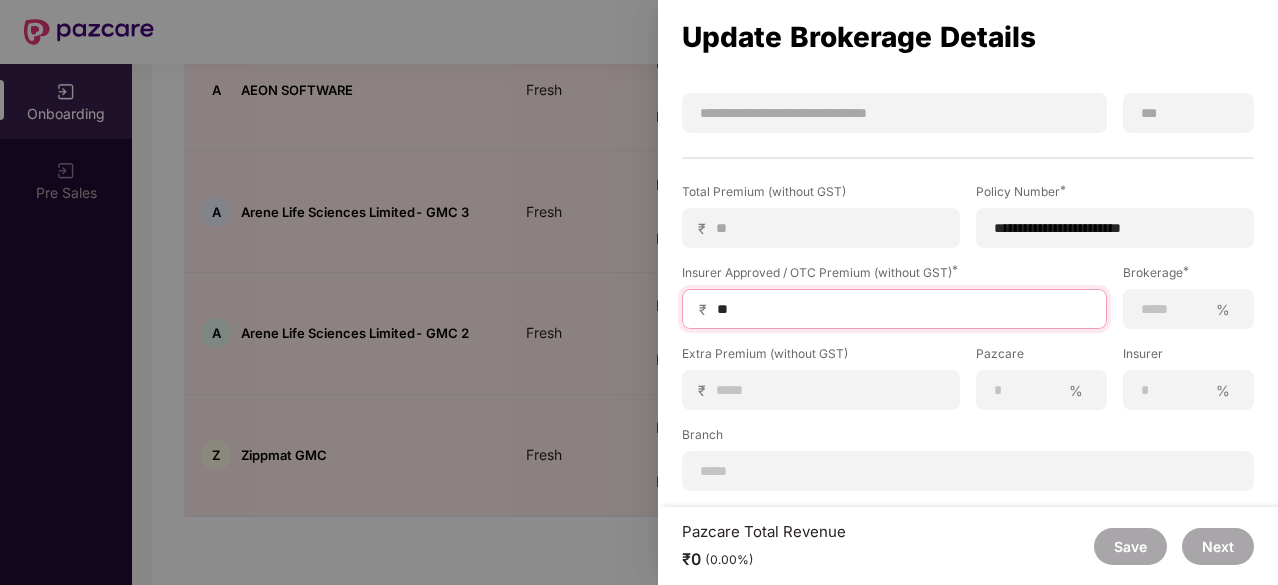 type on "***" 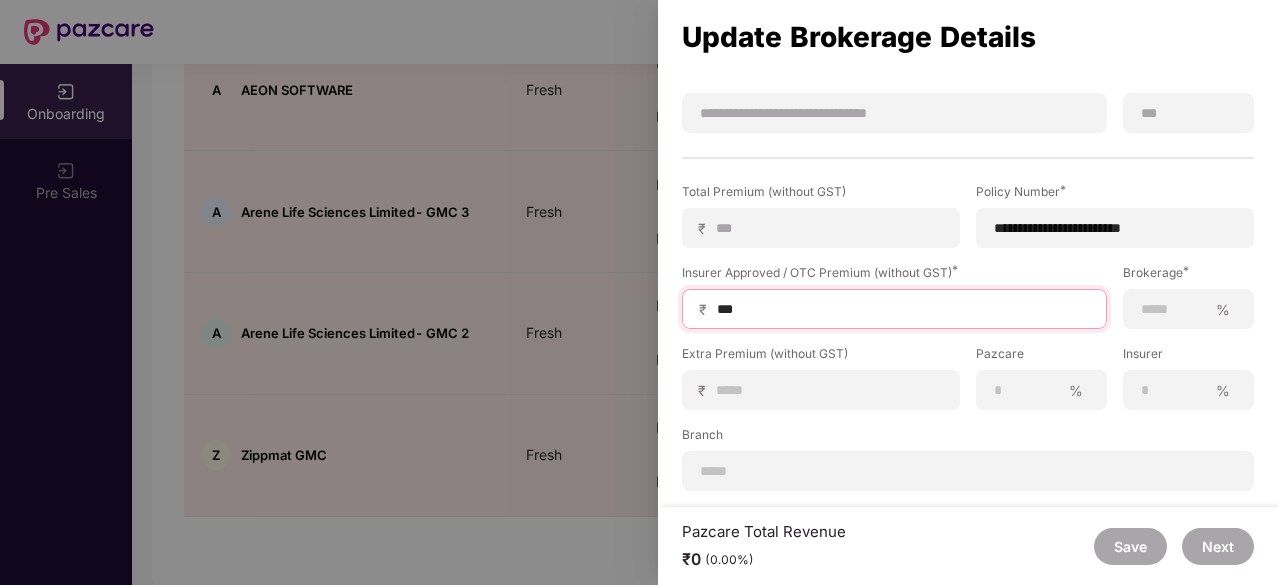 type on "****" 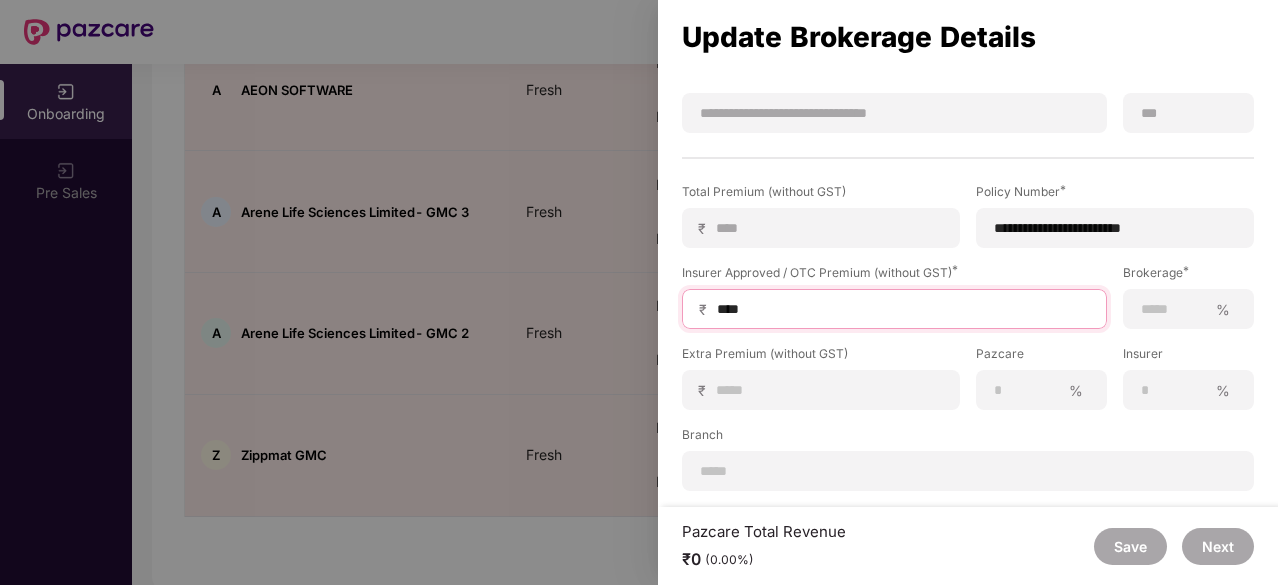 type on "*****" 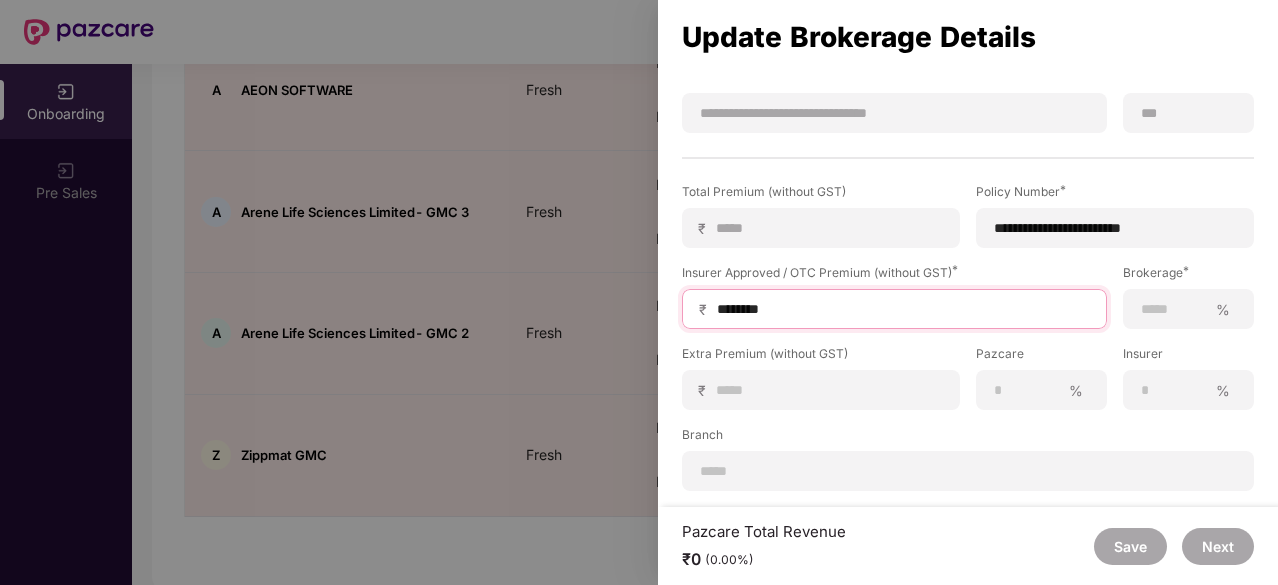 type on "********" 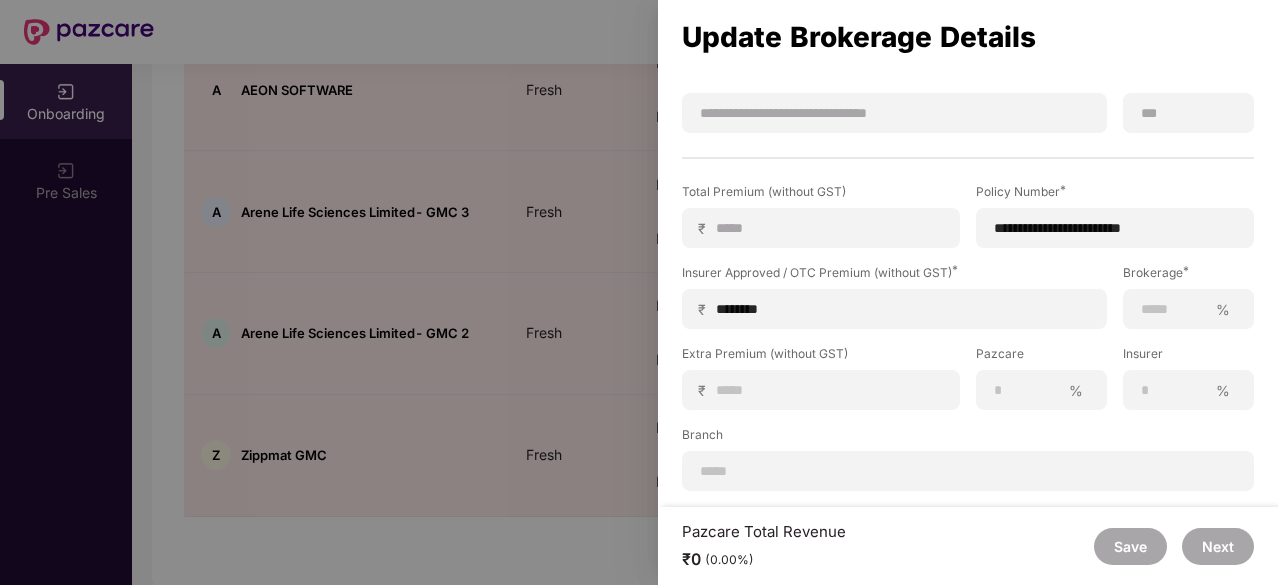 click on "**********" at bounding box center [968, 337] 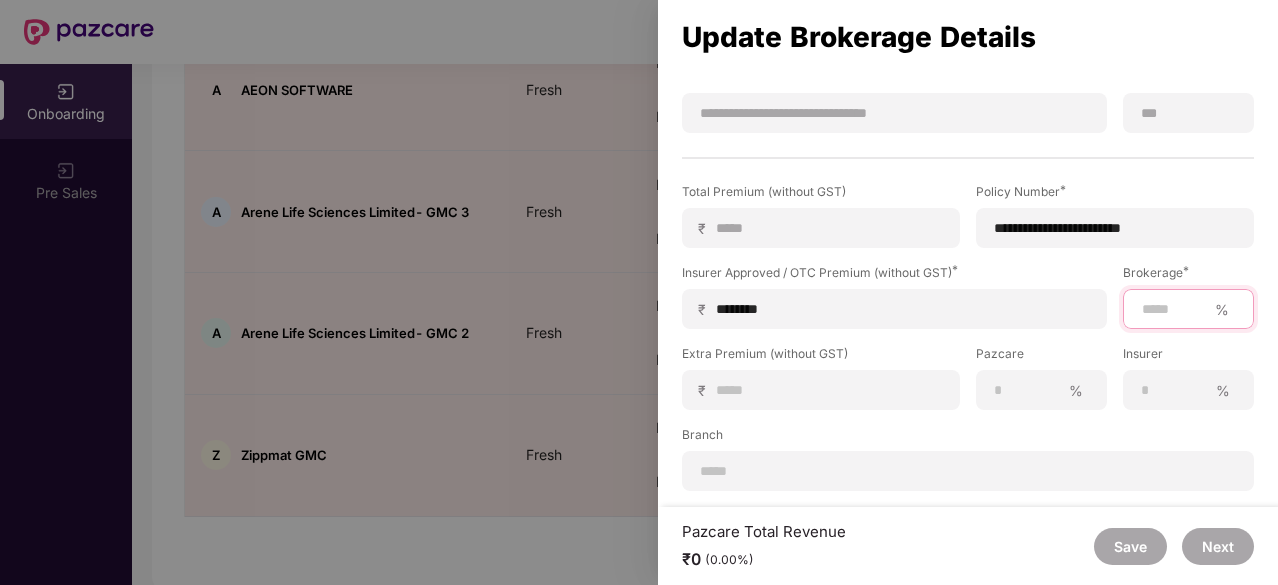 click at bounding box center (1173, 309) 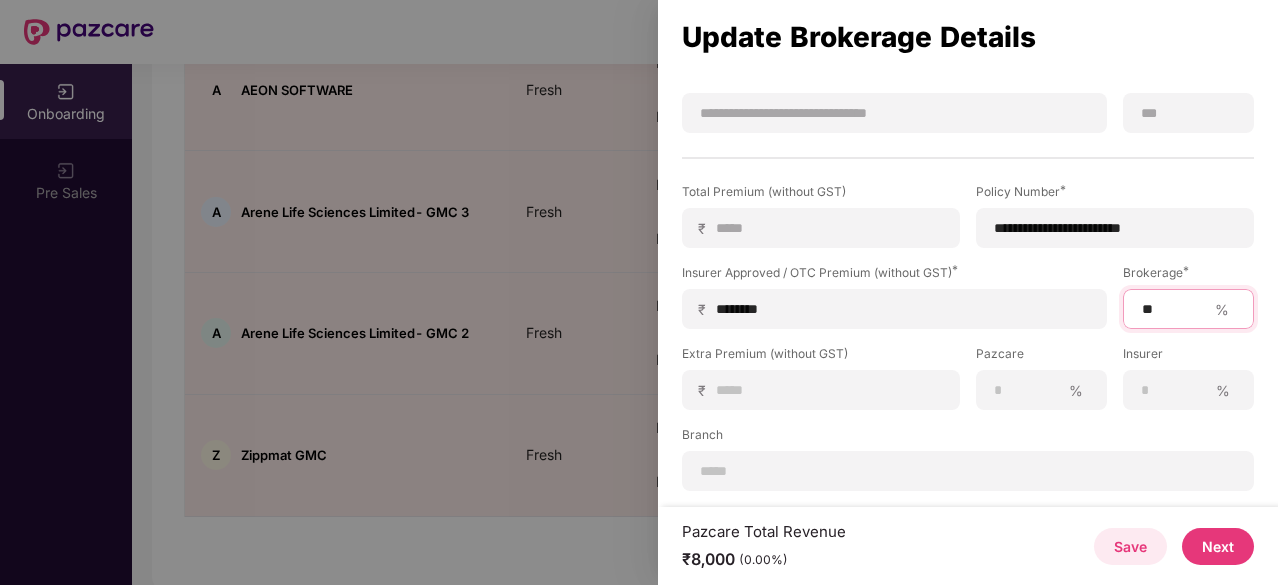 type on "**" 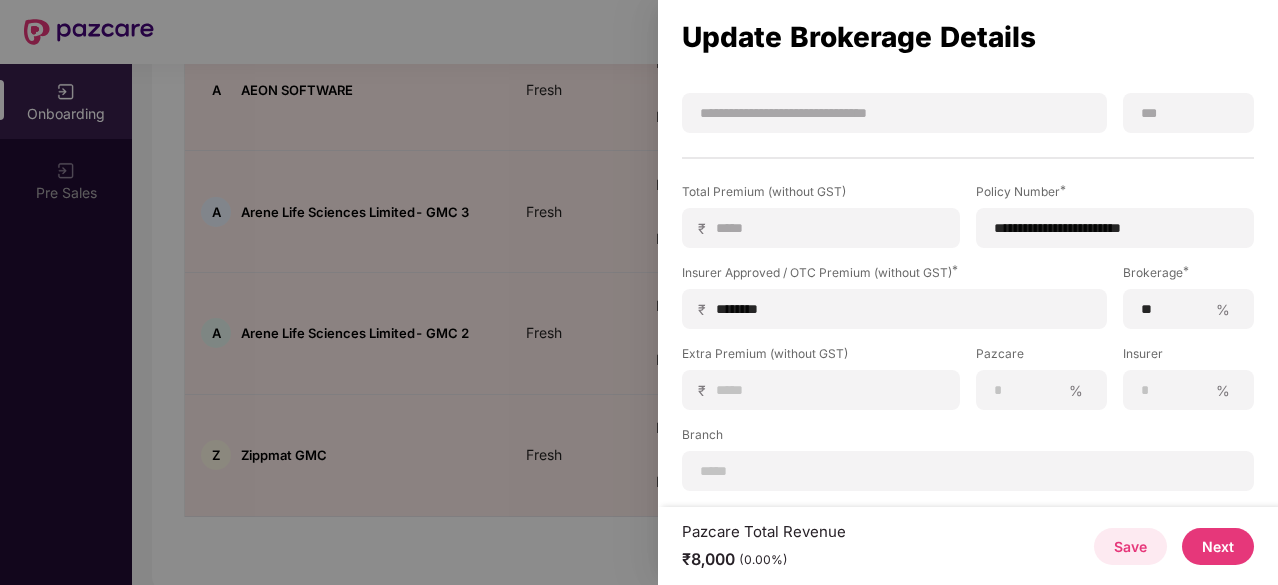 click on "Branch" at bounding box center (968, 438) 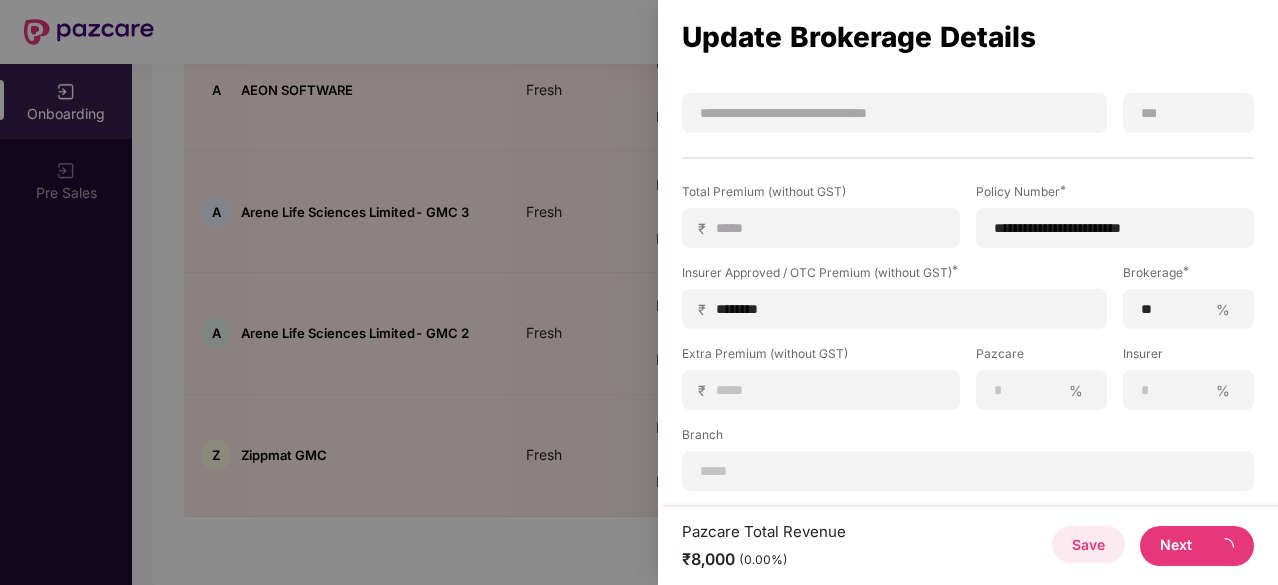 scroll, scrollTop: 0, scrollLeft: 0, axis: both 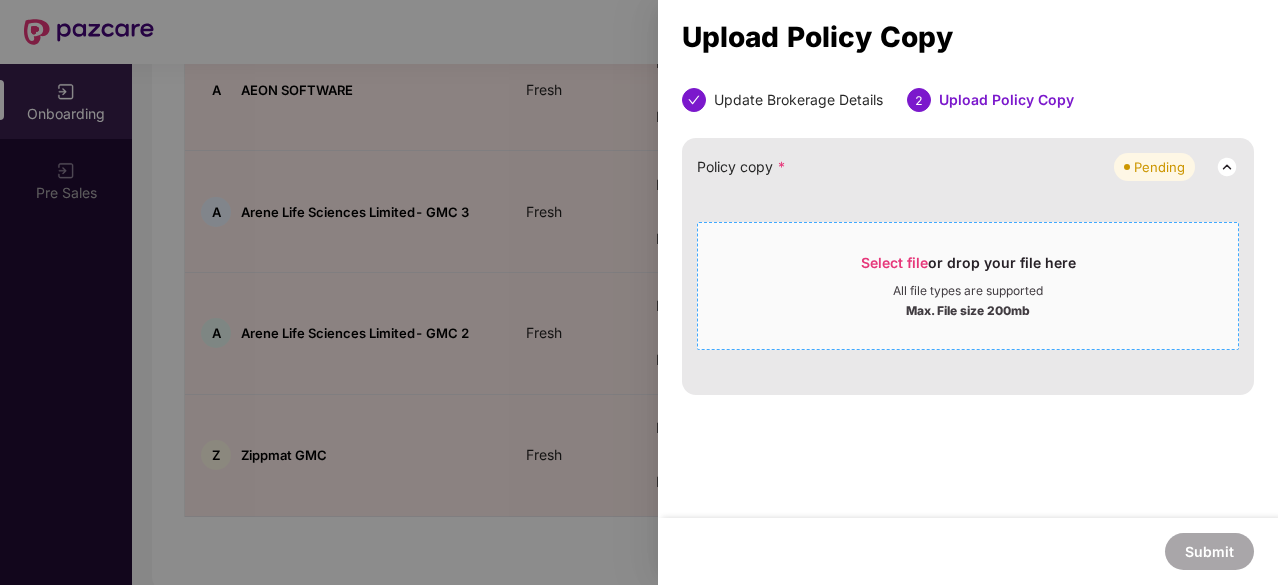 click on "Select file  or drop your file here" at bounding box center [968, 268] 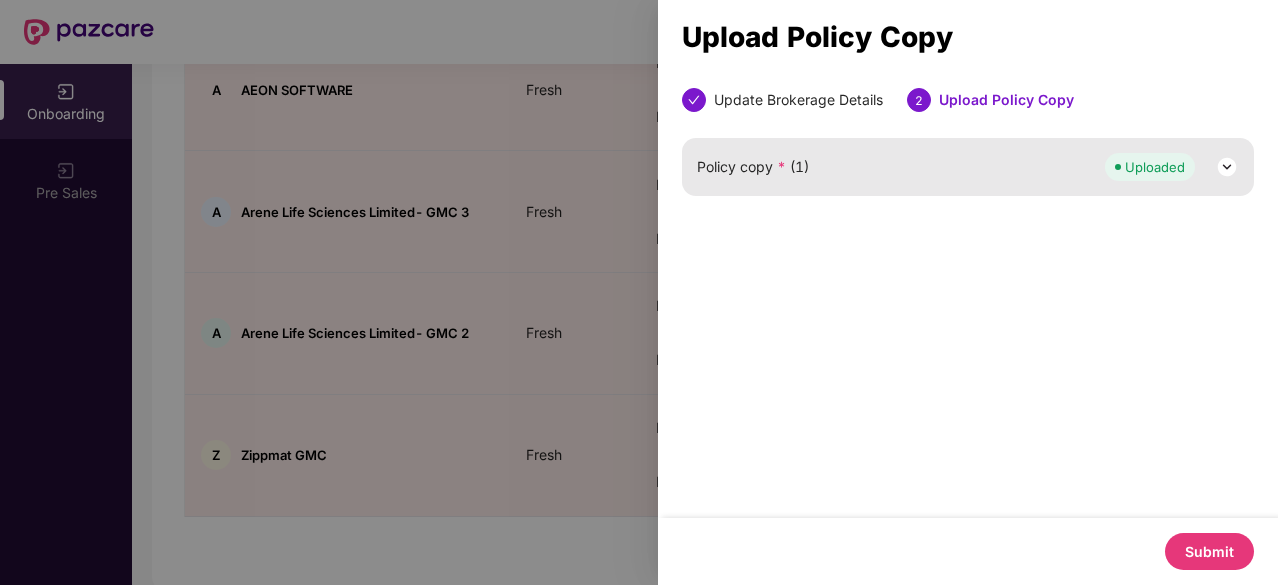 click on "Submit" at bounding box center [1209, 551] 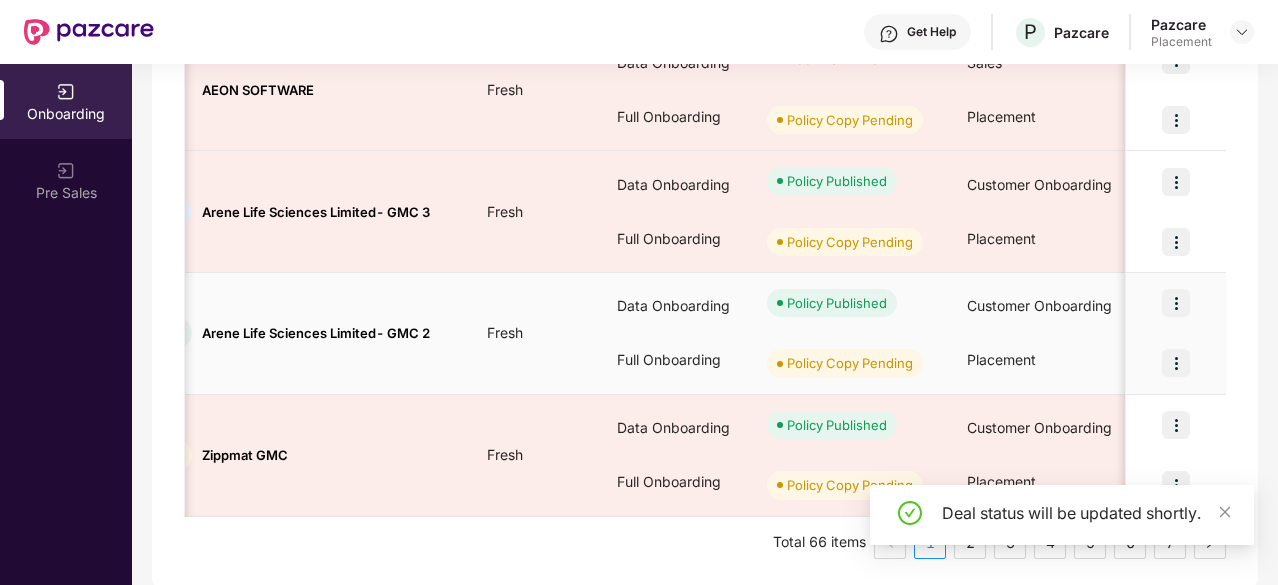 scroll, scrollTop: 0, scrollLeft: 0, axis: both 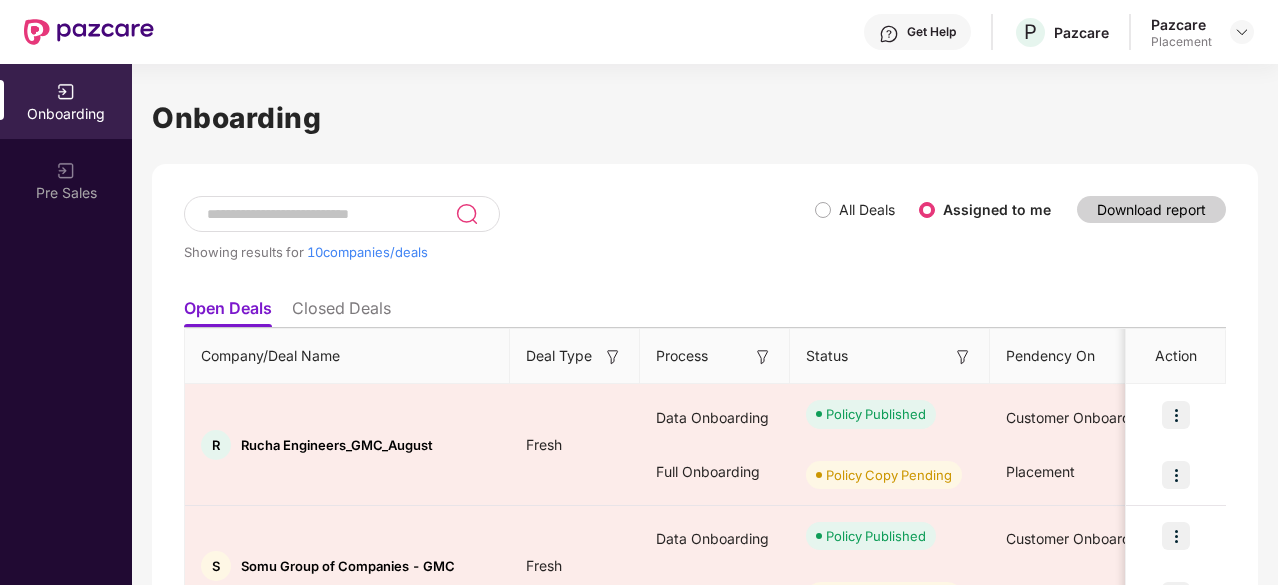 click at bounding box center (330, 214) 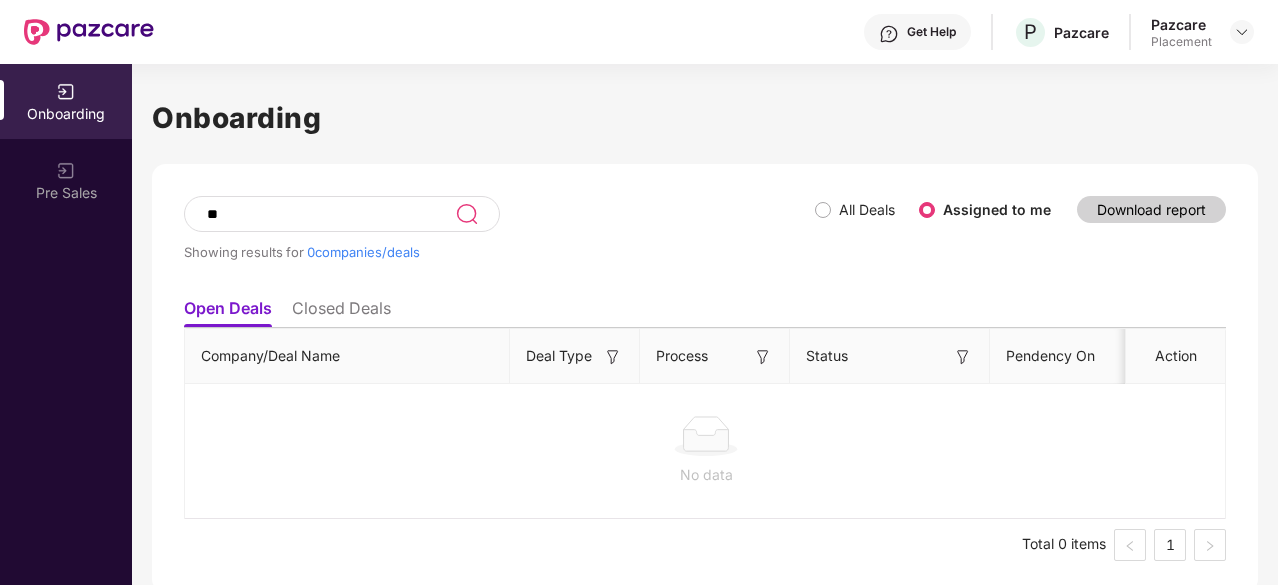 type on "*" 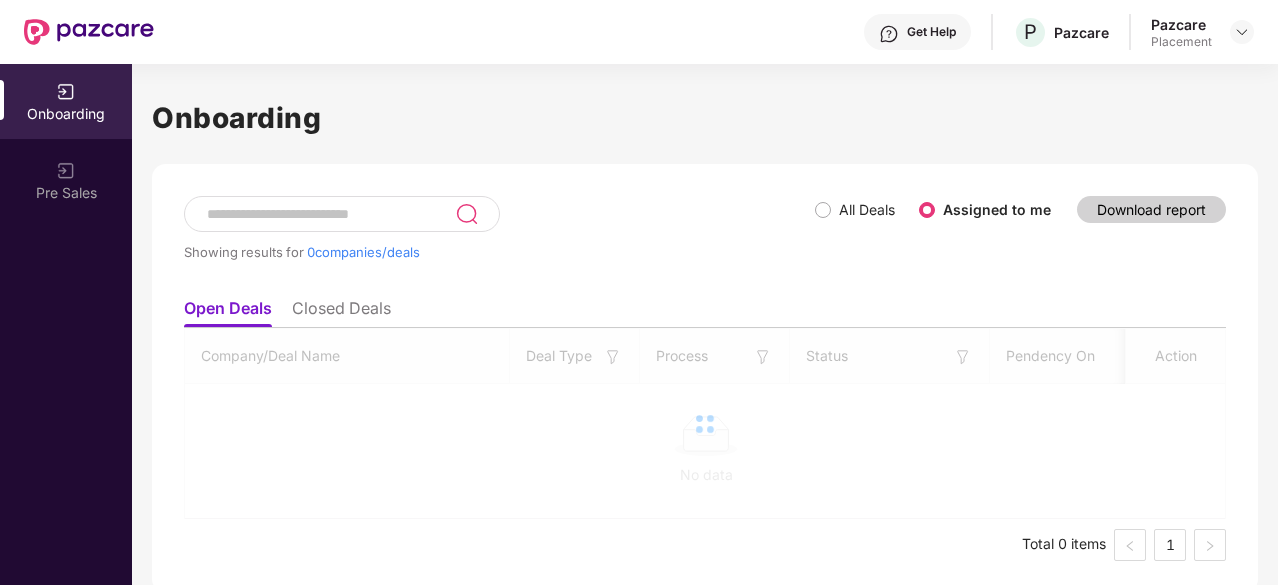 type 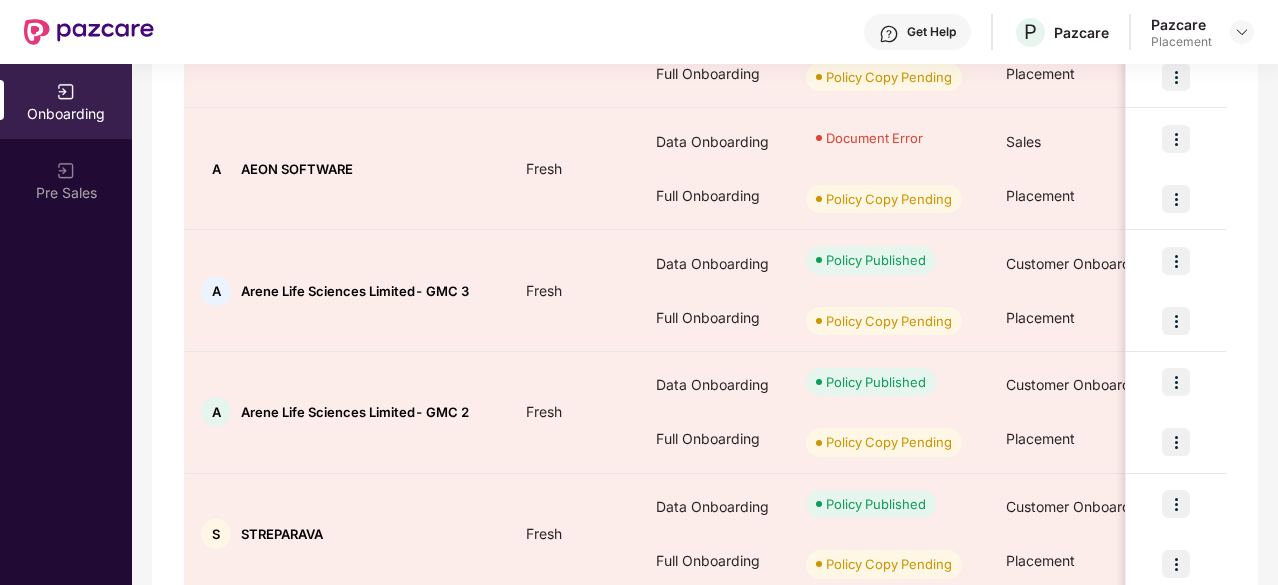 scroll, scrollTop: 1086, scrollLeft: 0, axis: vertical 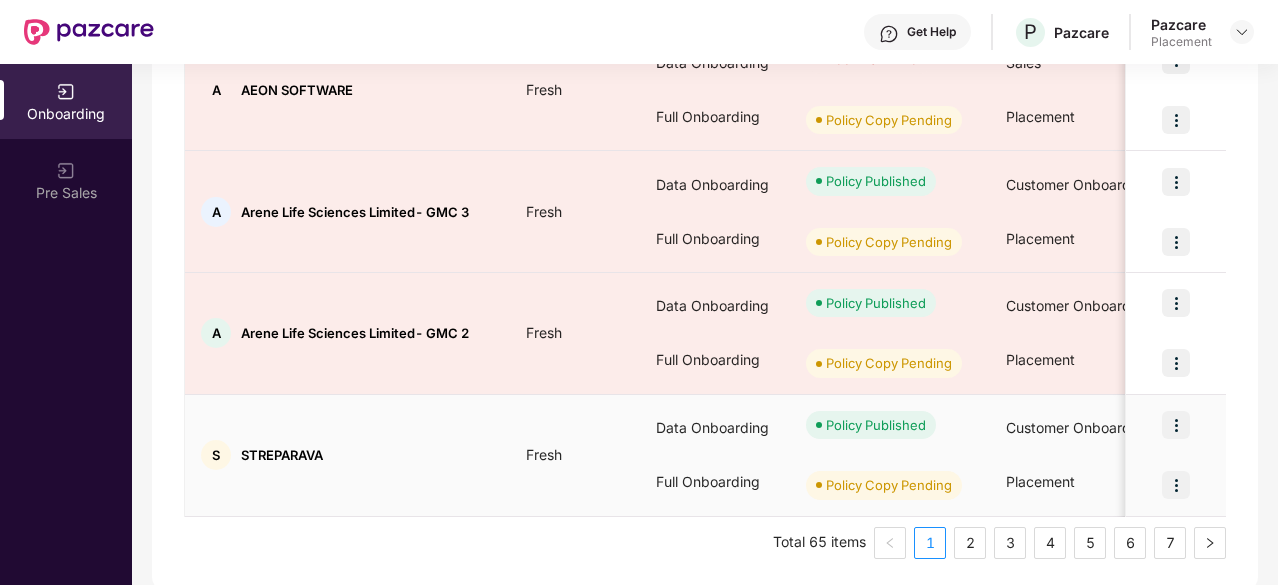 click at bounding box center (1176, 485) 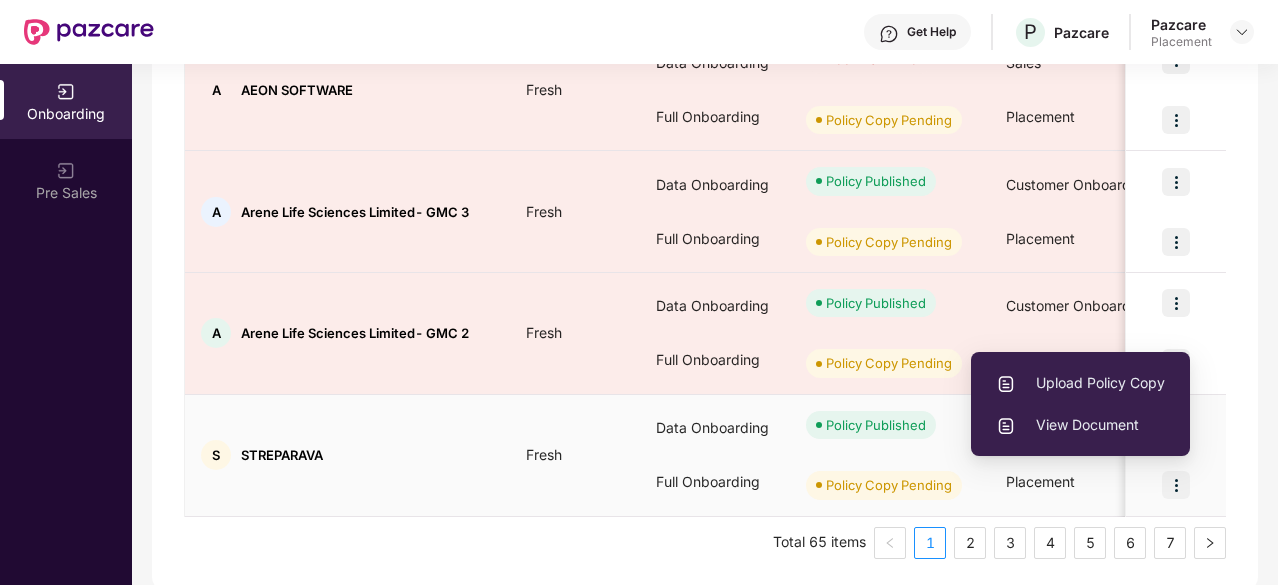 click on "Upload Policy Copy" at bounding box center [1080, 383] 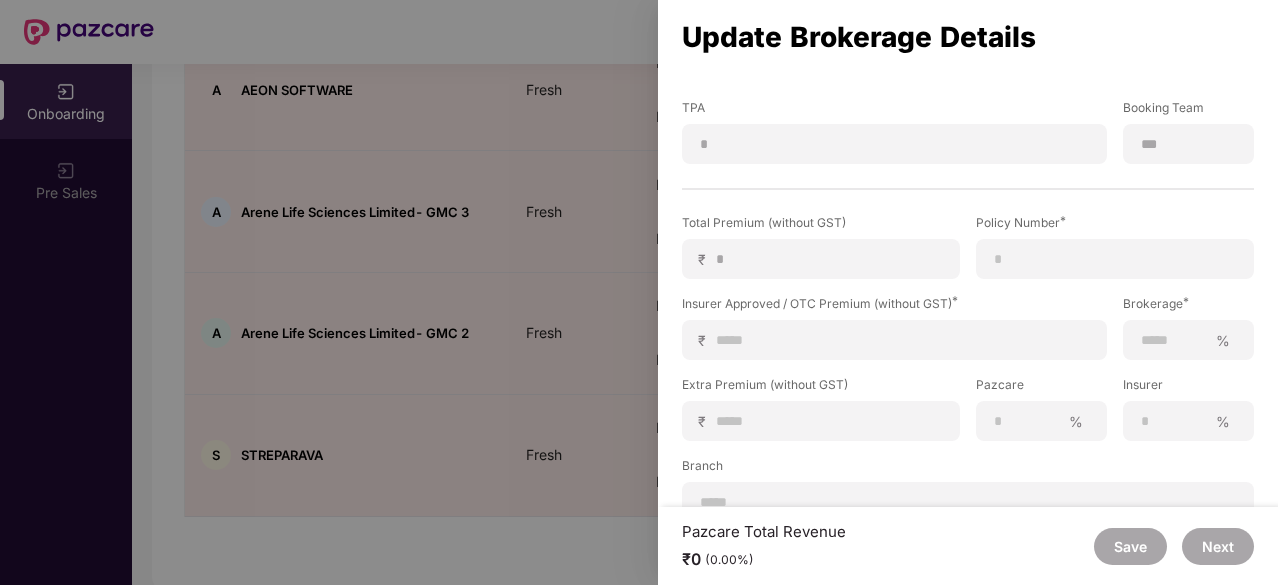scroll, scrollTop: 364, scrollLeft: 0, axis: vertical 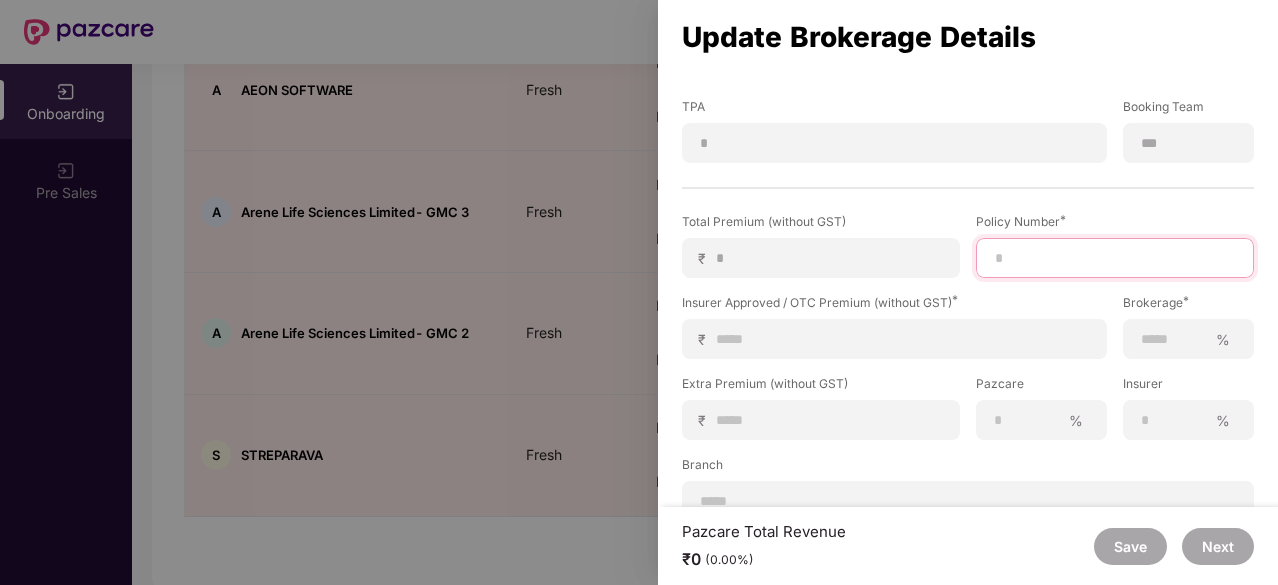 click at bounding box center [1115, 258] 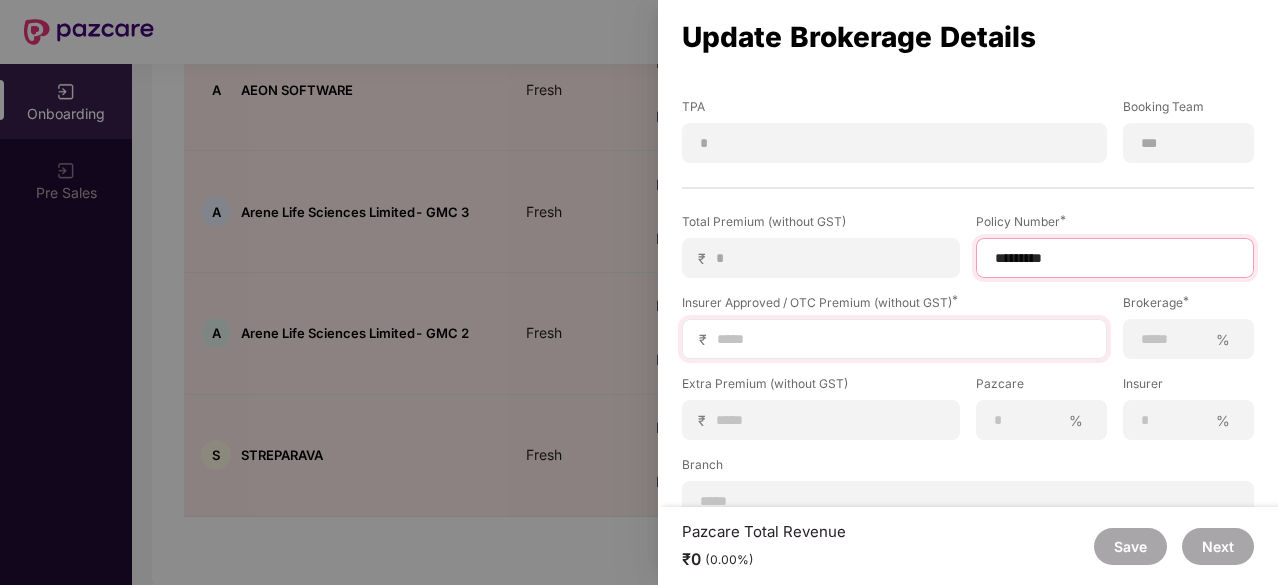 type on "********" 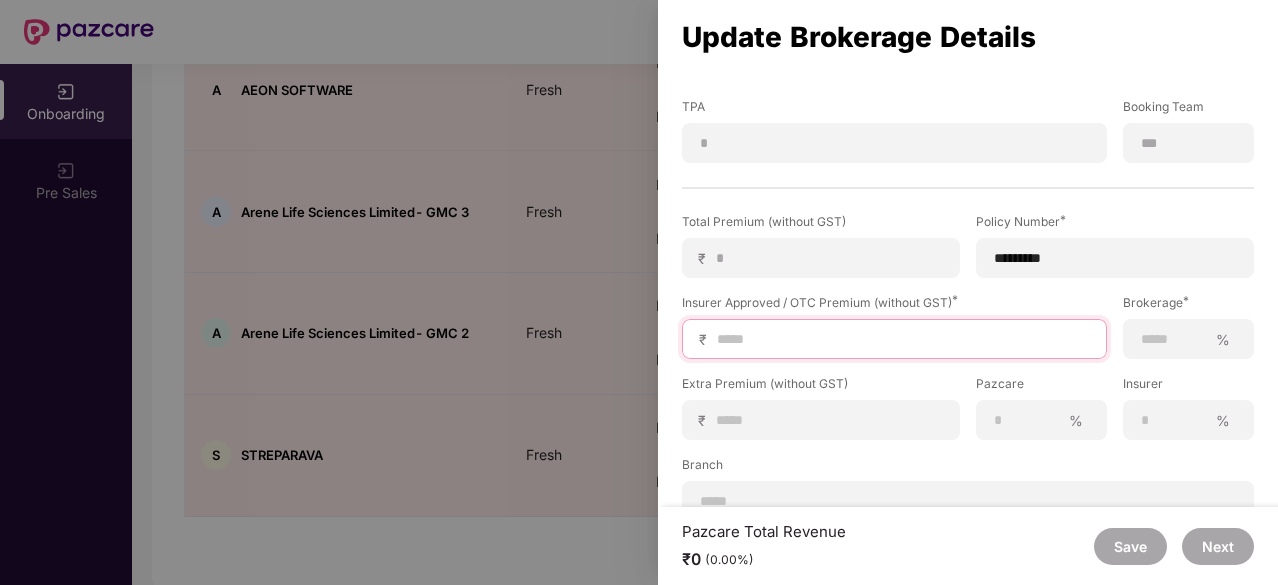 click at bounding box center (902, 339) 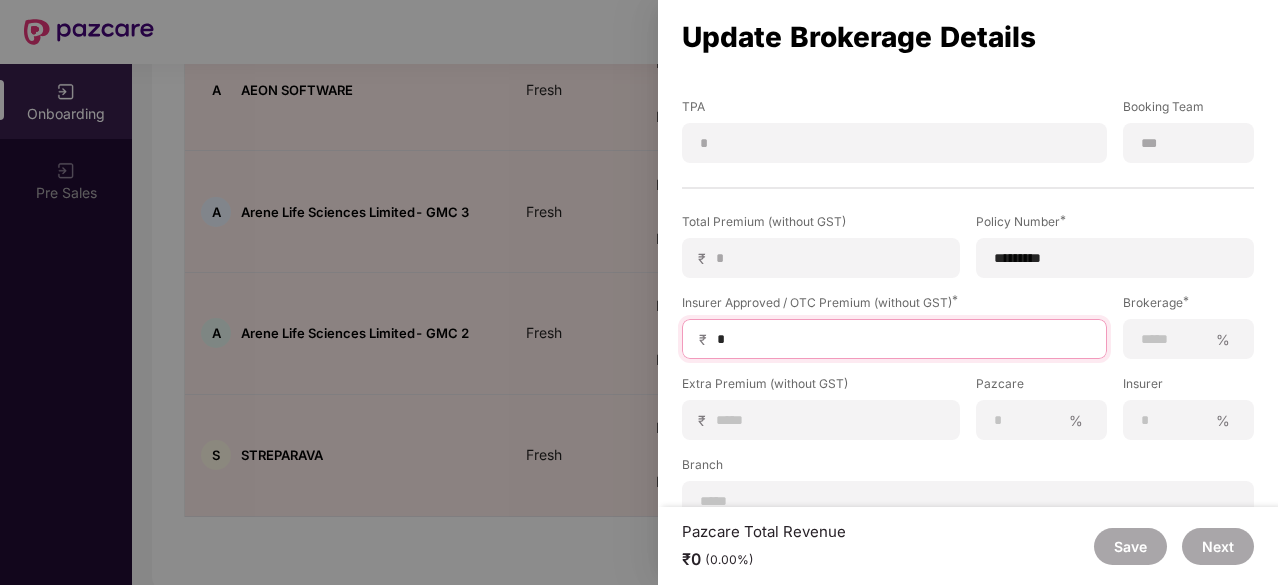 type on "**" 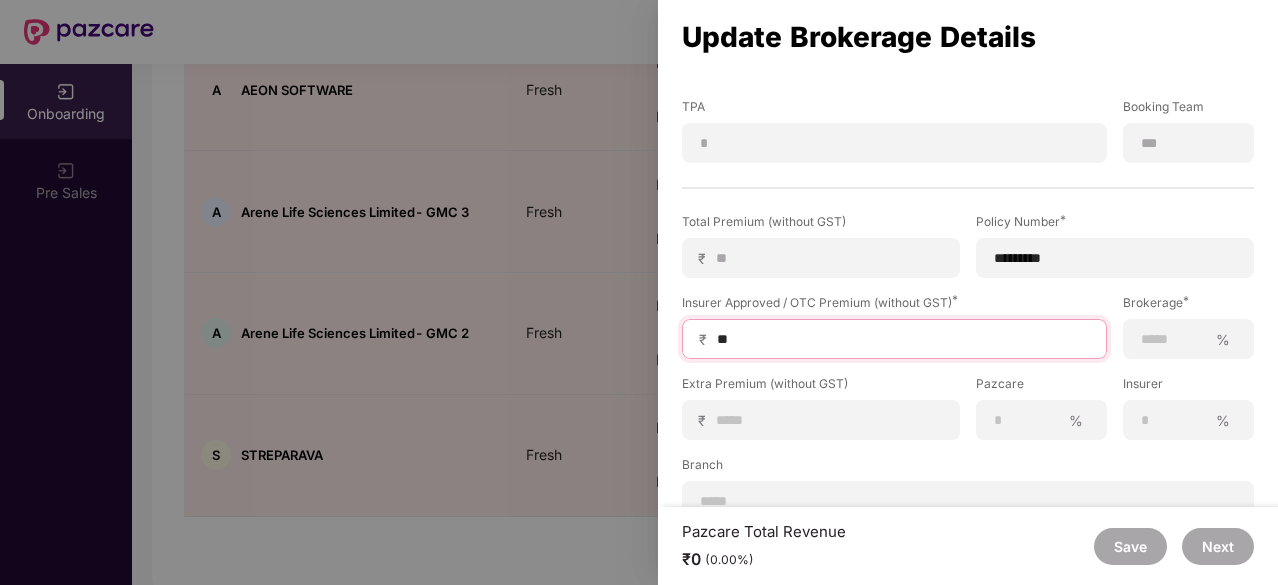type on "***" 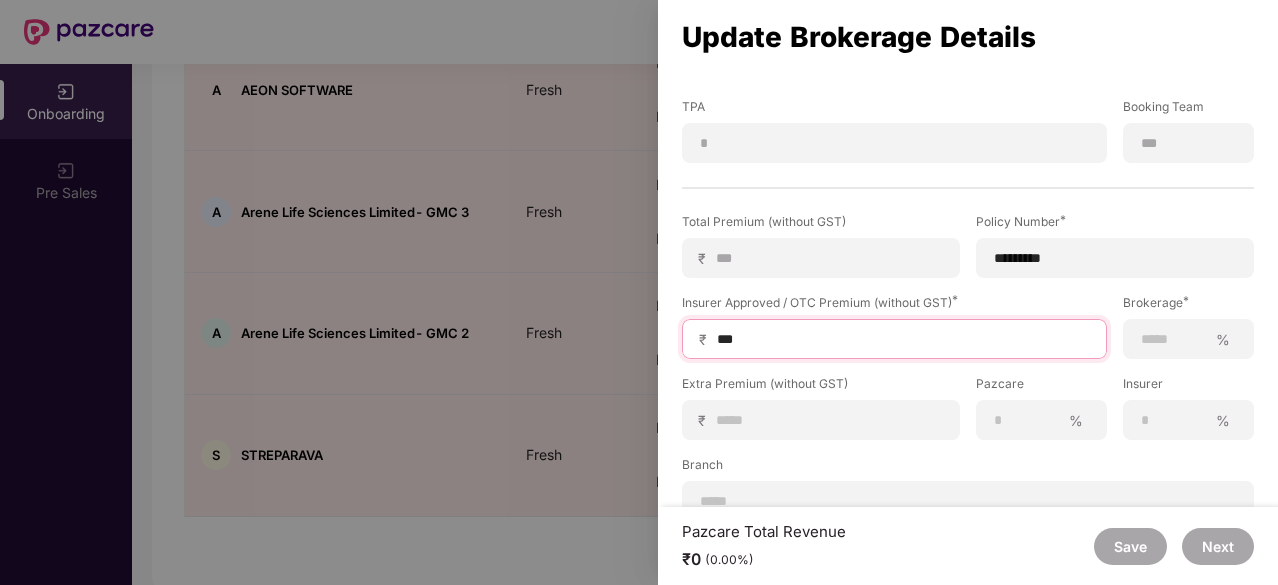 type on "****" 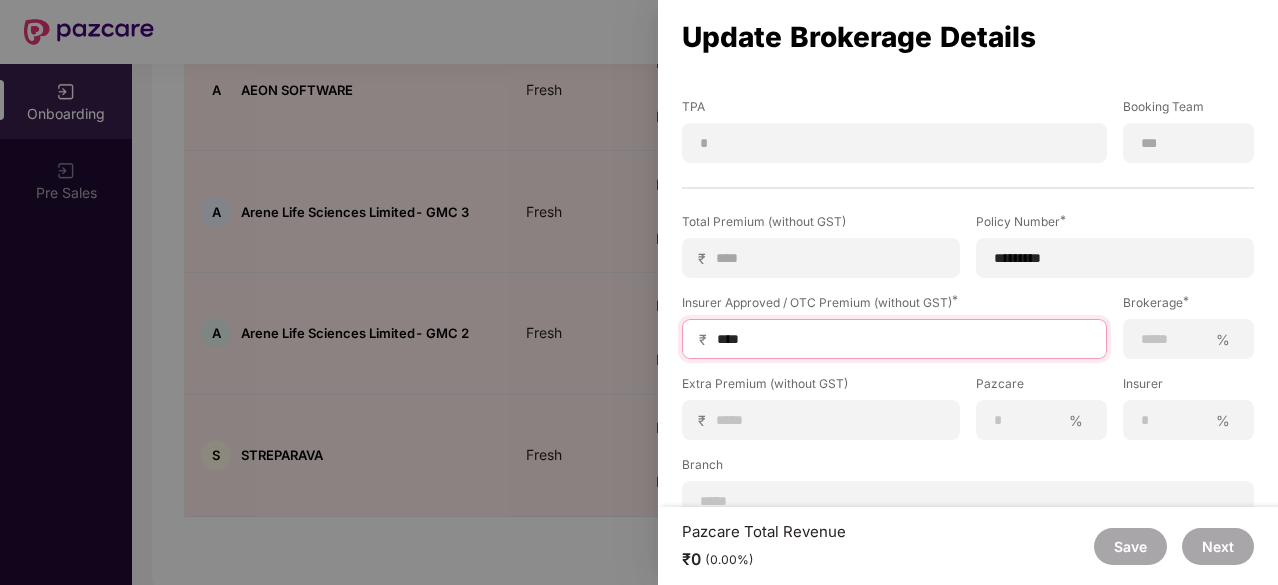 type on "****" 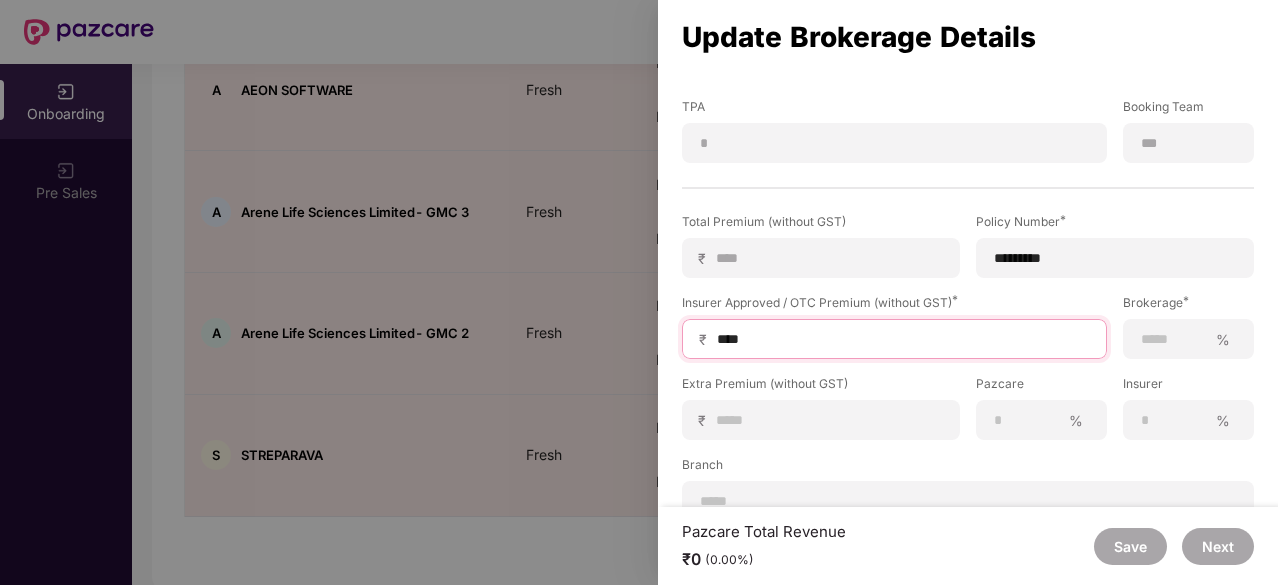 type on "*****" 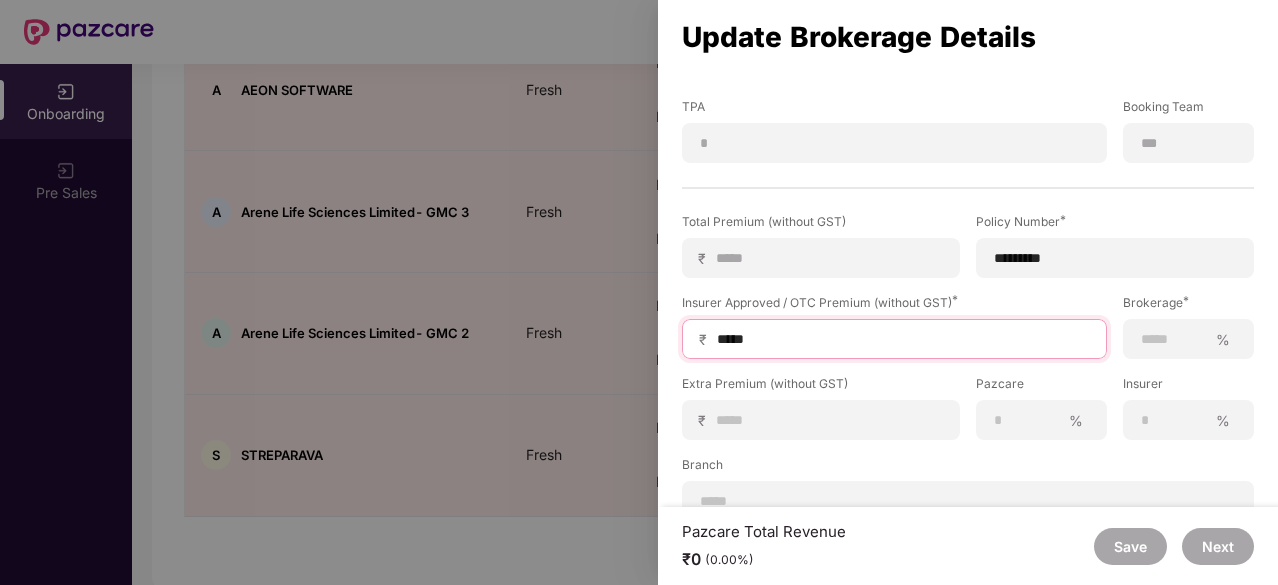 click on "*****" at bounding box center (902, 339) 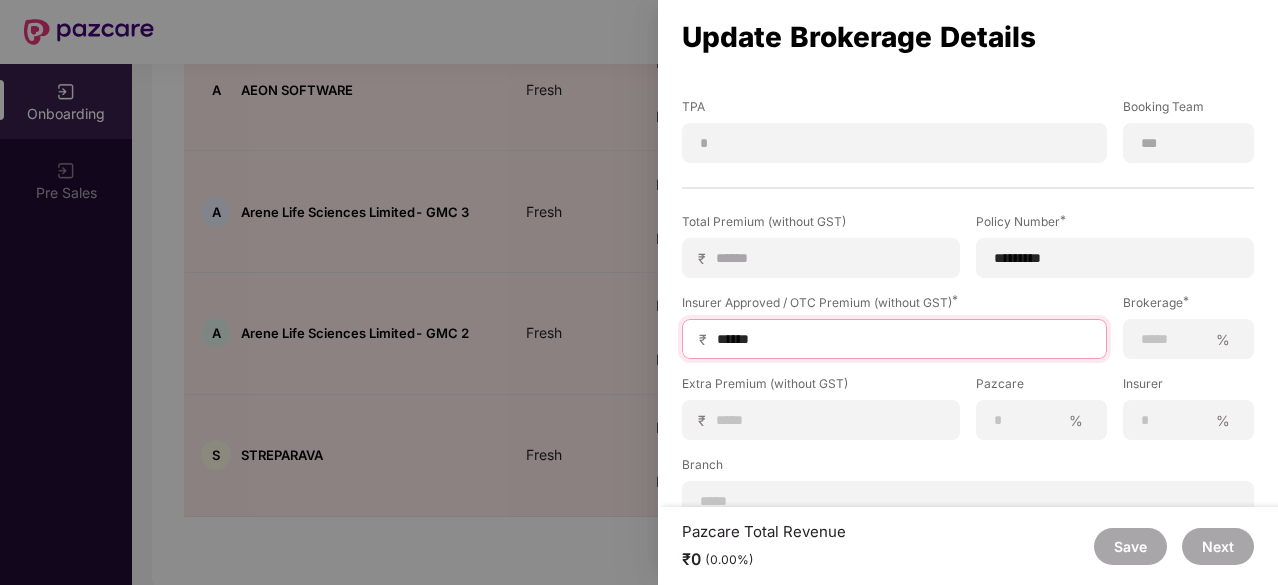 type on "*******" 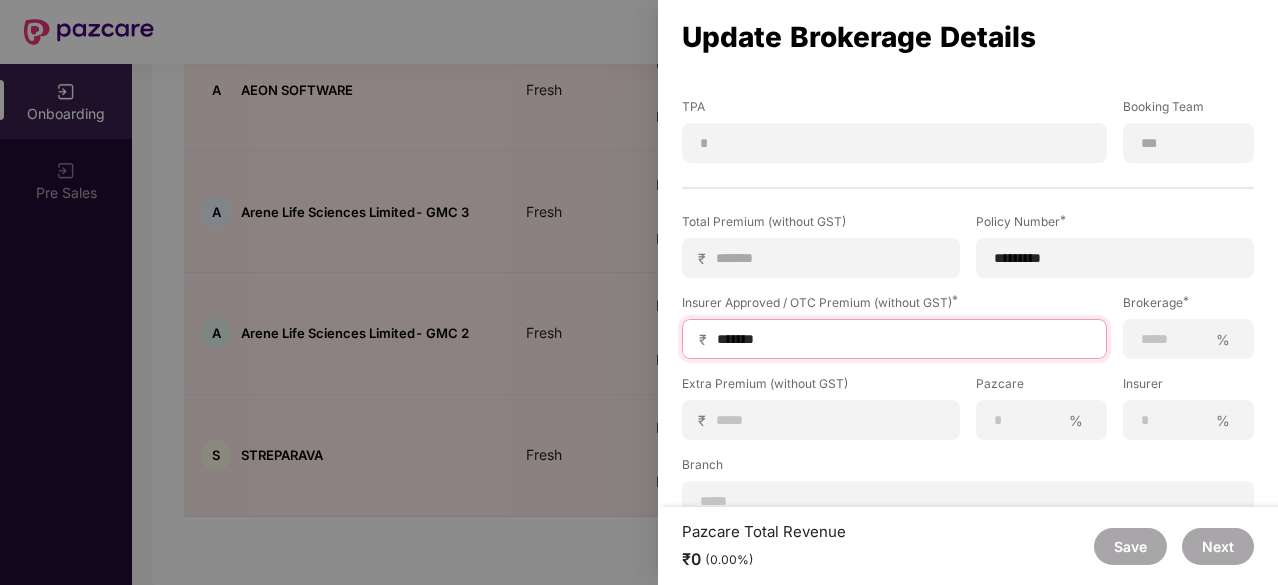 type on "*******" 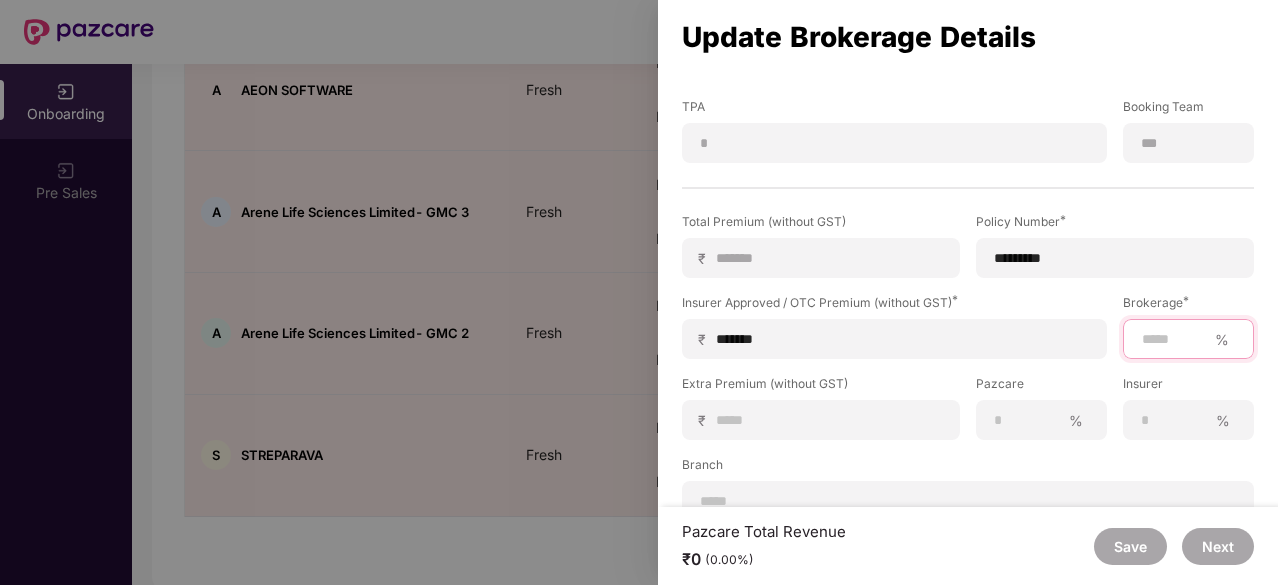 click at bounding box center (1173, 339) 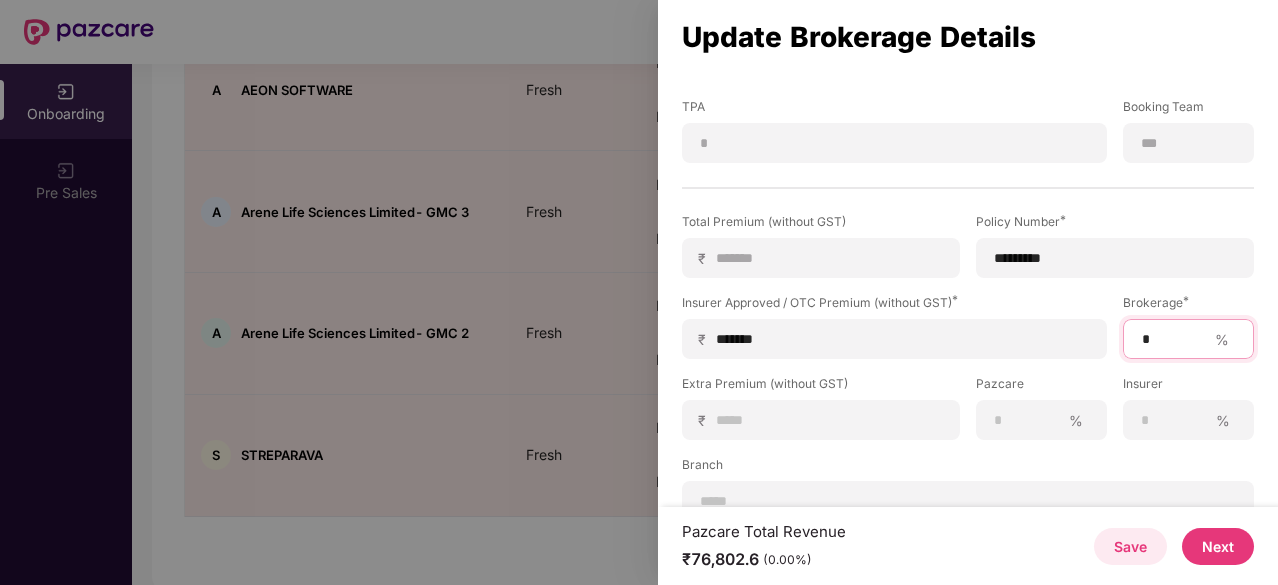 type on "***" 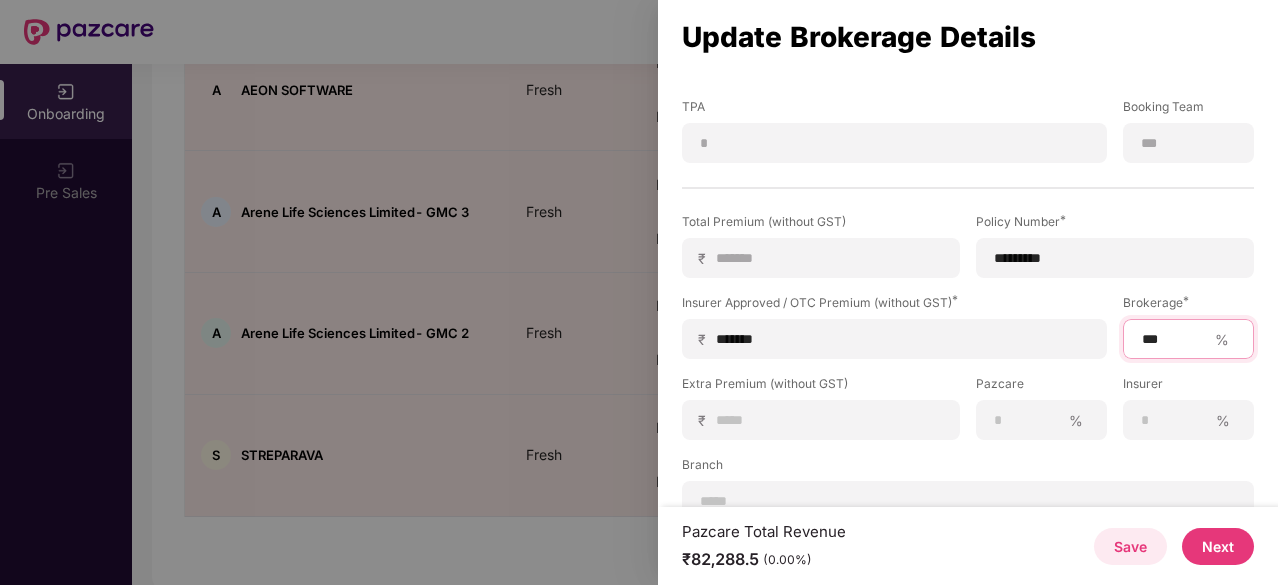 scroll, scrollTop: 394, scrollLeft: 0, axis: vertical 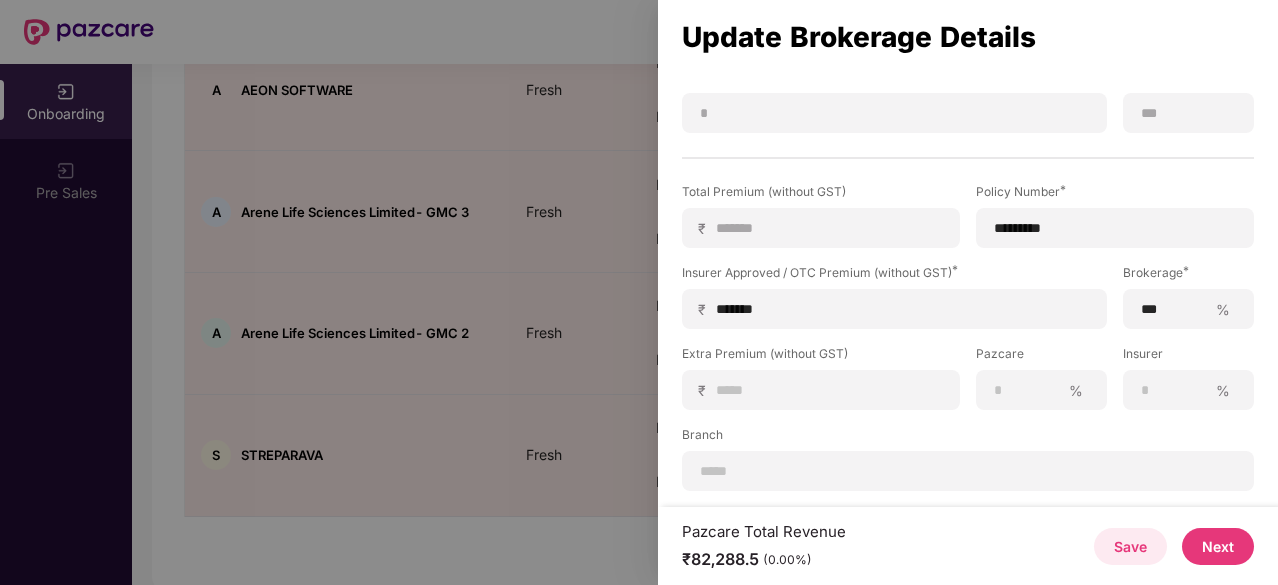 click on "Next" at bounding box center (1218, 546) 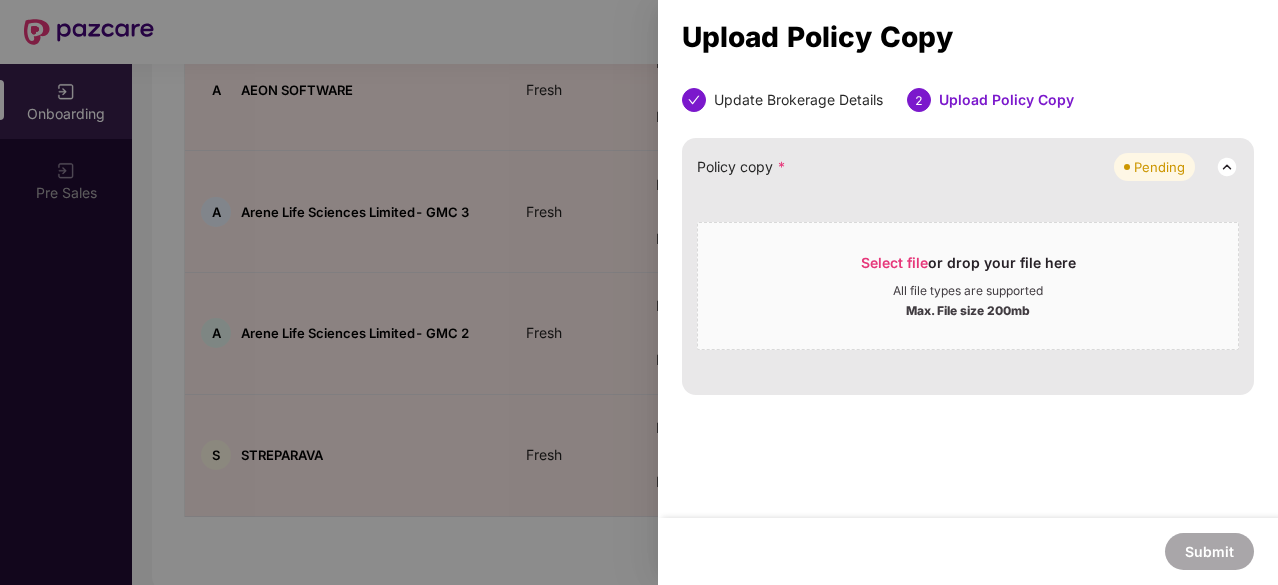 scroll, scrollTop: 0, scrollLeft: 0, axis: both 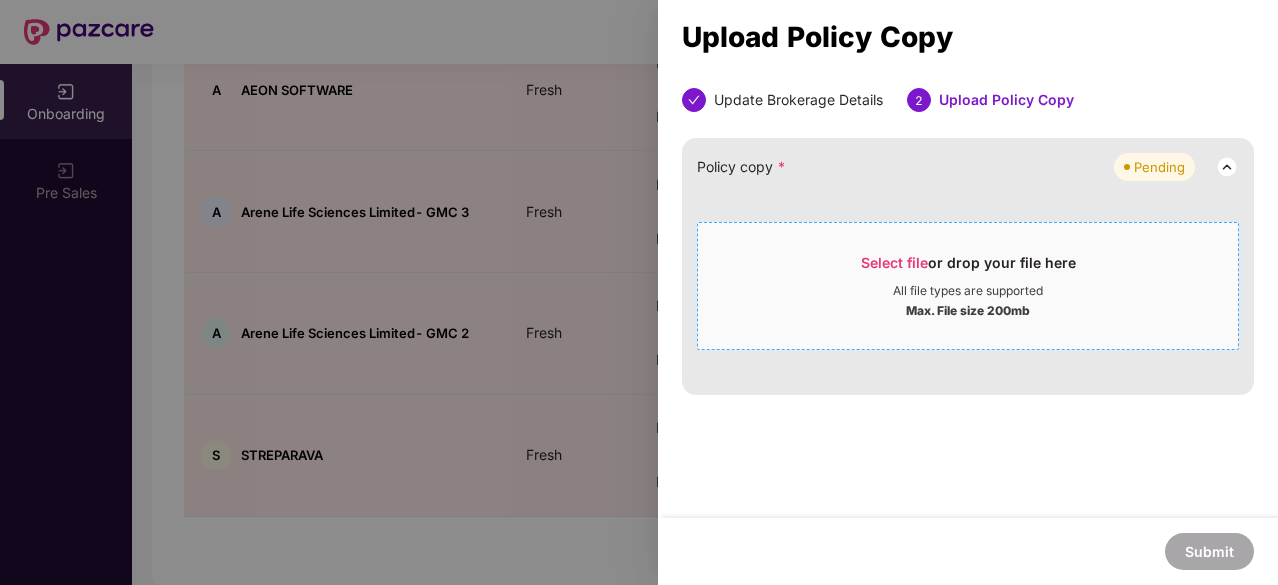 click on "Select file  or drop your file here" at bounding box center (968, 268) 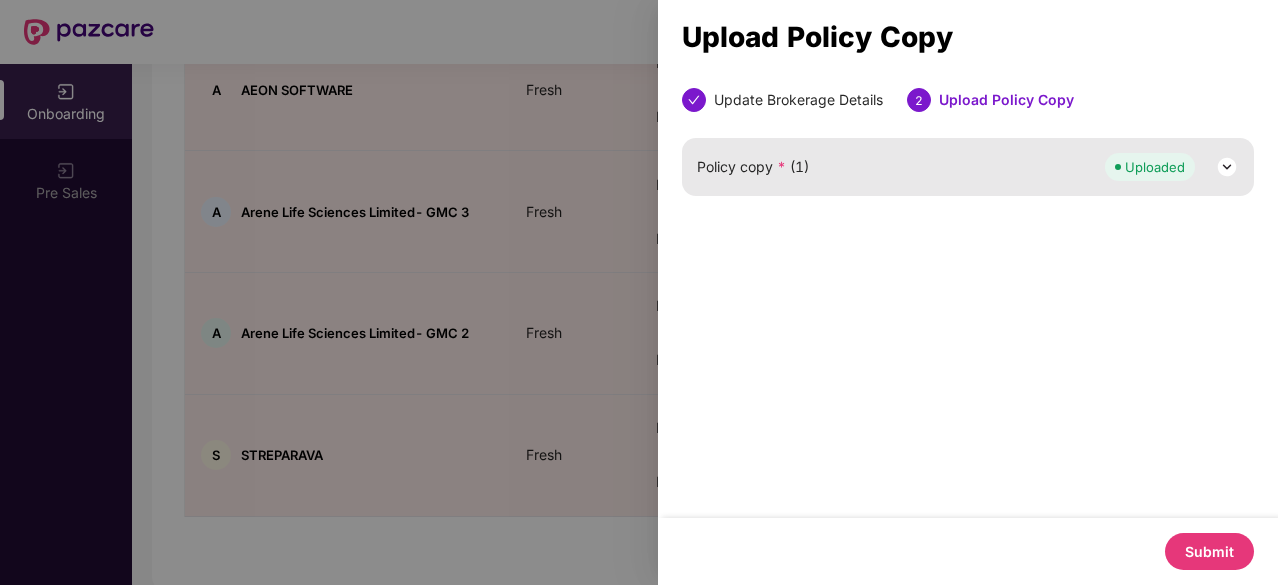 click at bounding box center (1227, 167) 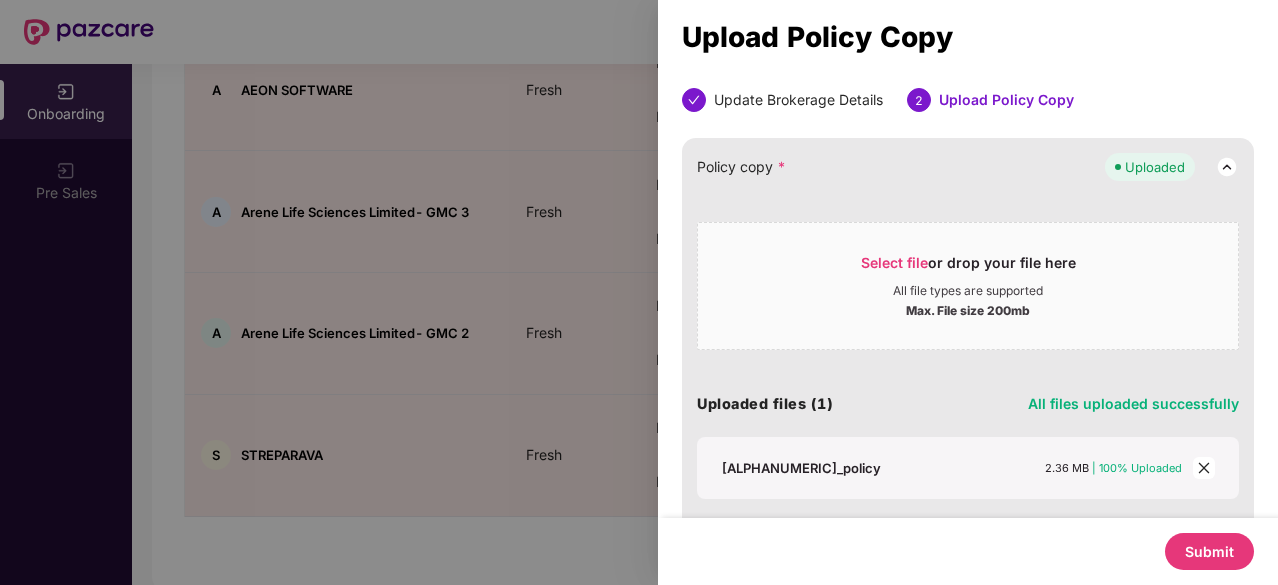 click 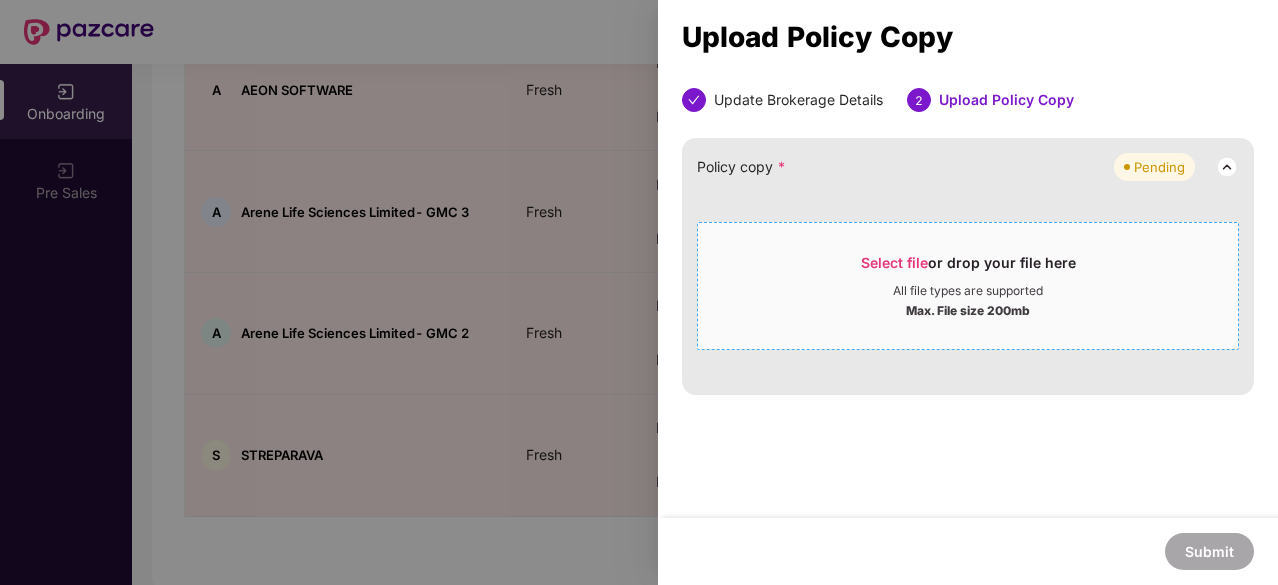click on "Select file  or drop your file here" at bounding box center [968, 268] 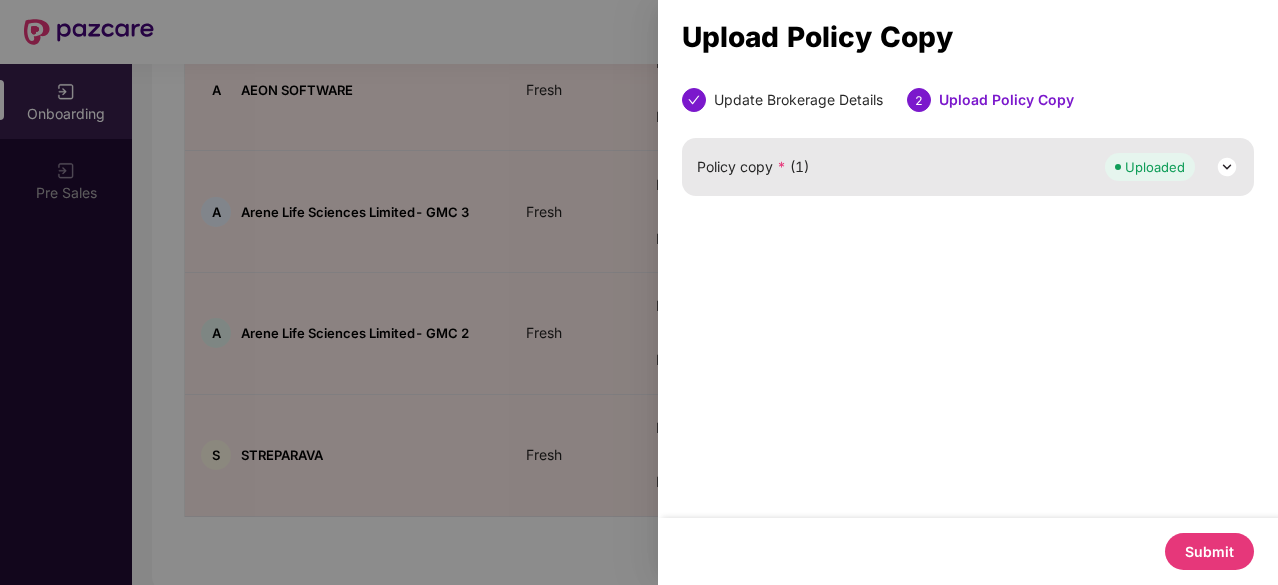 click on "Submit" at bounding box center [1209, 551] 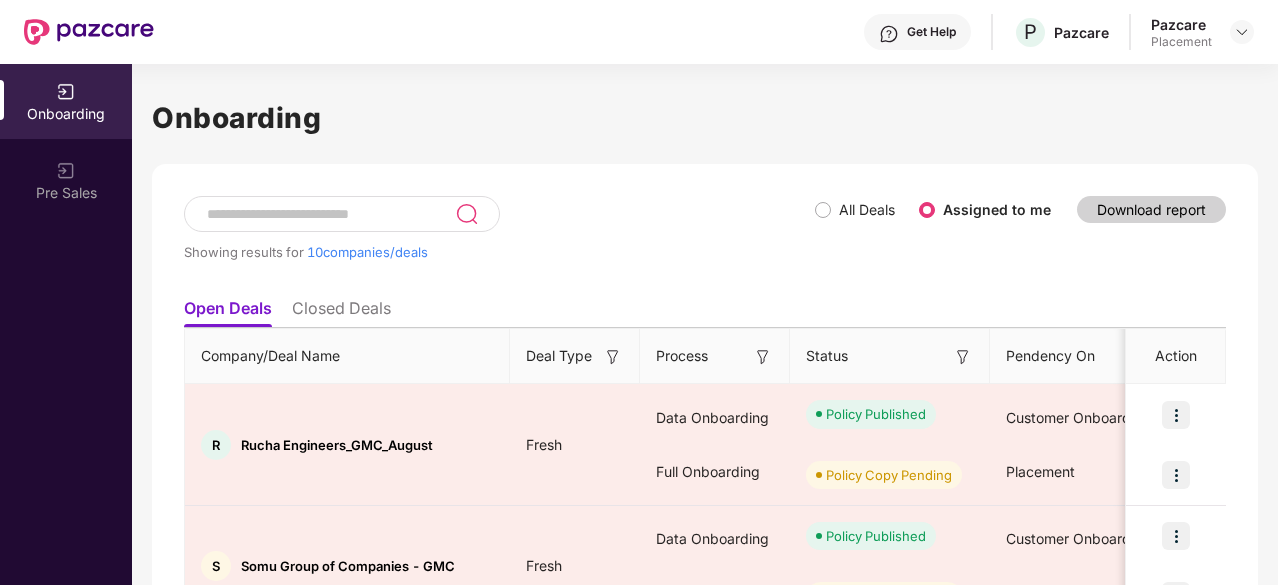 scroll, scrollTop: 0, scrollLeft: 0, axis: both 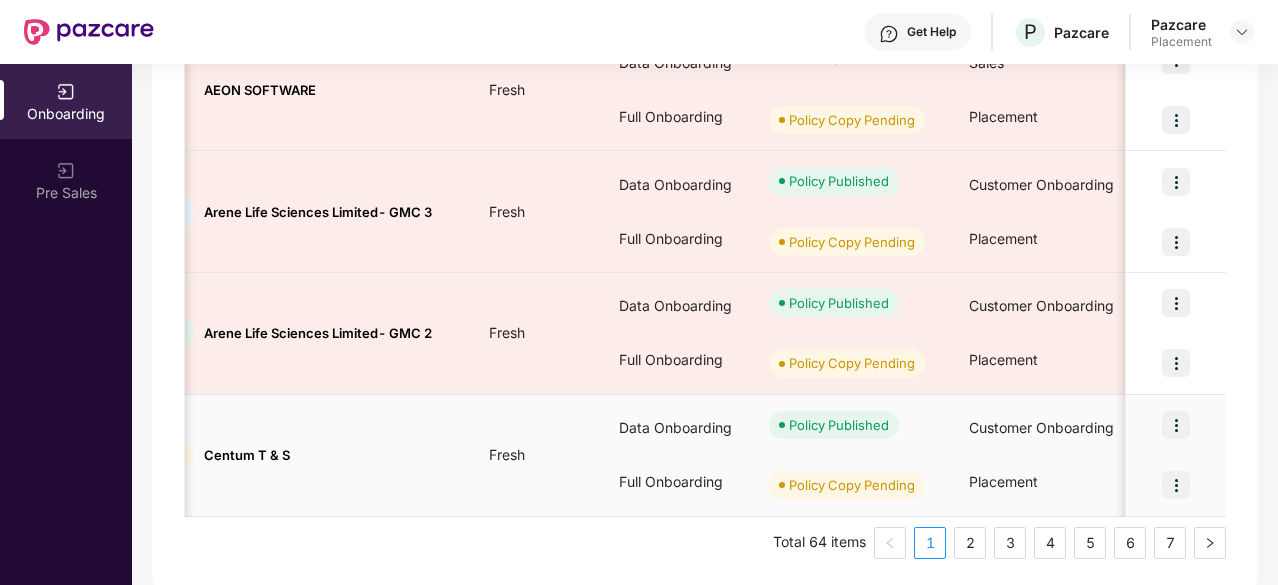 click at bounding box center [1176, 485] 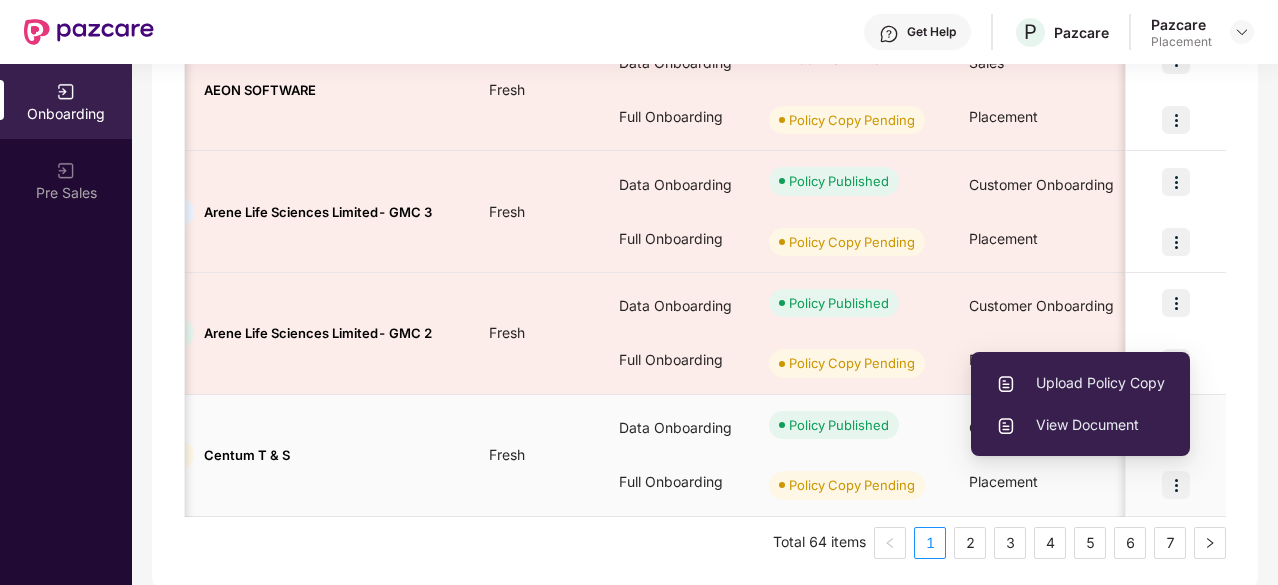 click on "Upload Policy Copy" at bounding box center (1080, 383) 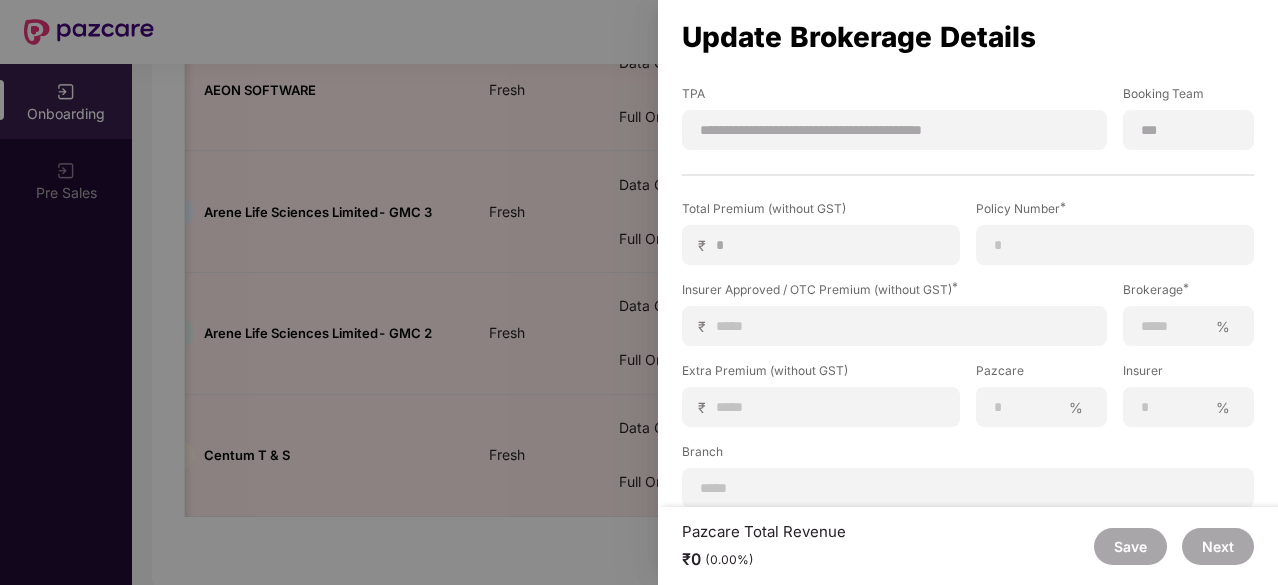 scroll, scrollTop: 378, scrollLeft: 0, axis: vertical 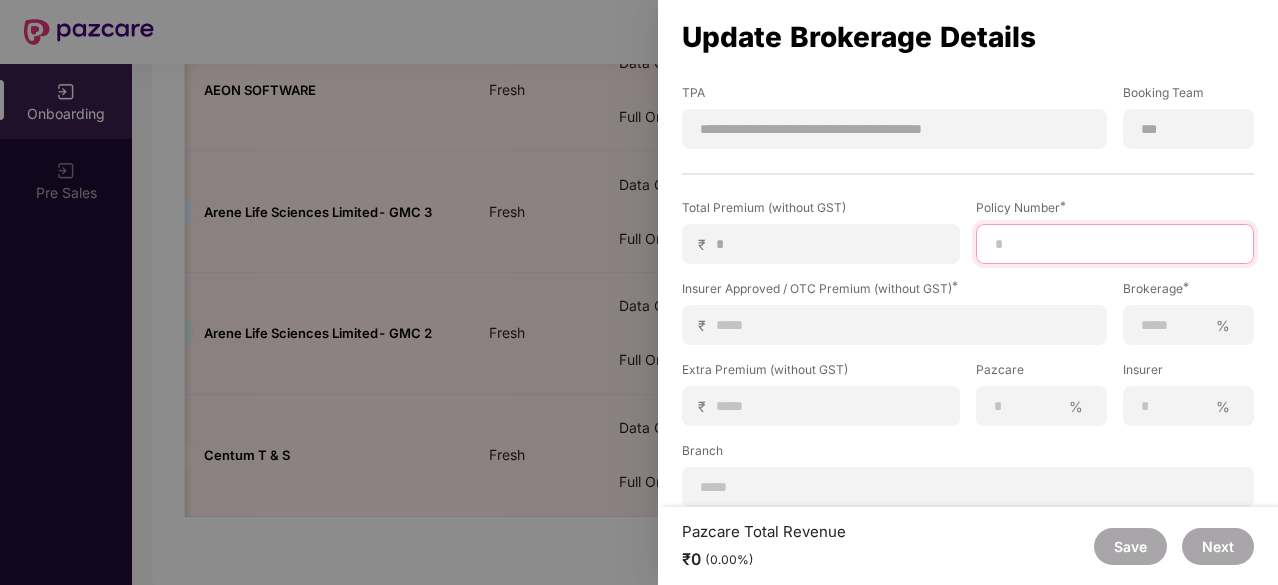 click at bounding box center [1115, 244] 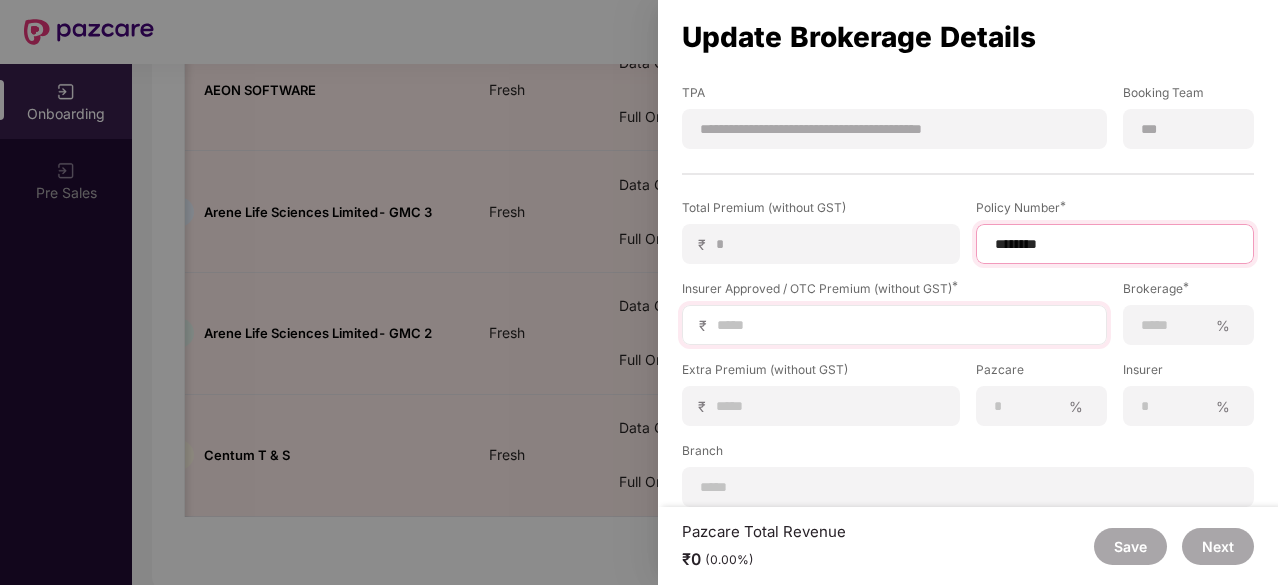 type on "********" 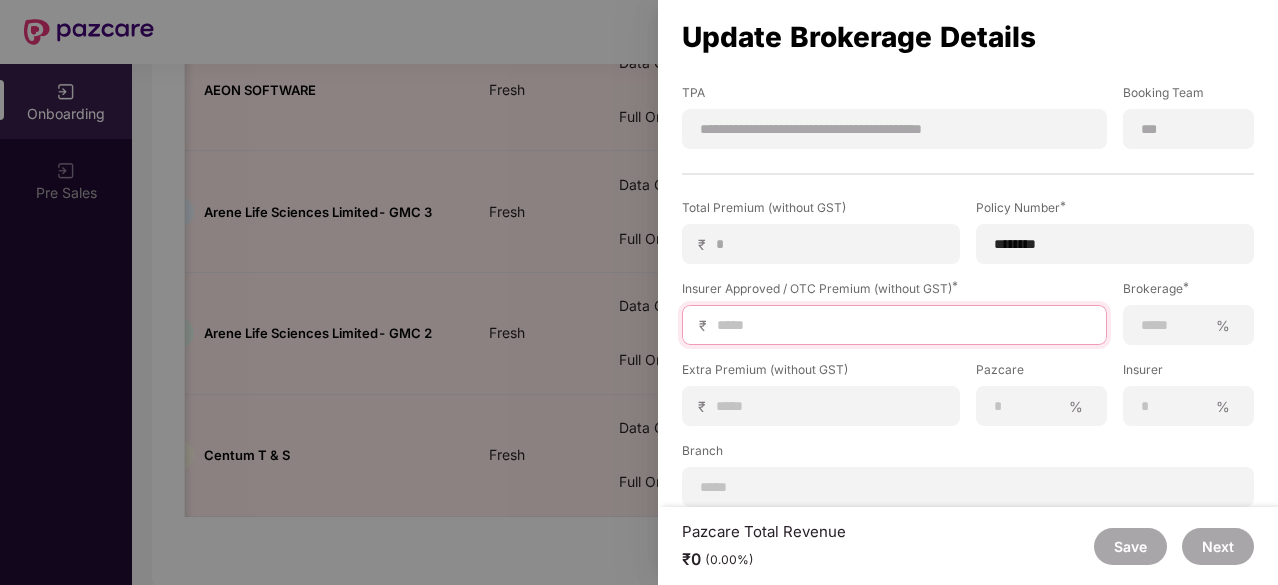 click at bounding box center [902, 325] 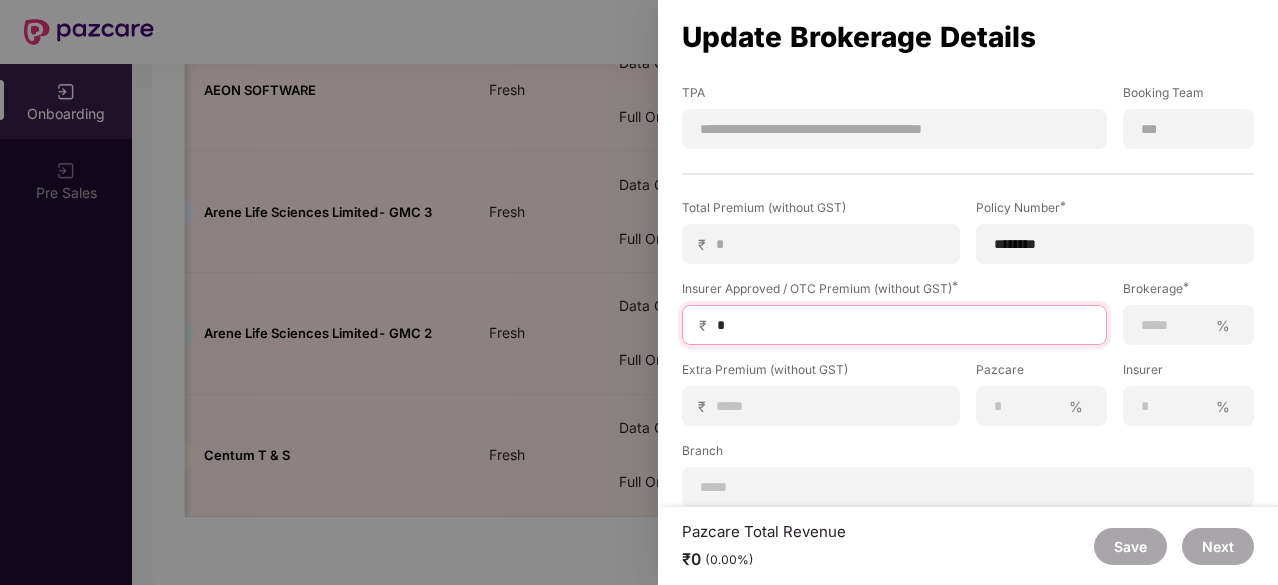 type on "**" 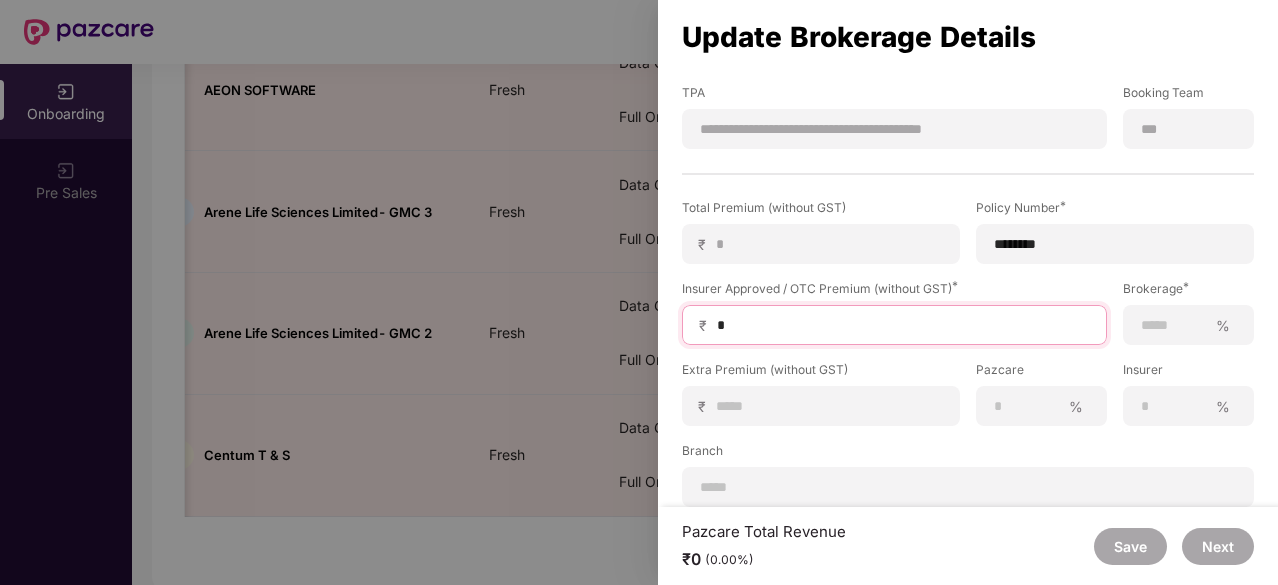 type on "**" 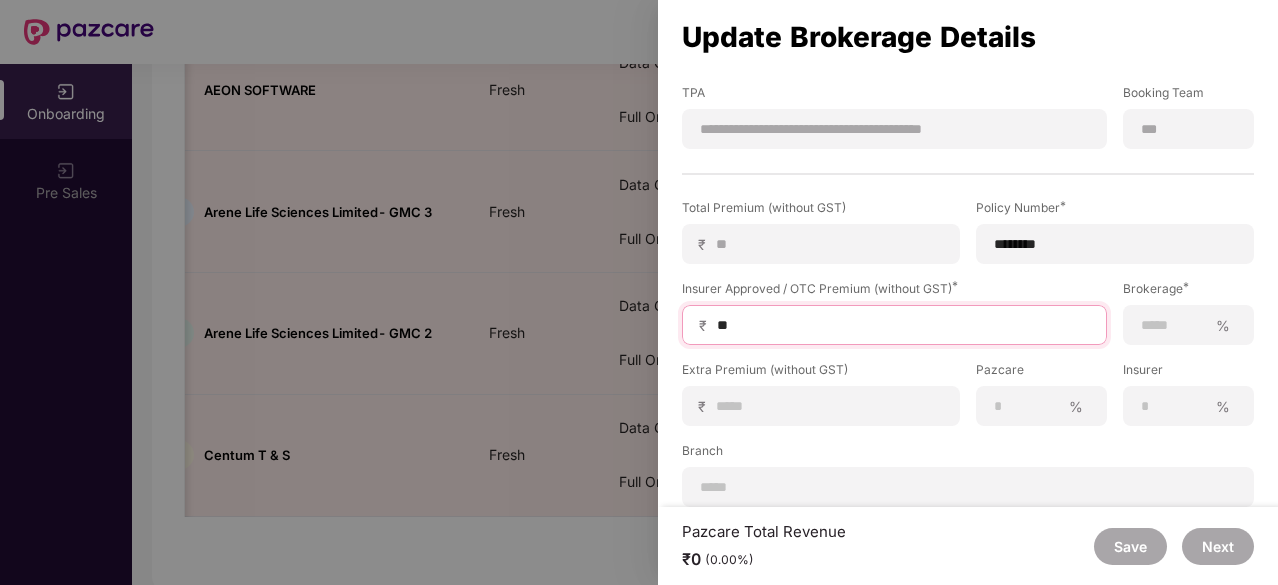 type on "***" 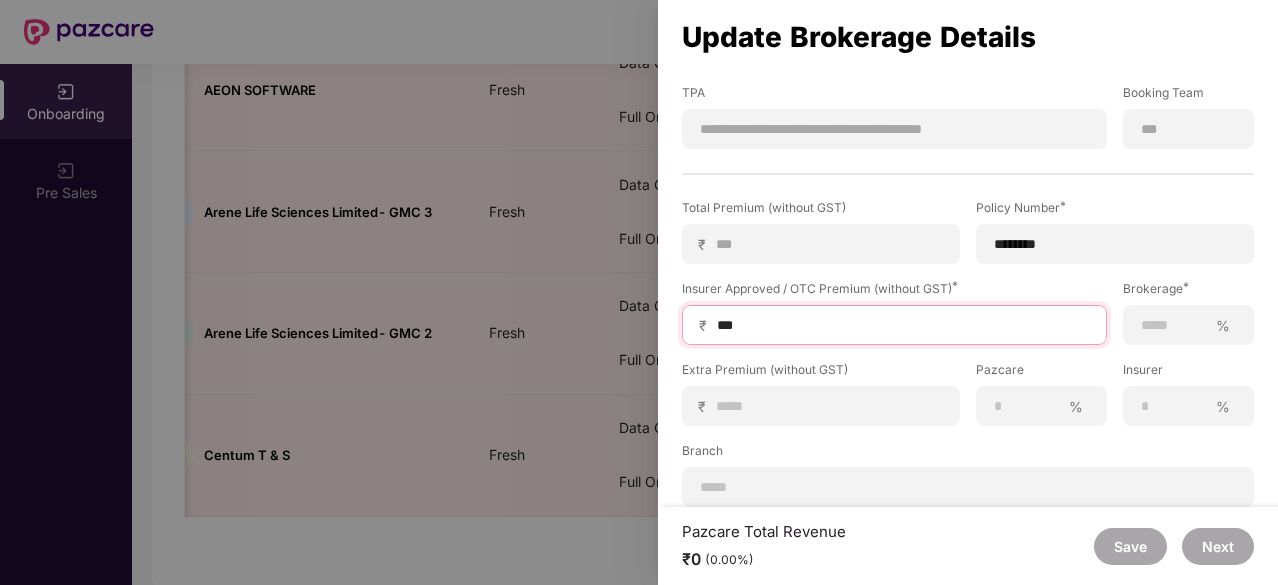 type on "****" 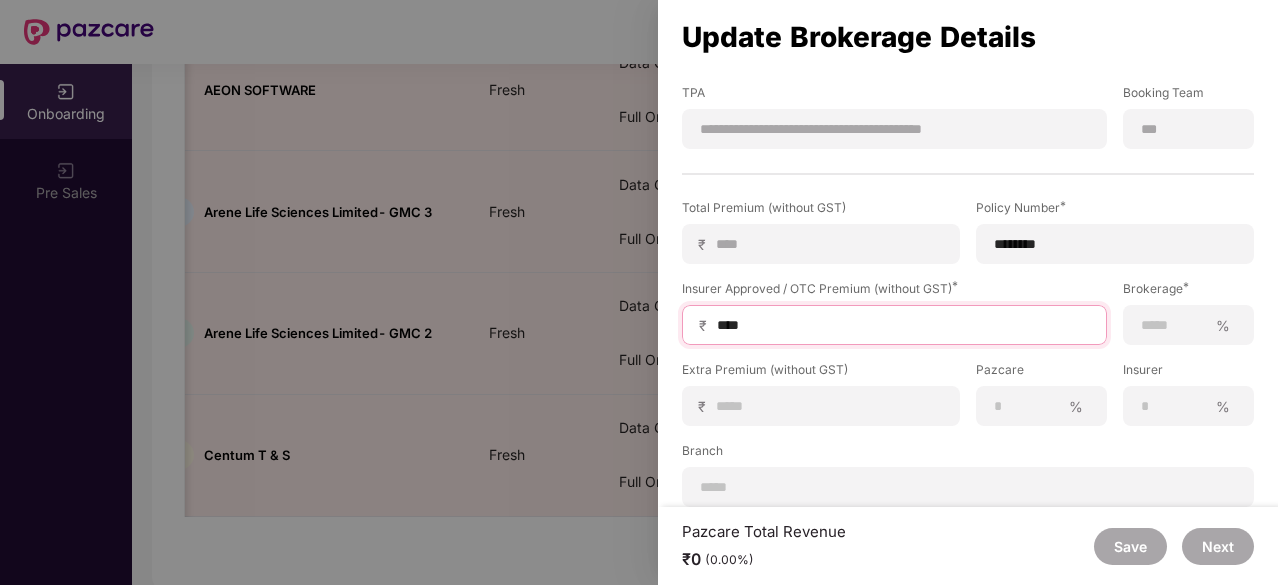 type on "*****" 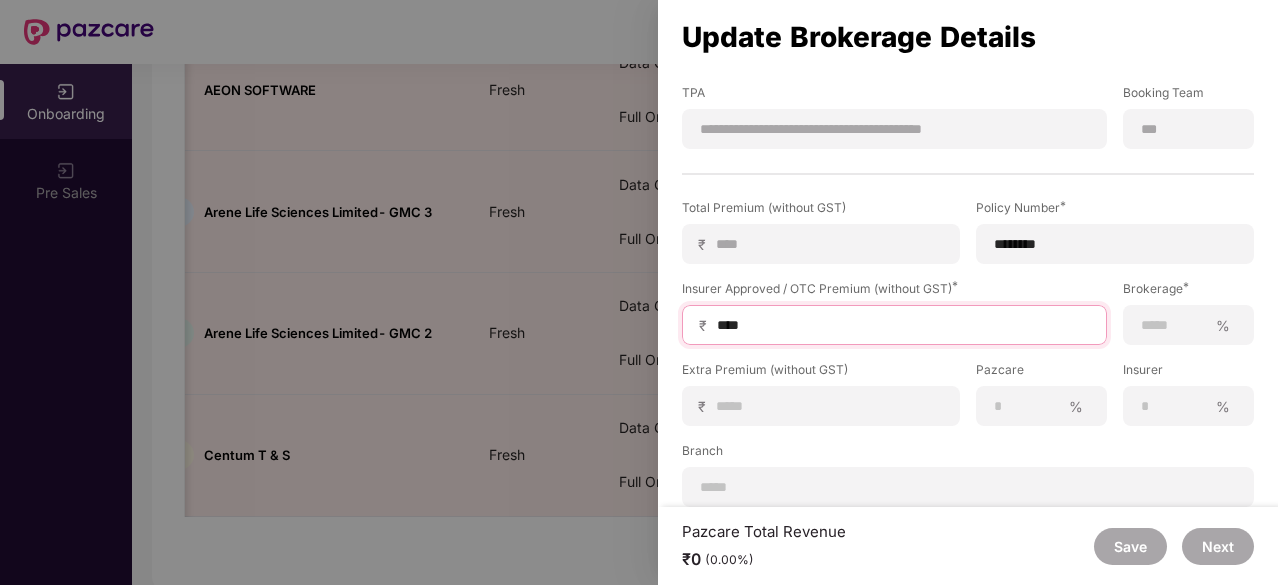 type on "*****" 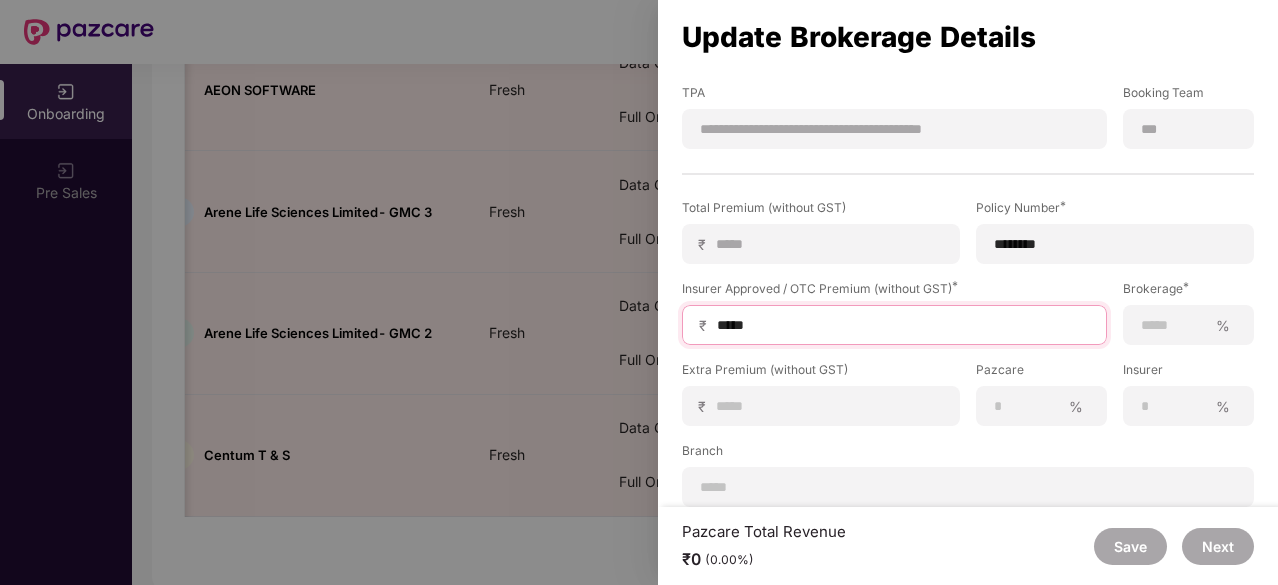 type on "******" 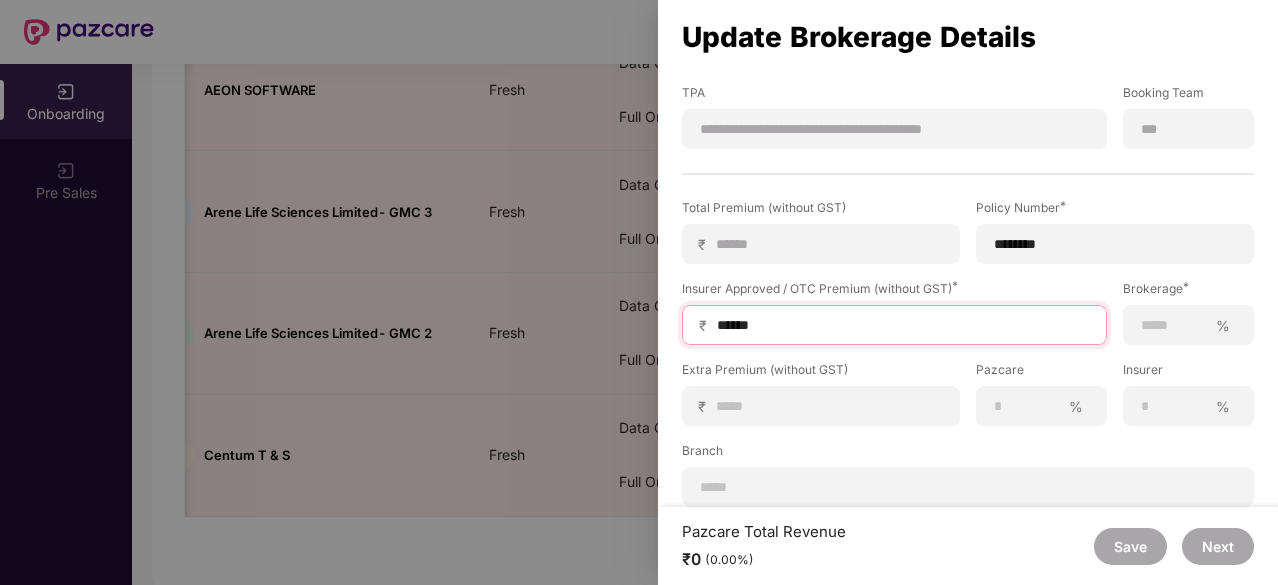 type on "******" 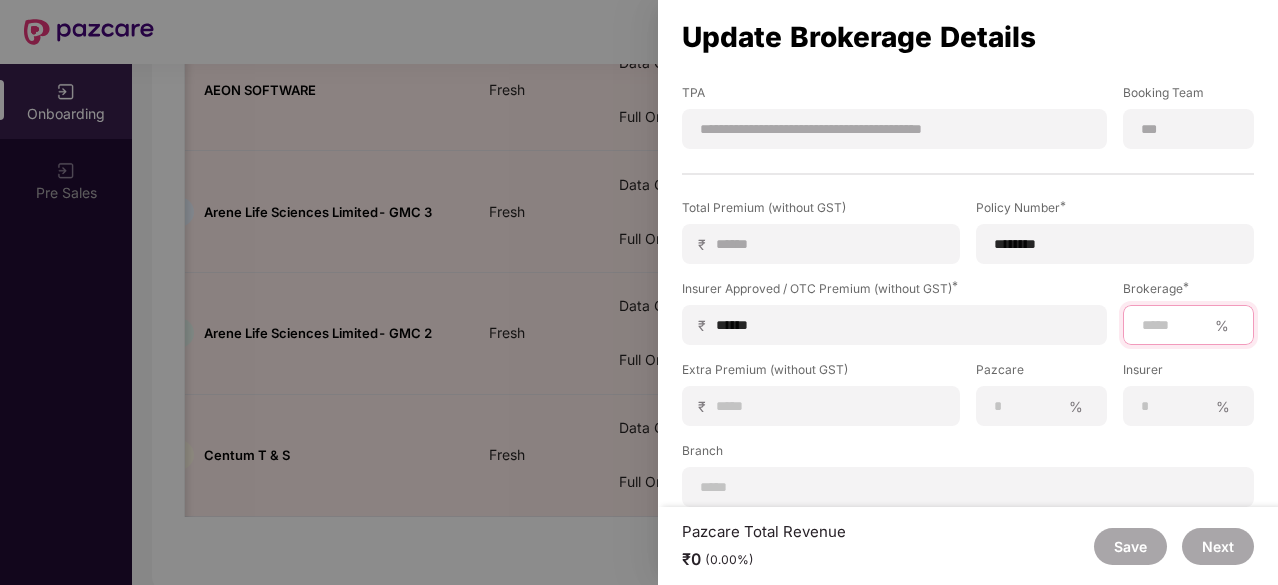 click at bounding box center (1173, 325) 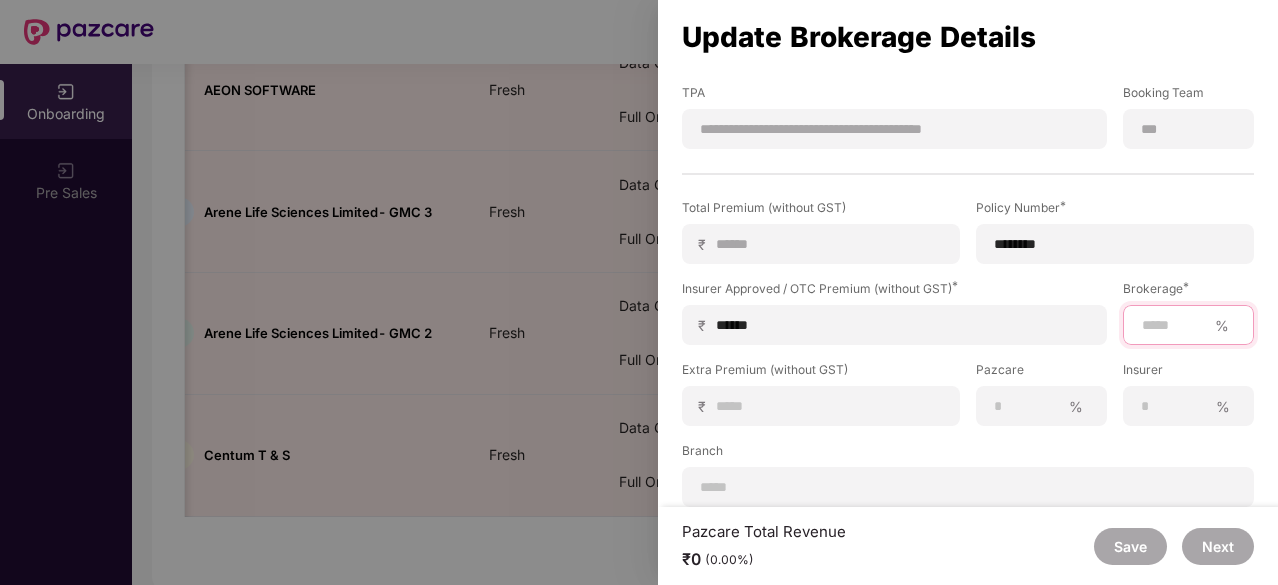 type on "***" 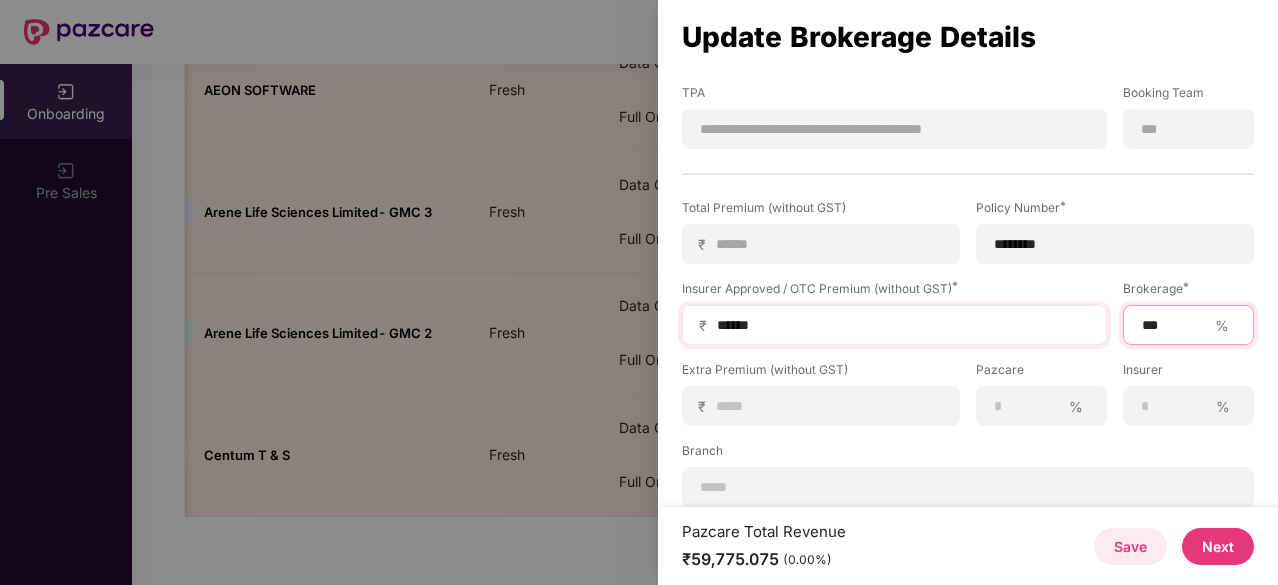 scroll, scrollTop: 394, scrollLeft: 0, axis: vertical 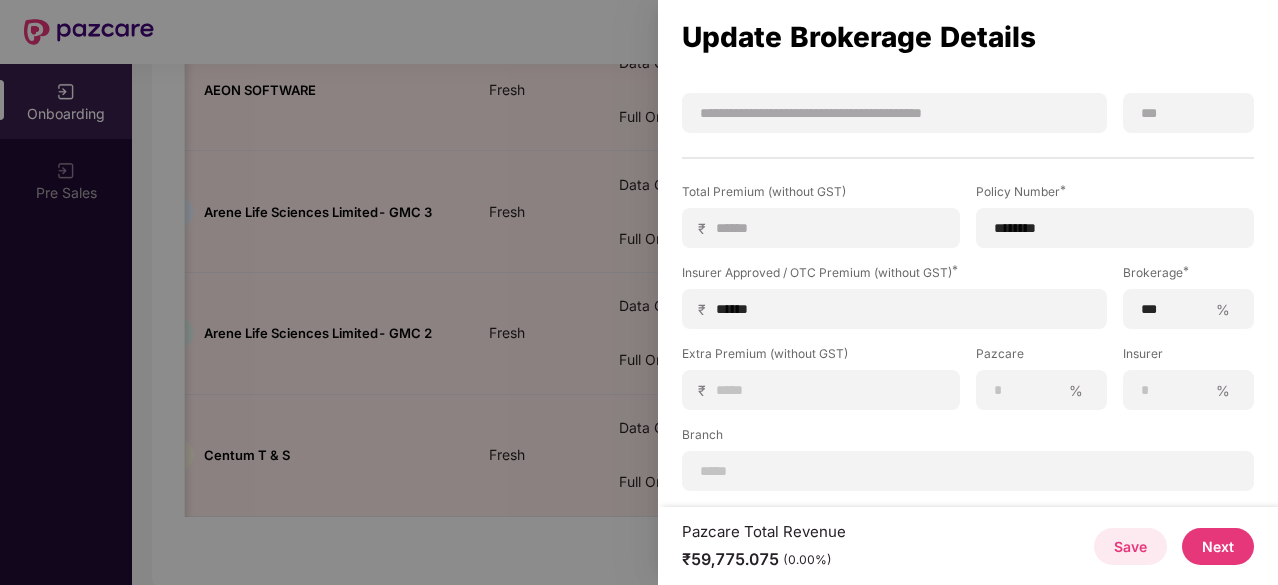 click on "Next" at bounding box center [1218, 546] 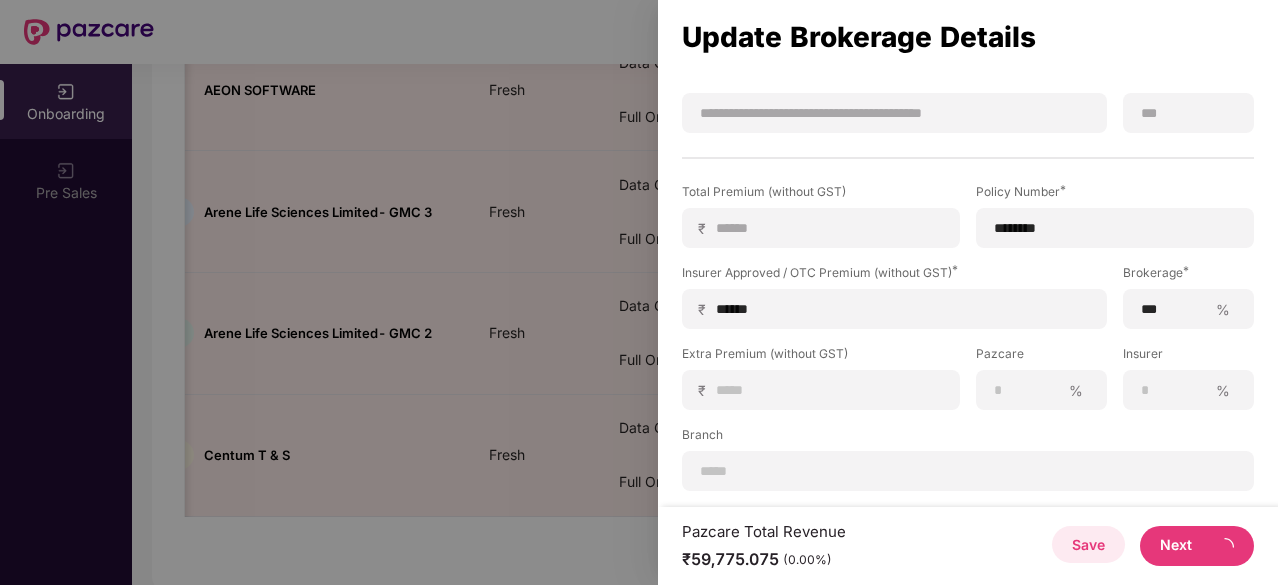 scroll, scrollTop: 0, scrollLeft: 0, axis: both 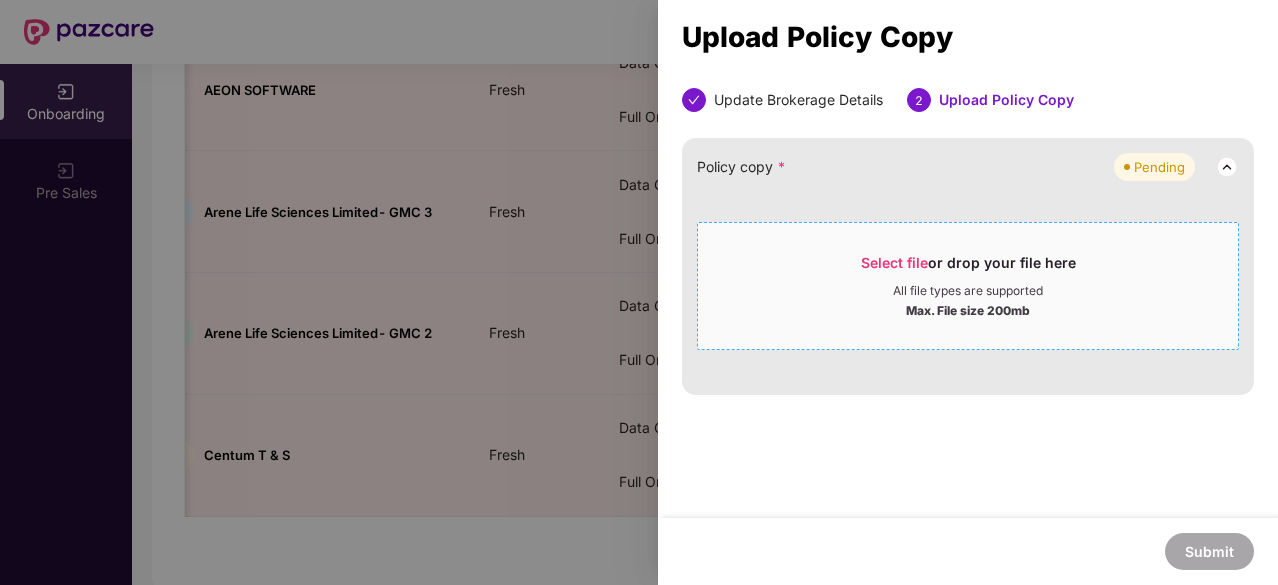 click on "Select file  or drop your file here" at bounding box center [968, 268] 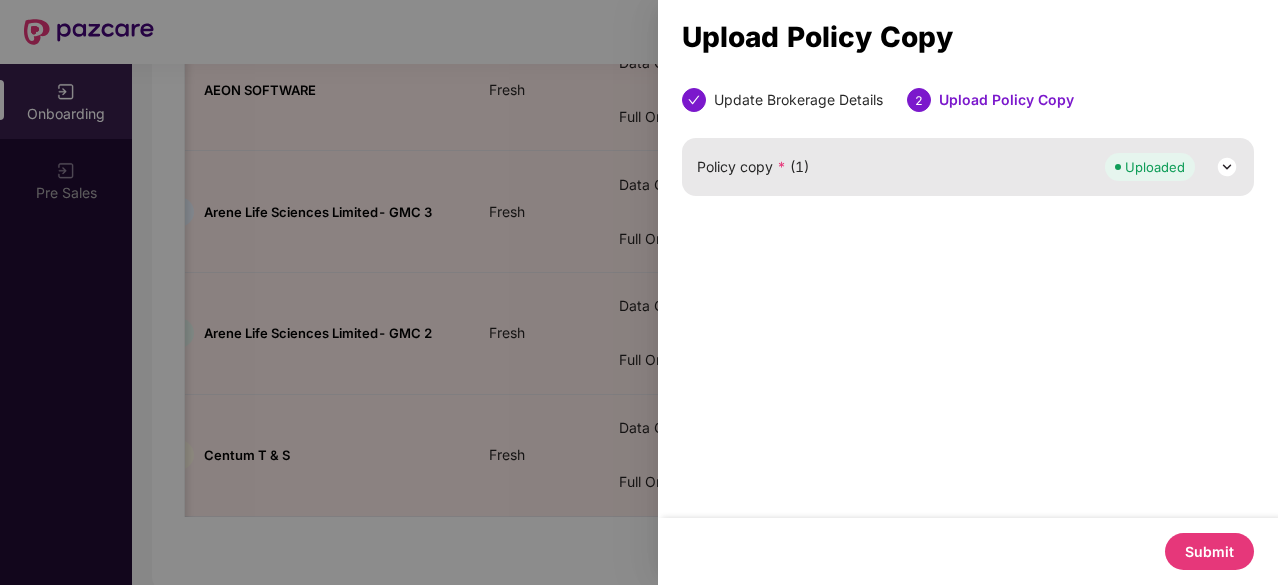 click on "Submit" at bounding box center [1209, 551] 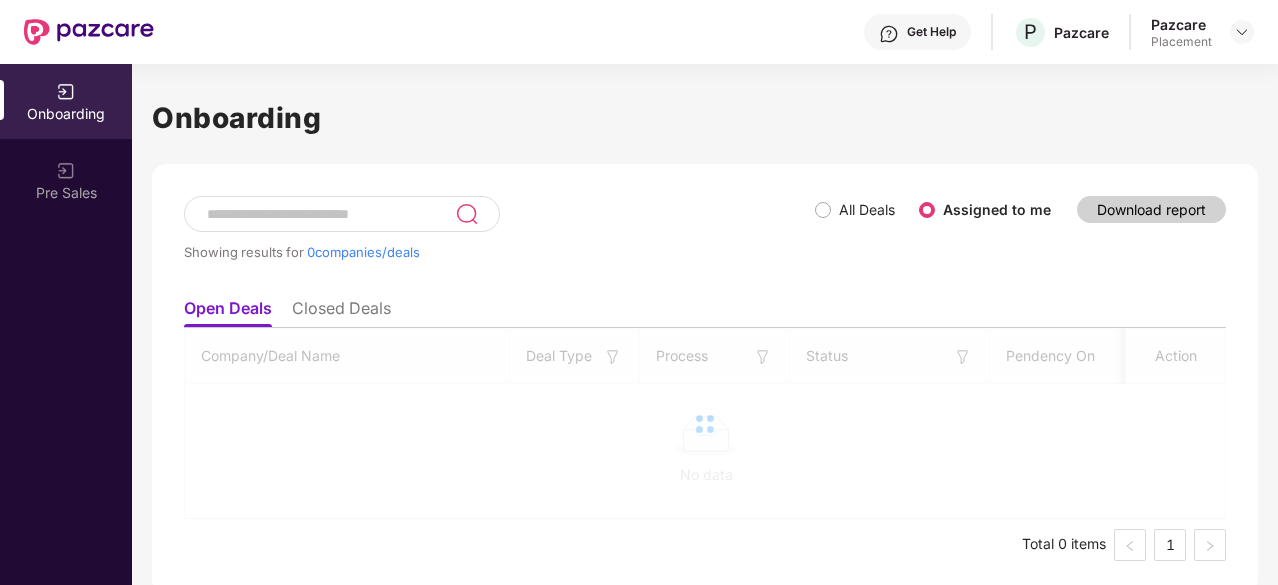 scroll, scrollTop: 0, scrollLeft: 0, axis: both 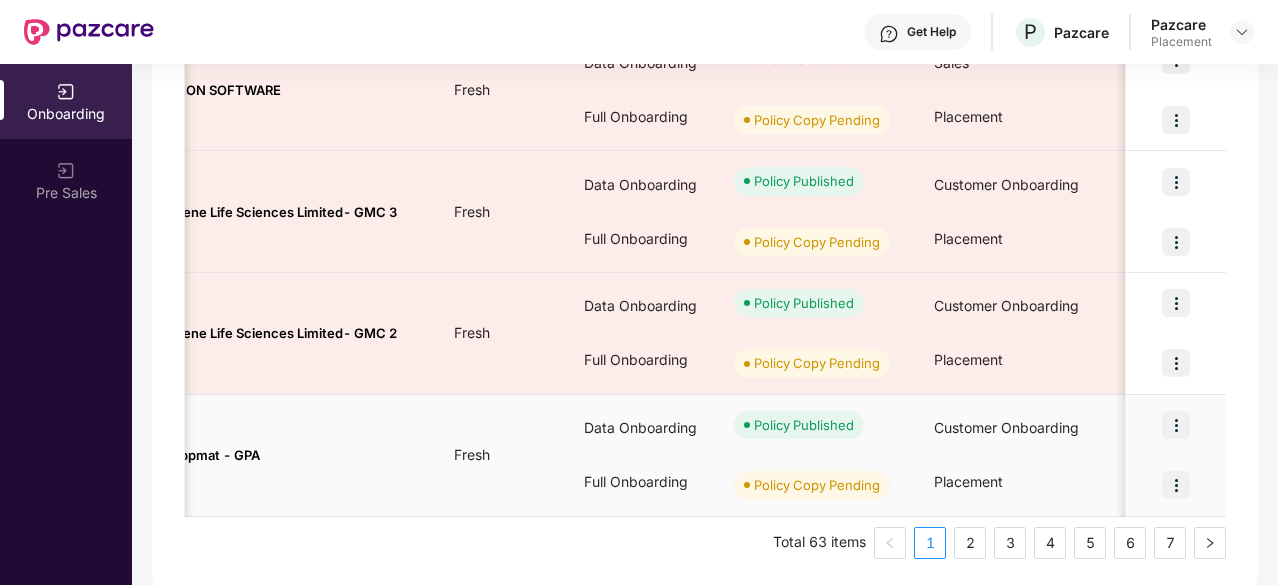 click at bounding box center [1176, 485] 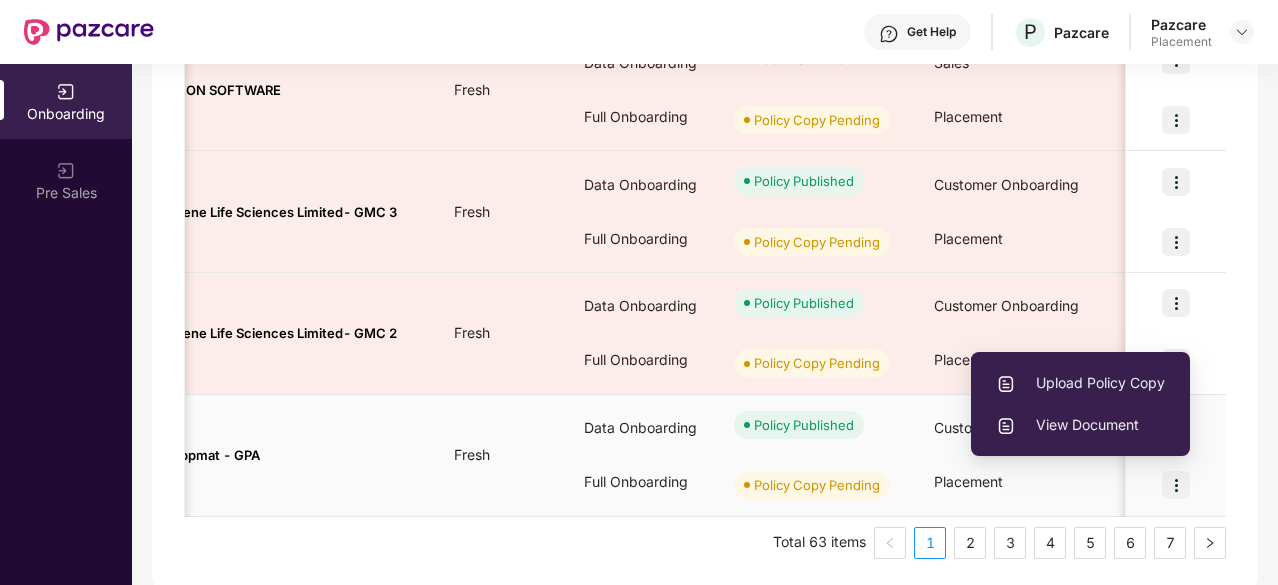 click on "Upload Policy Copy" at bounding box center (1080, 383) 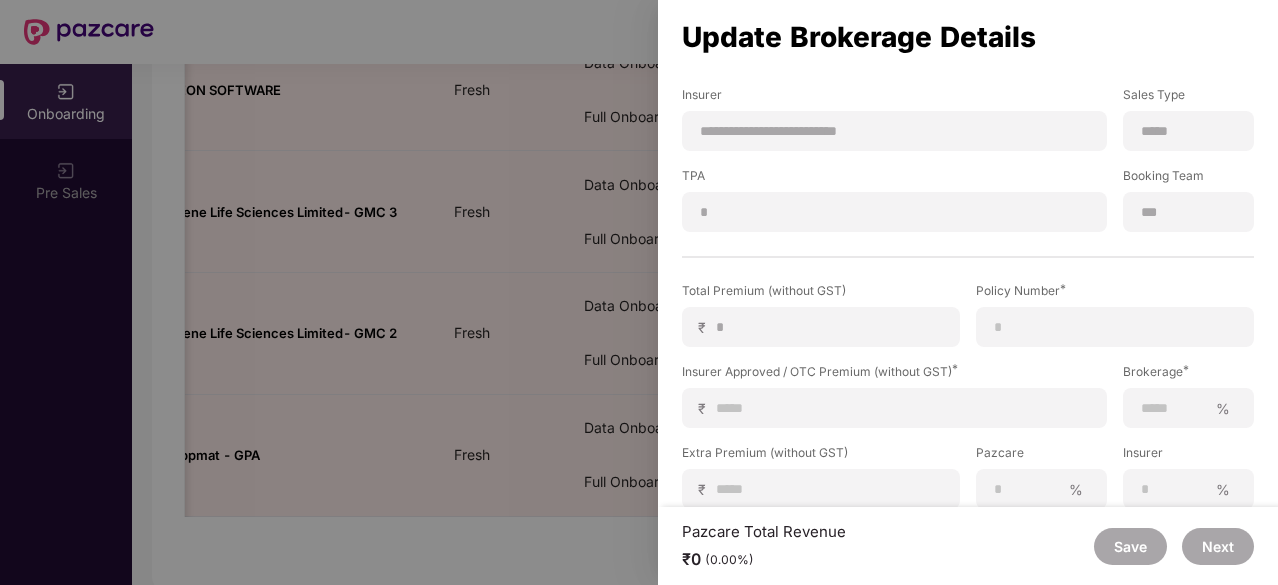scroll, scrollTop: 300, scrollLeft: 0, axis: vertical 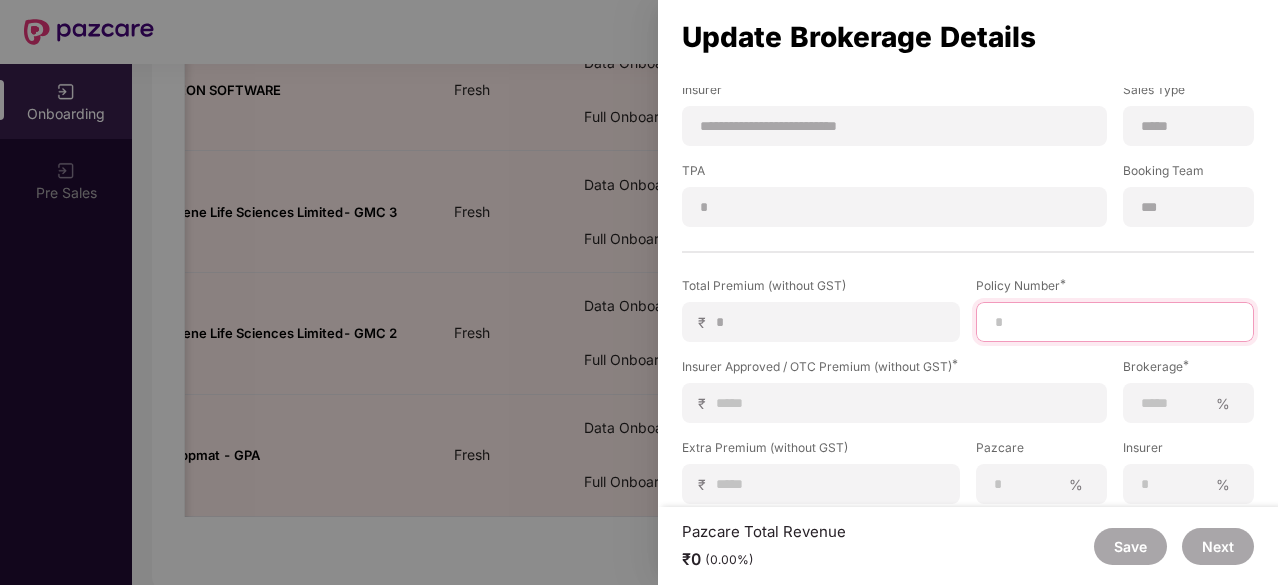 click at bounding box center [1115, 322] 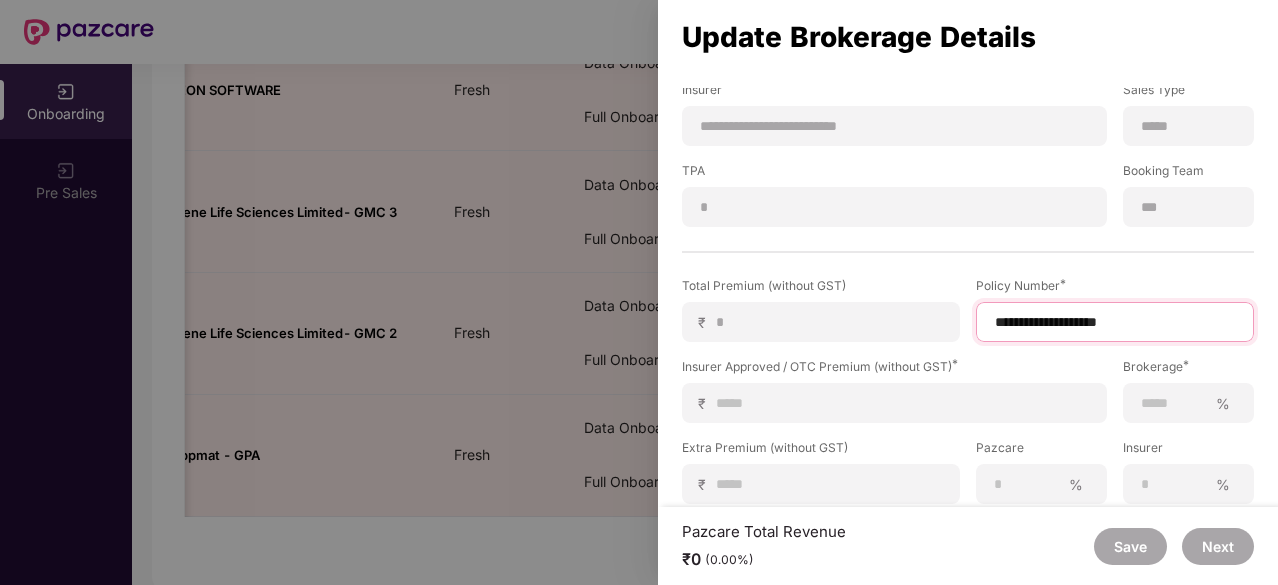 type on "**********" 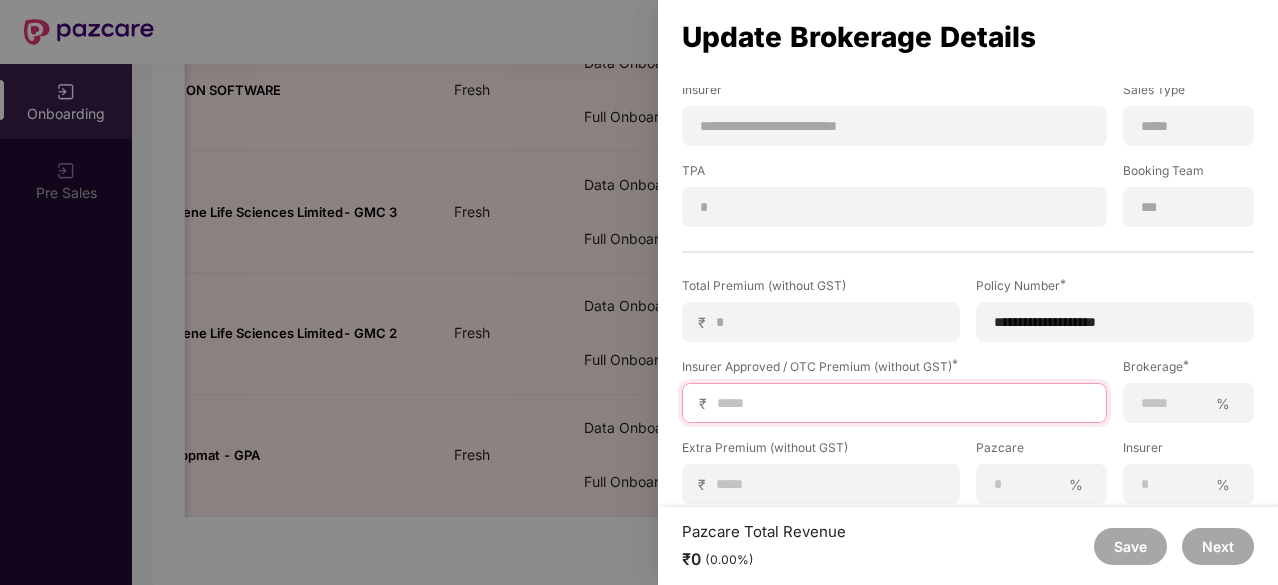 click at bounding box center [902, 403] 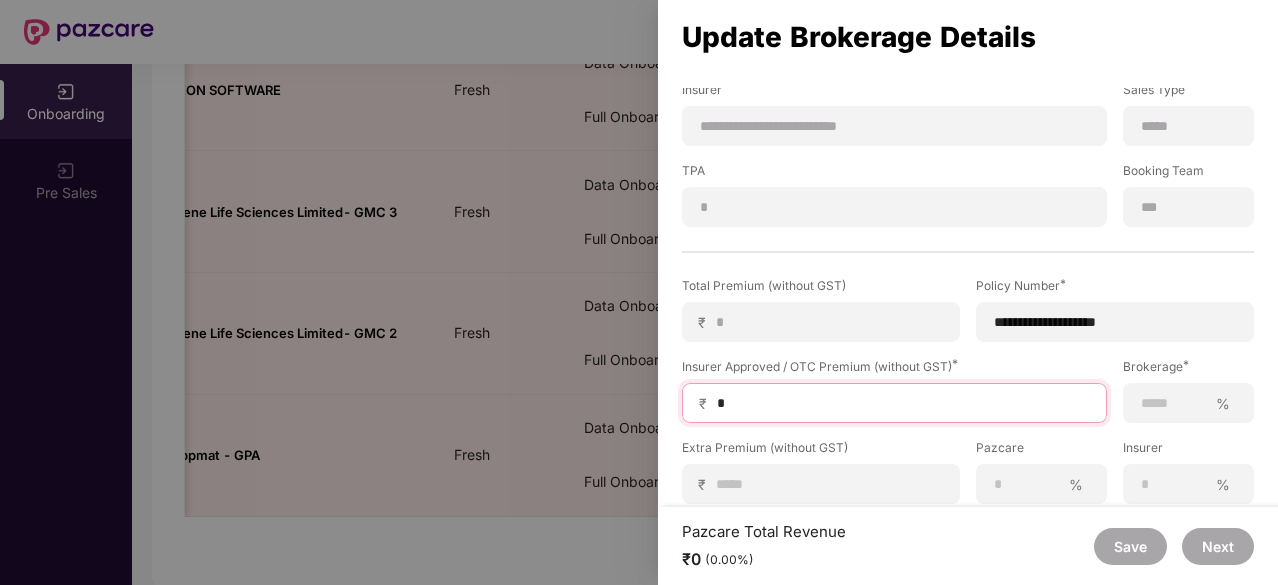 type on "**" 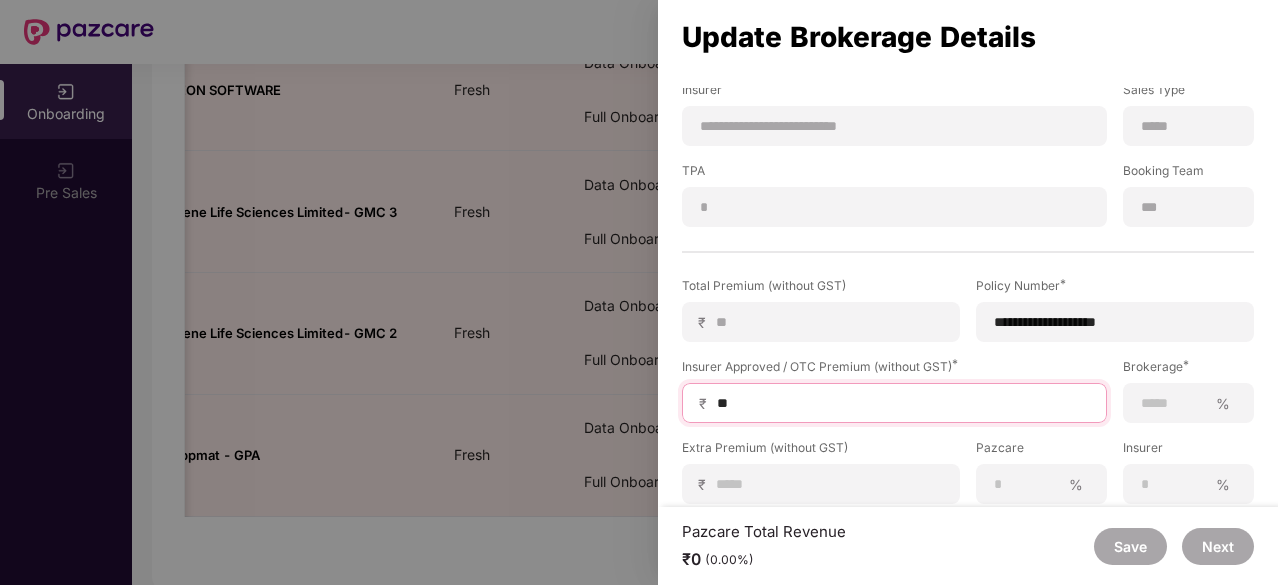 type on "***" 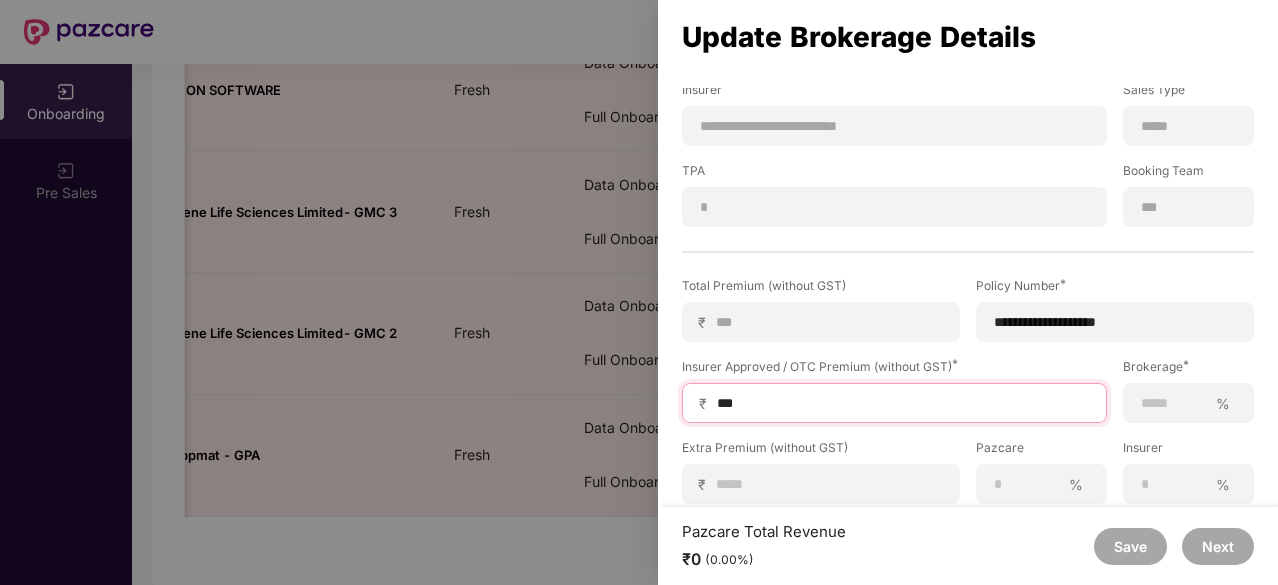type on "***" 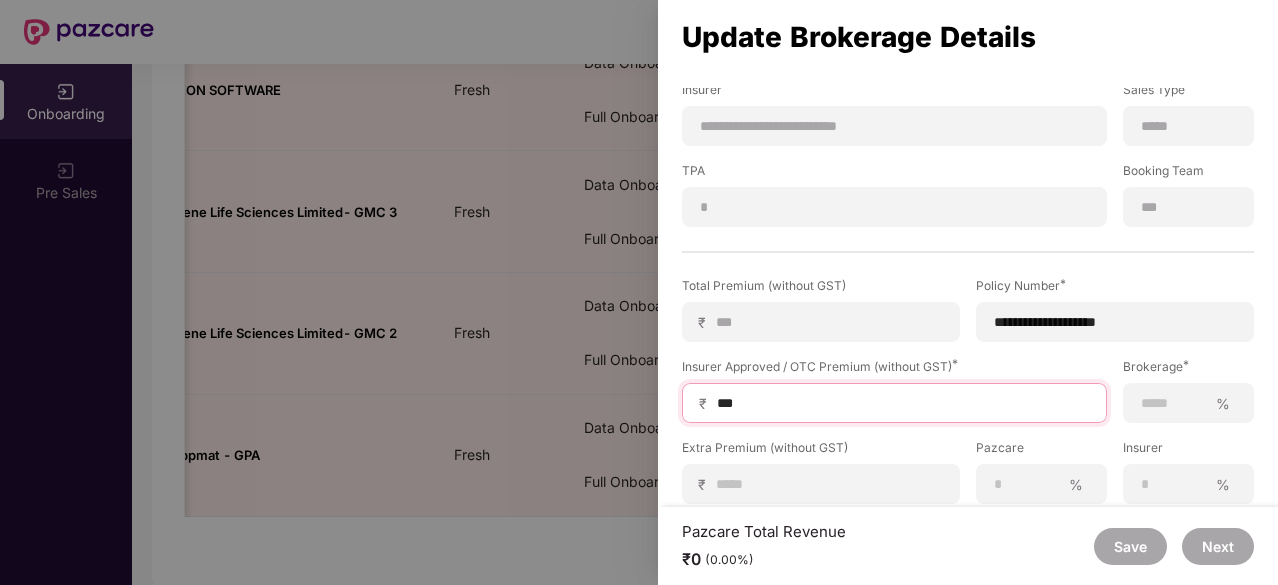 type on "****" 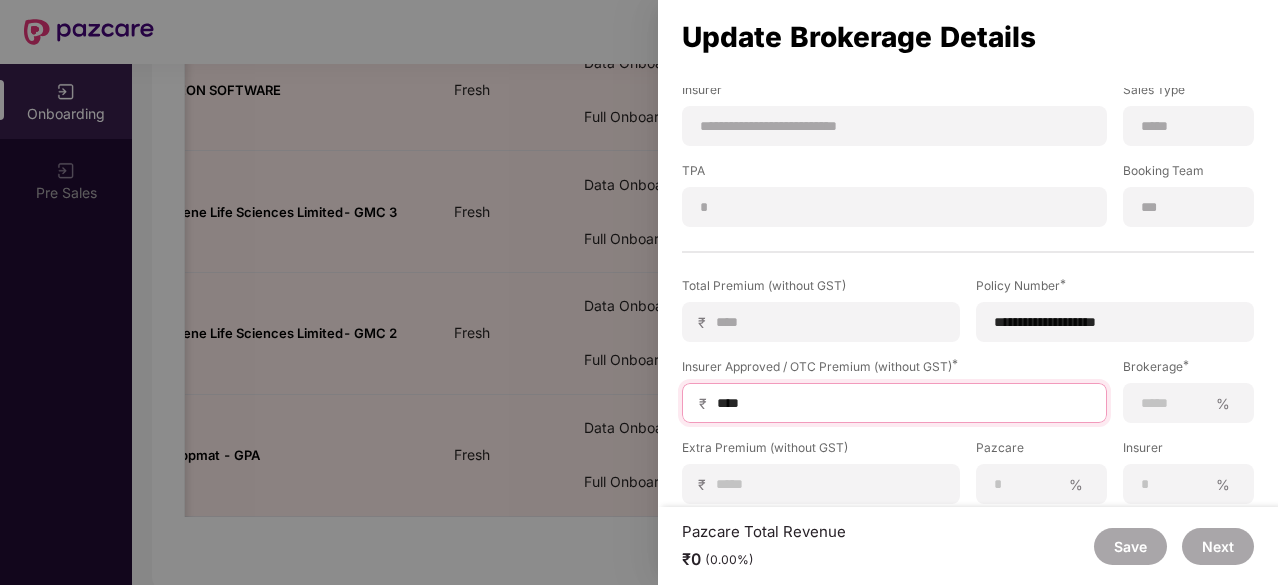 type on "*****" 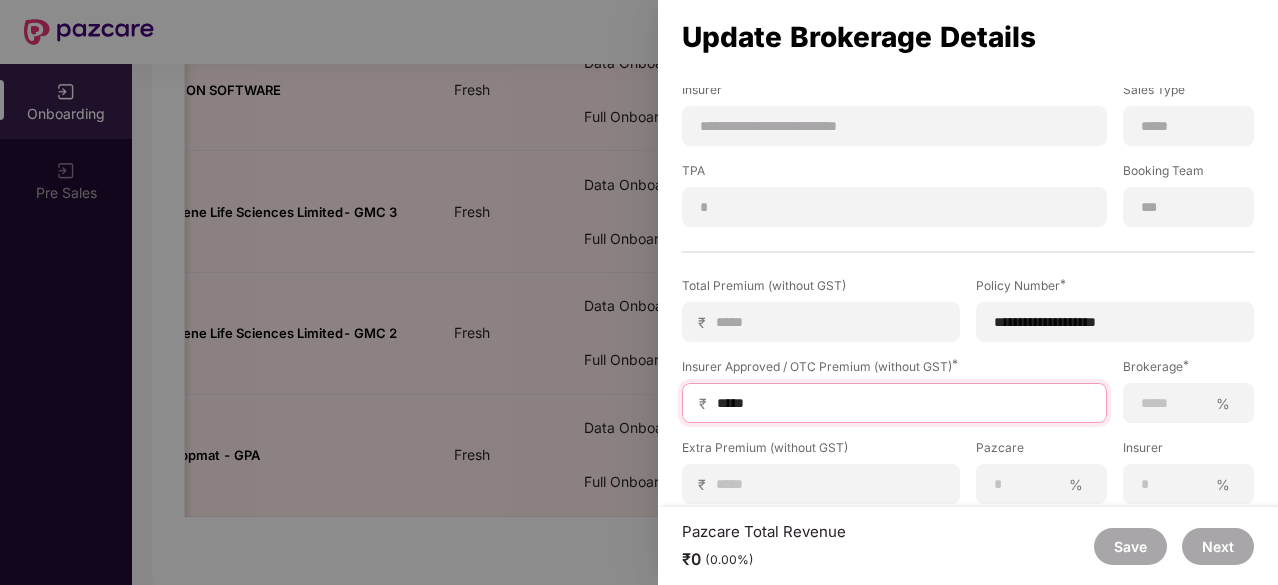 type on "******" 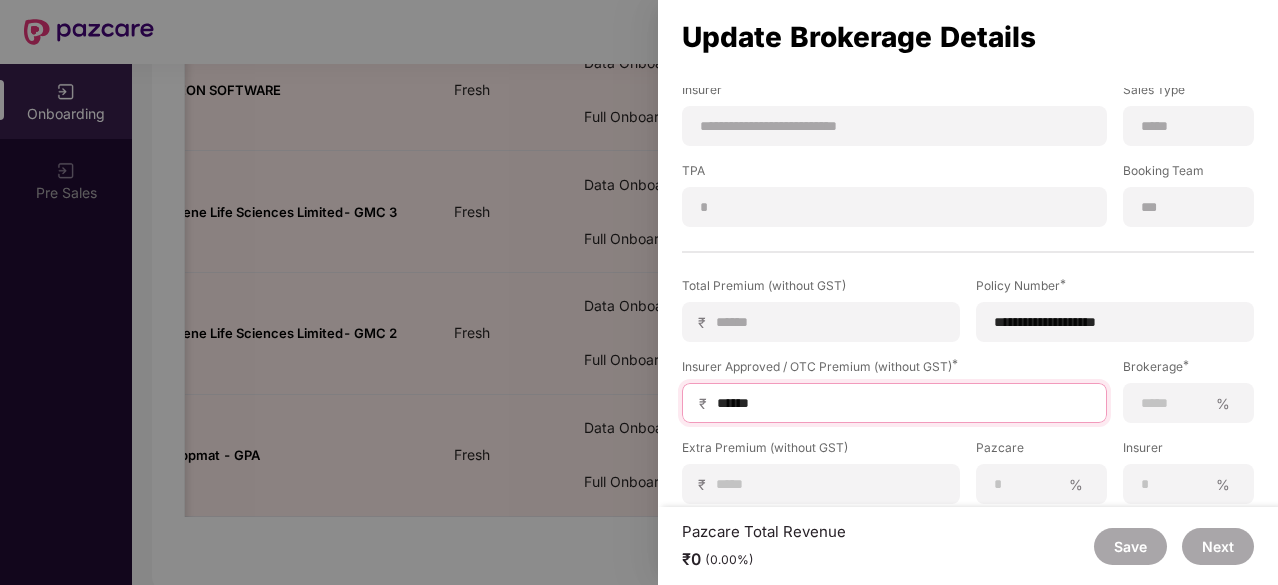 type on "*******" 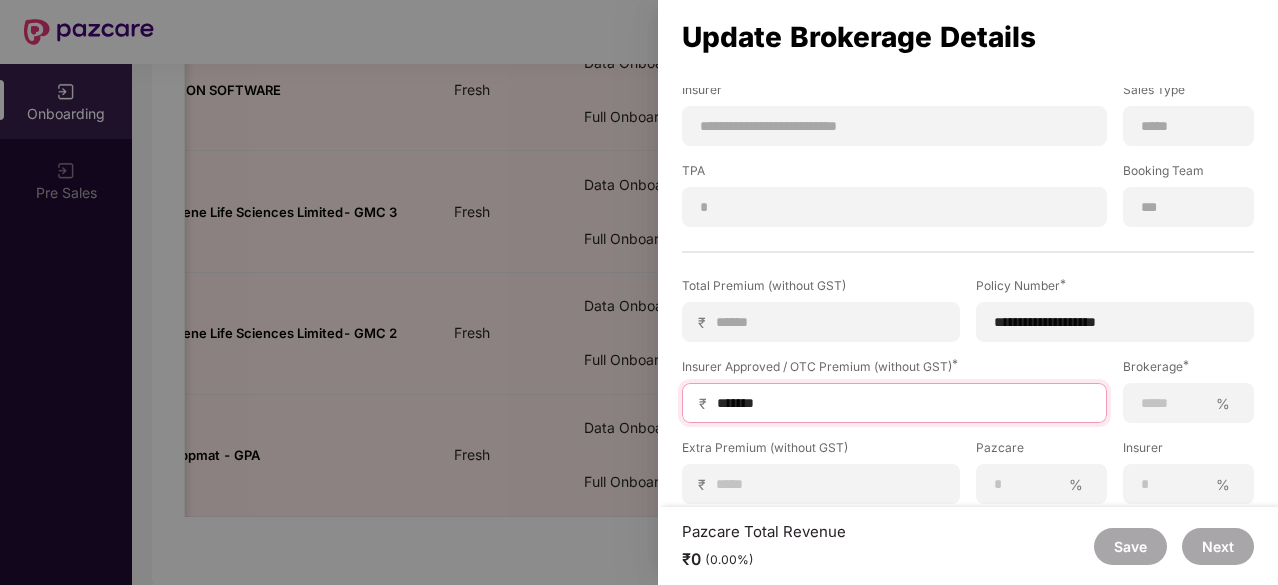 type on "********" 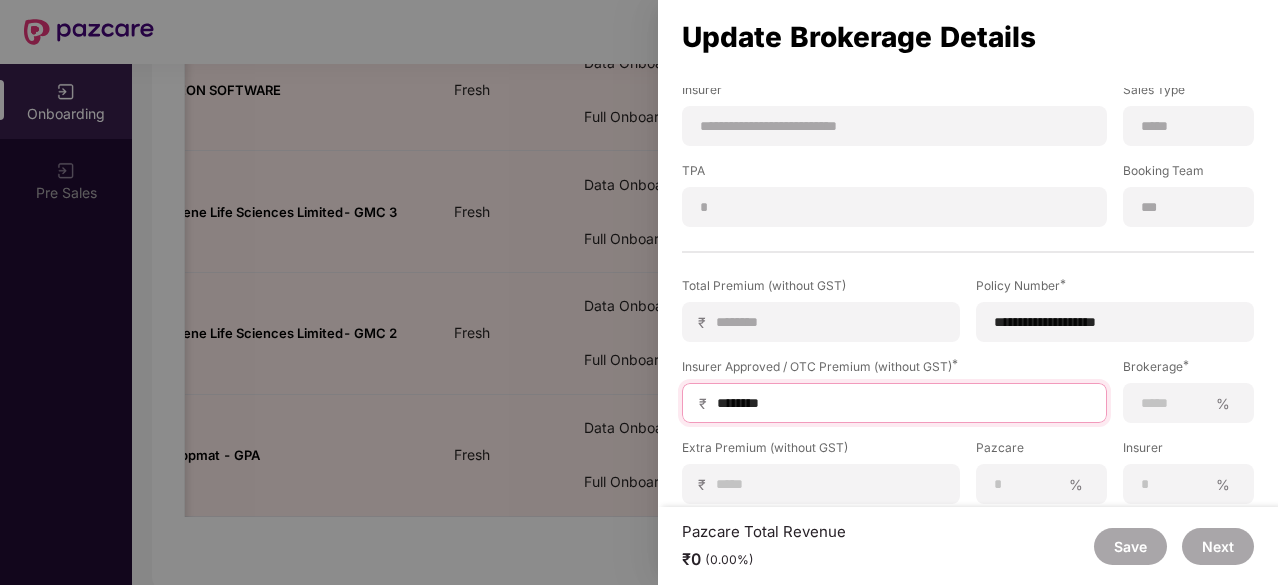 type on "*********" 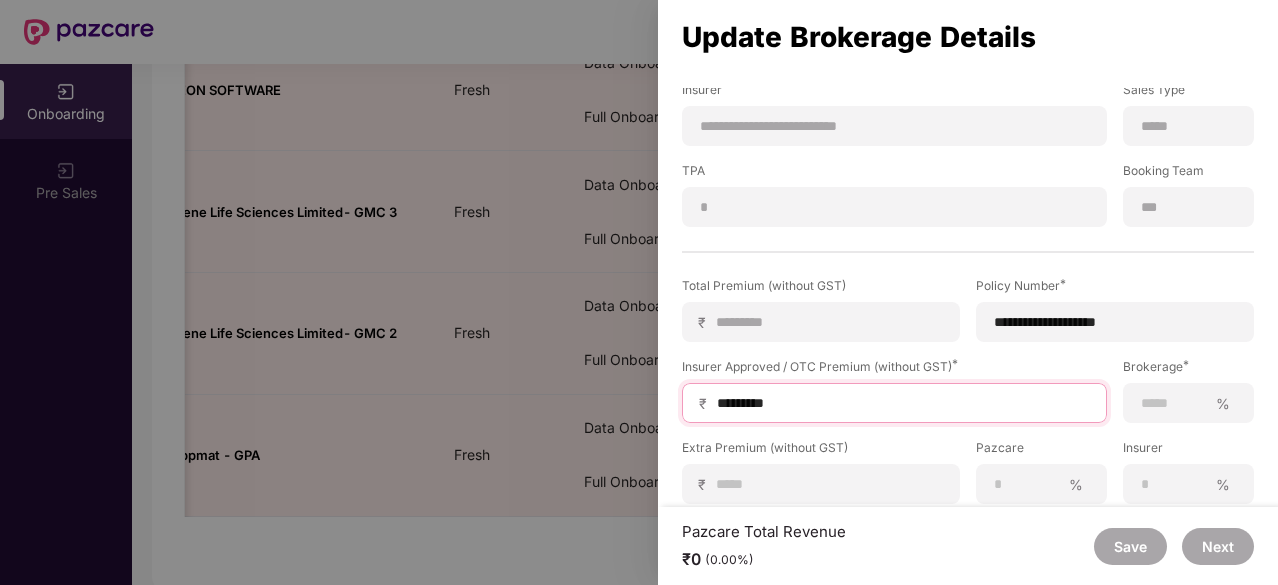 type on "*********" 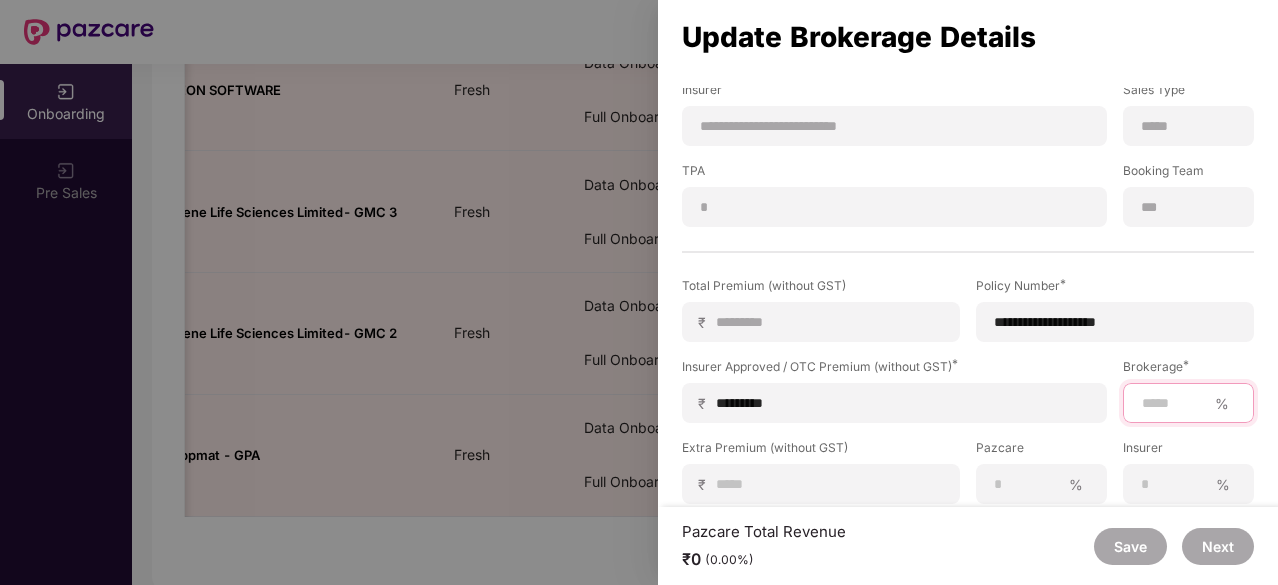 click at bounding box center [1173, 403] 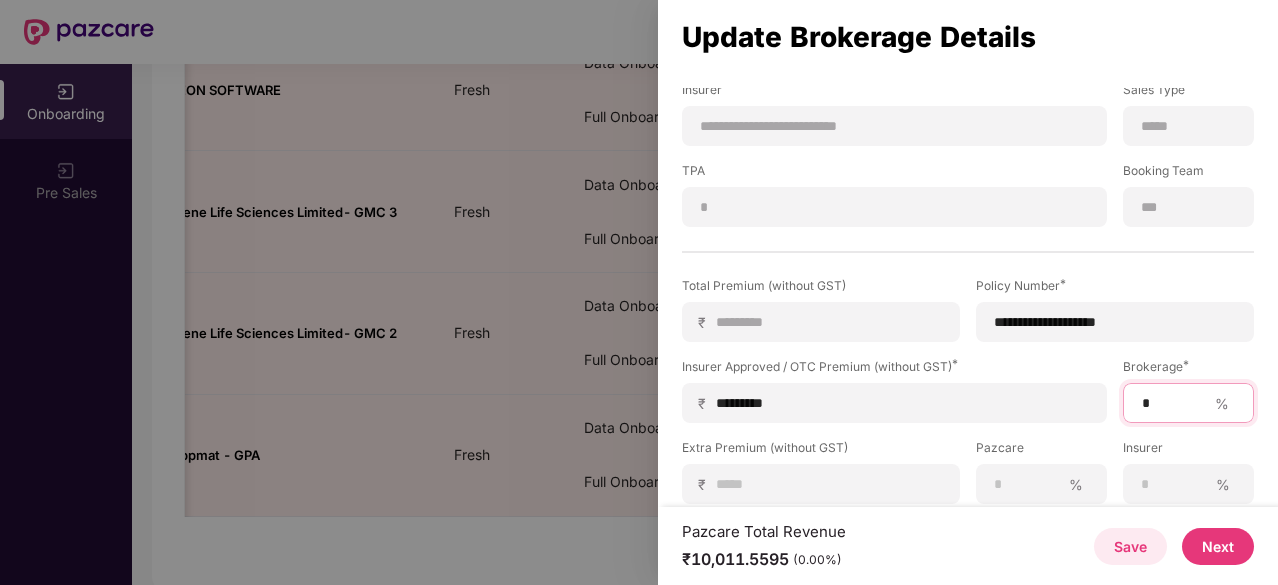 type on "*" 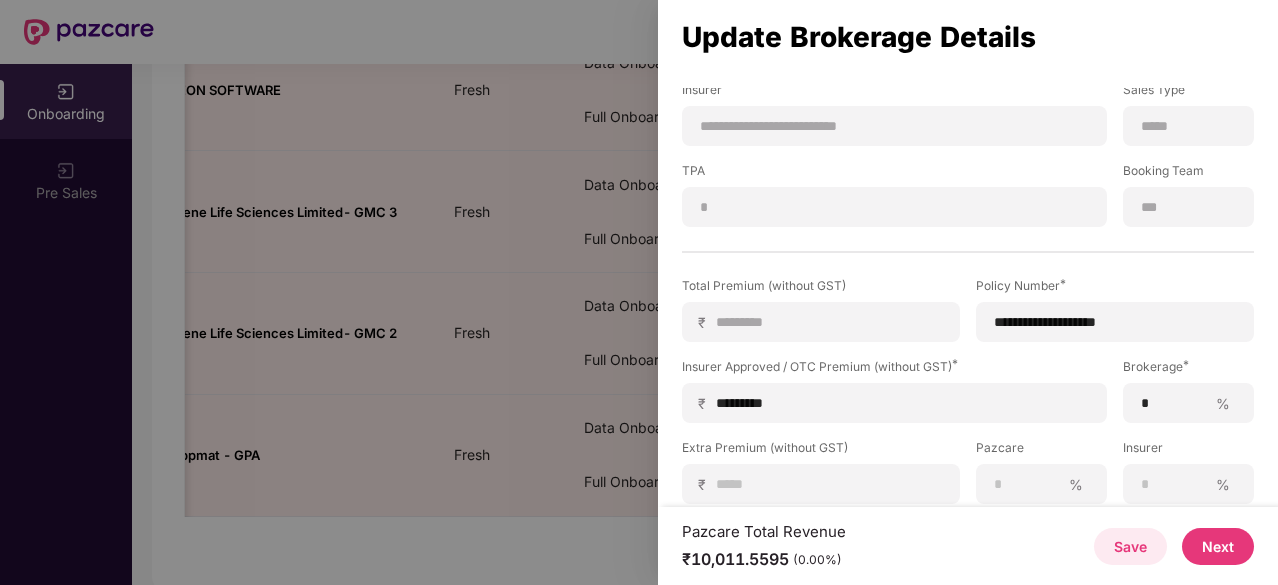 click on "**********" at bounding box center (968, 431) 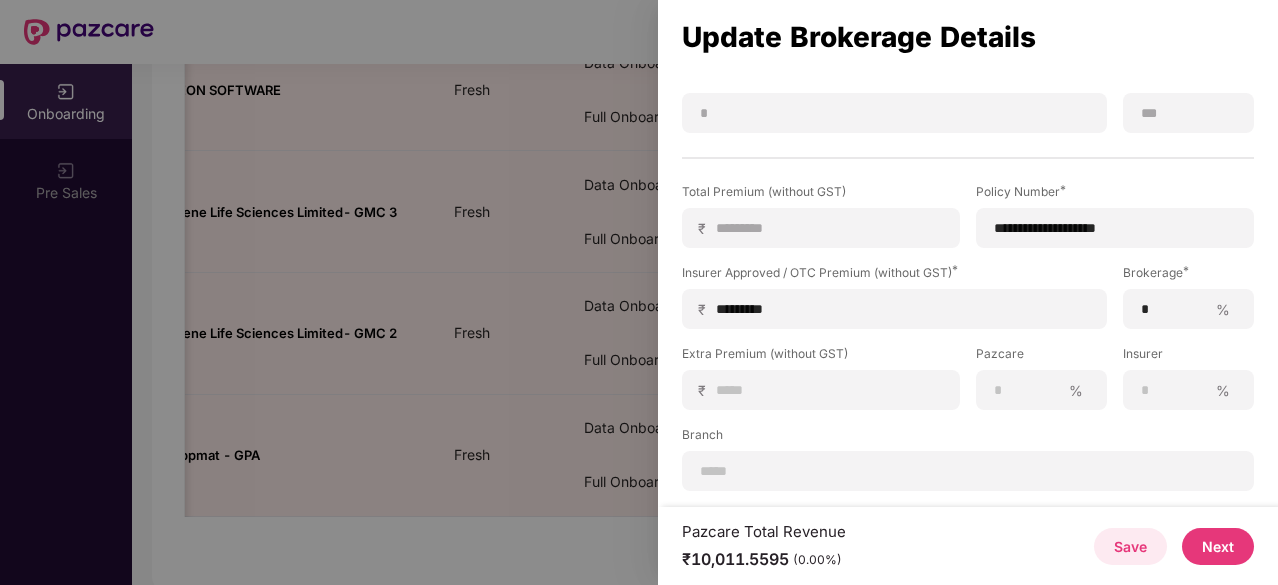 click on "Next" at bounding box center (1218, 546) 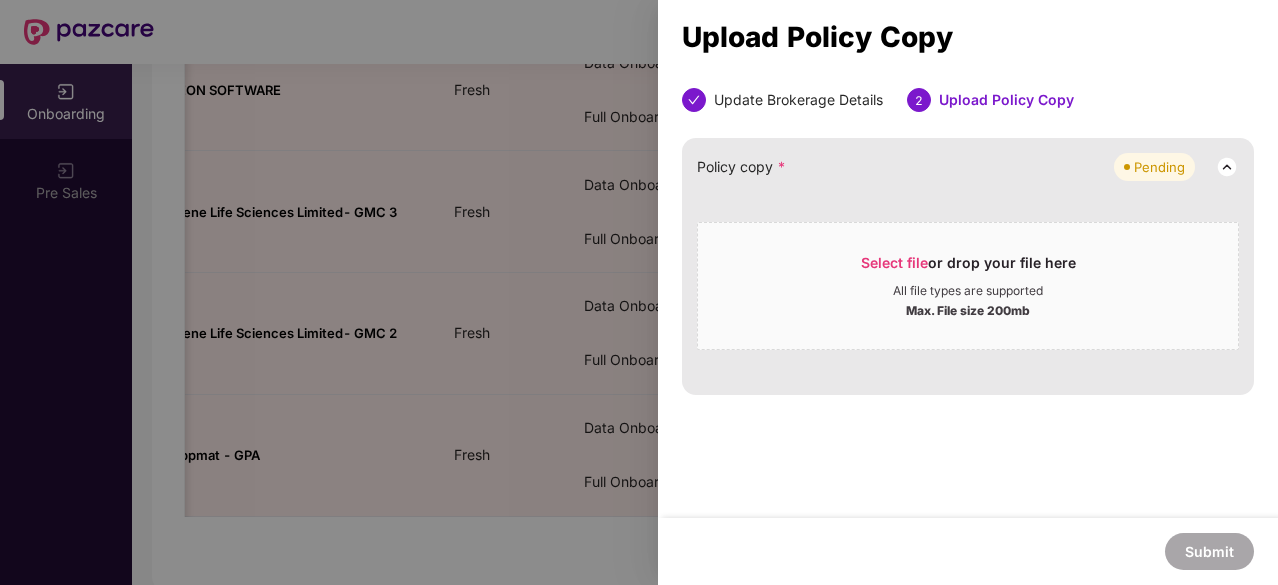 scroll, scrollTop: 0, scrollLeft: 0, axis: both 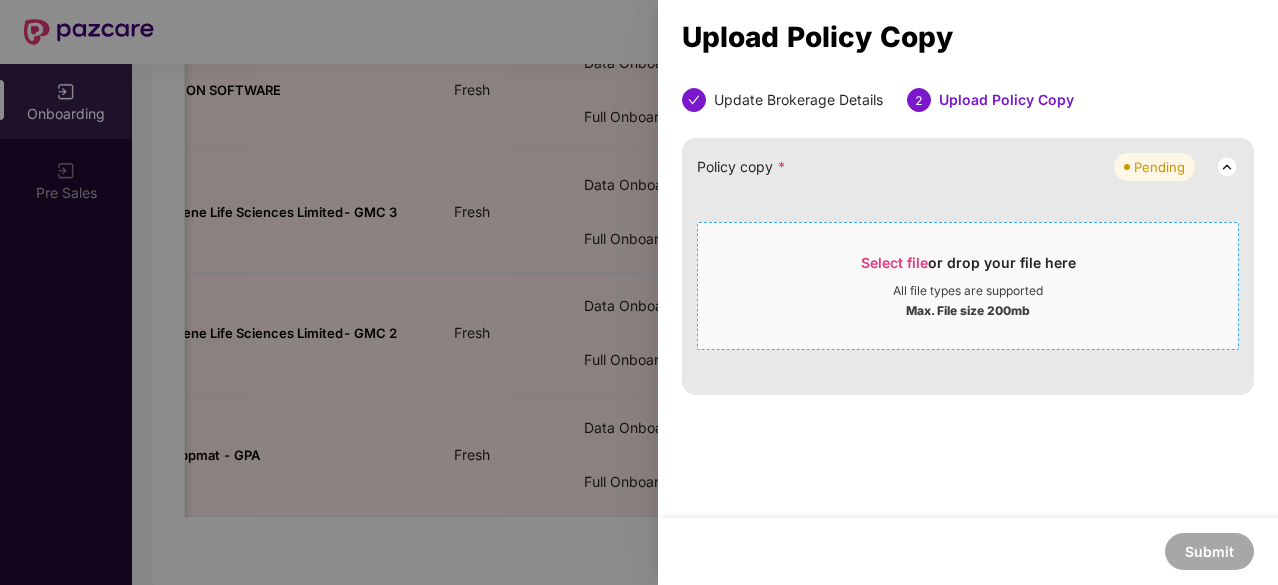 click on "Select file  or drop your file here" at bounding box center (968, 268) 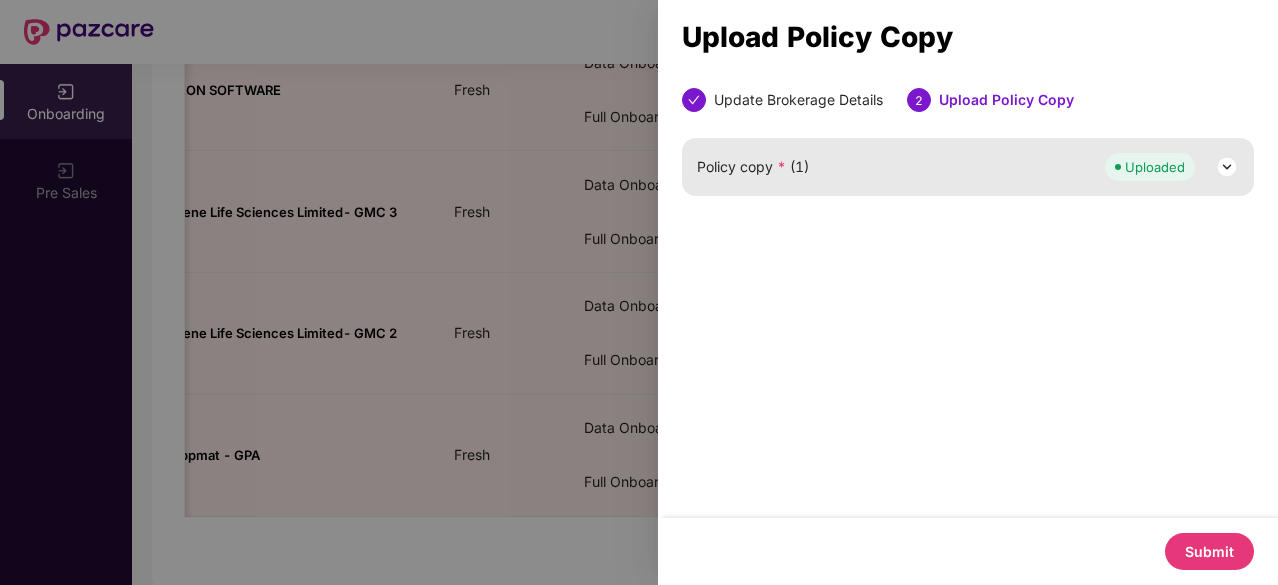 click on "Submit" at bounding box center (1209, 551) 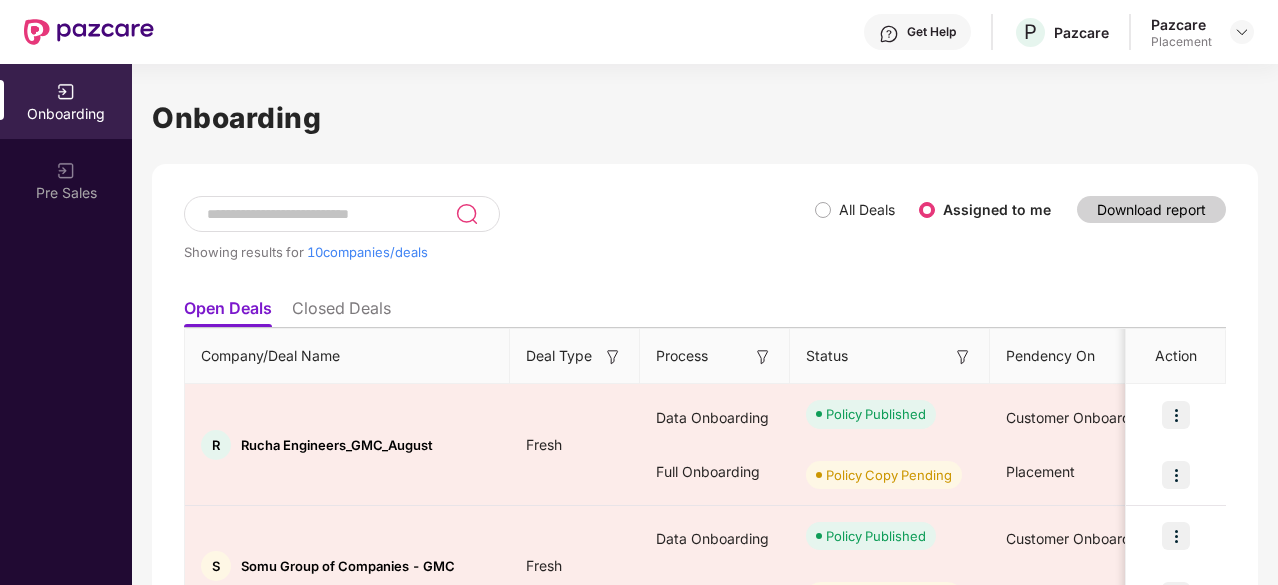 scroll, scrollTop: 0, scrollLeft: 0, axis: both 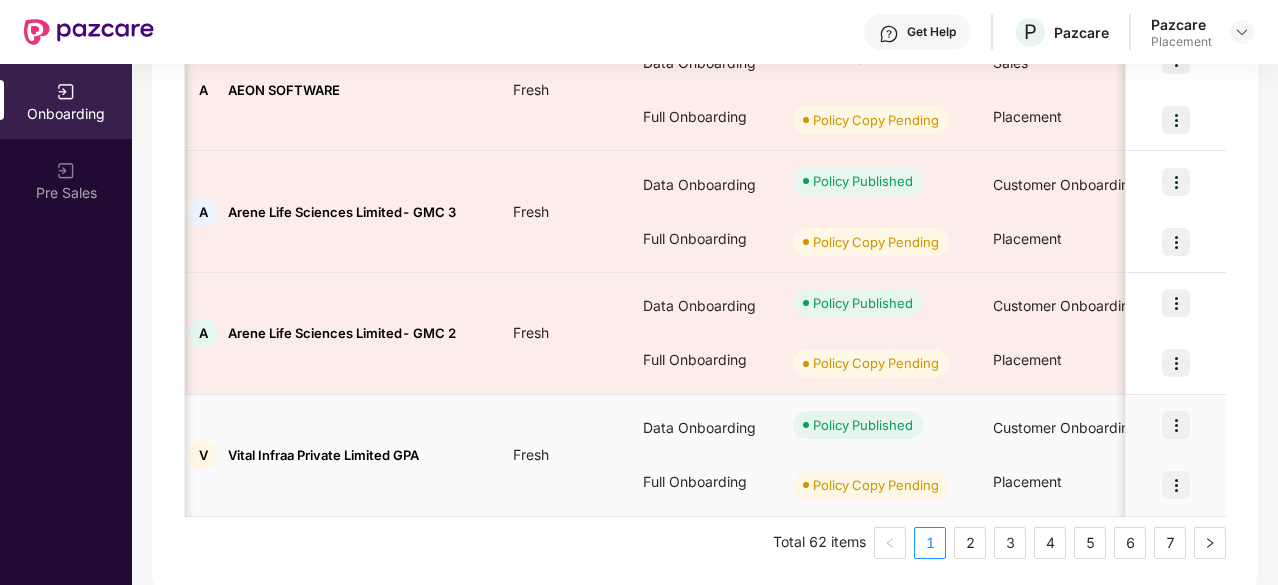 click at bounding box center [1176, 485] 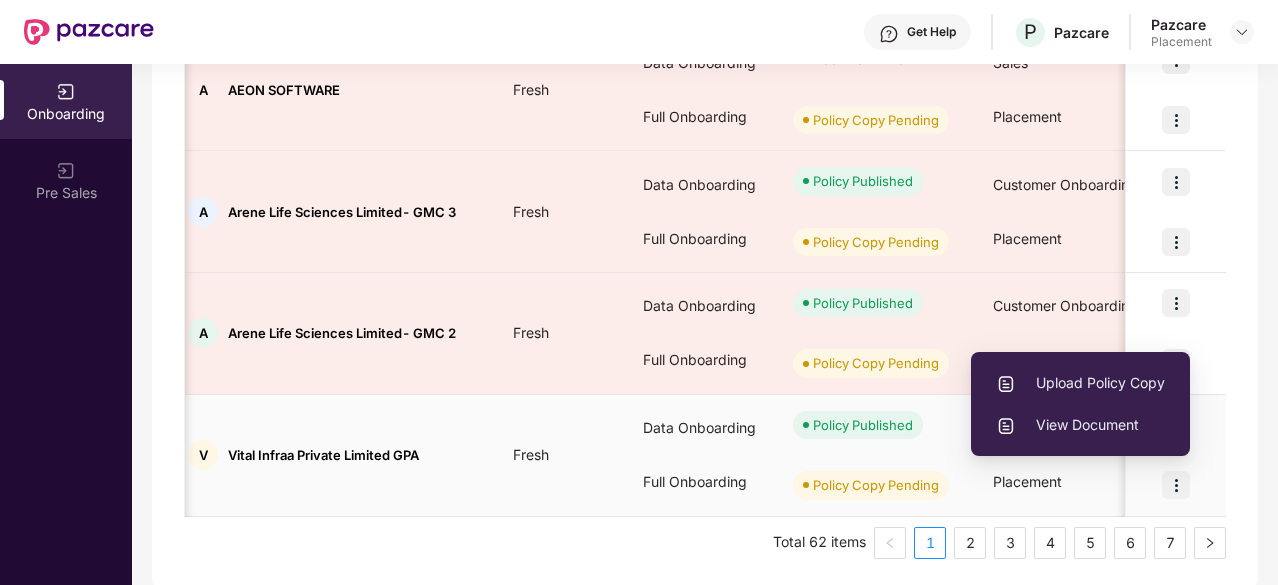 click on "Upload Policy Copy" at bounding box center (1080, 383) 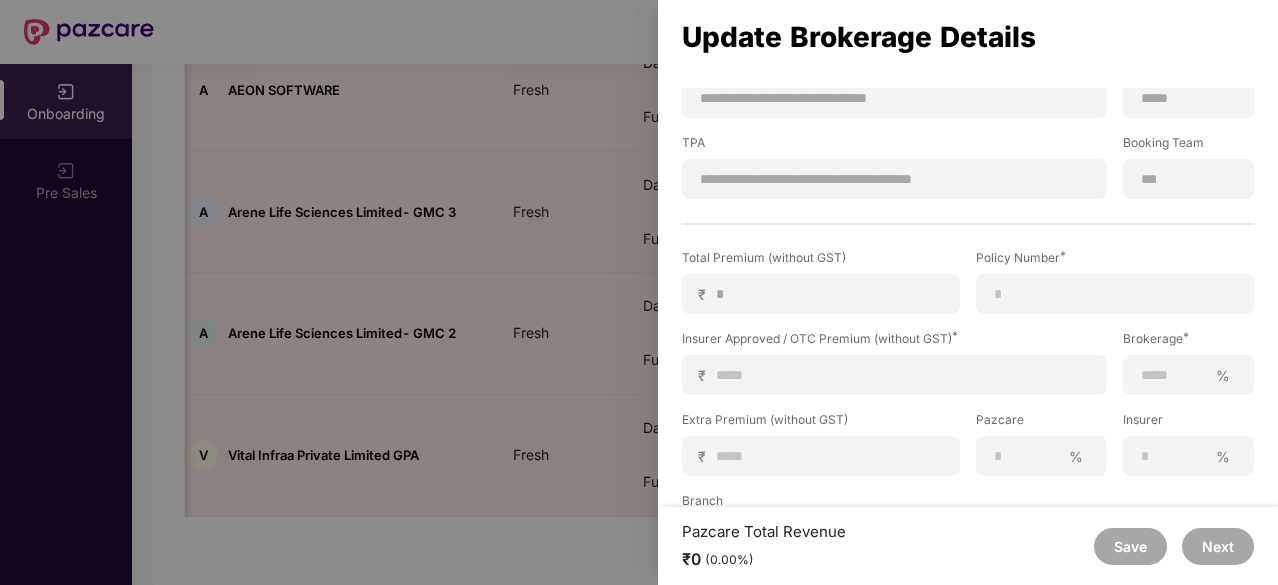 scroll, scrollTop: 334, scrollLeft: 0, axis: vertical 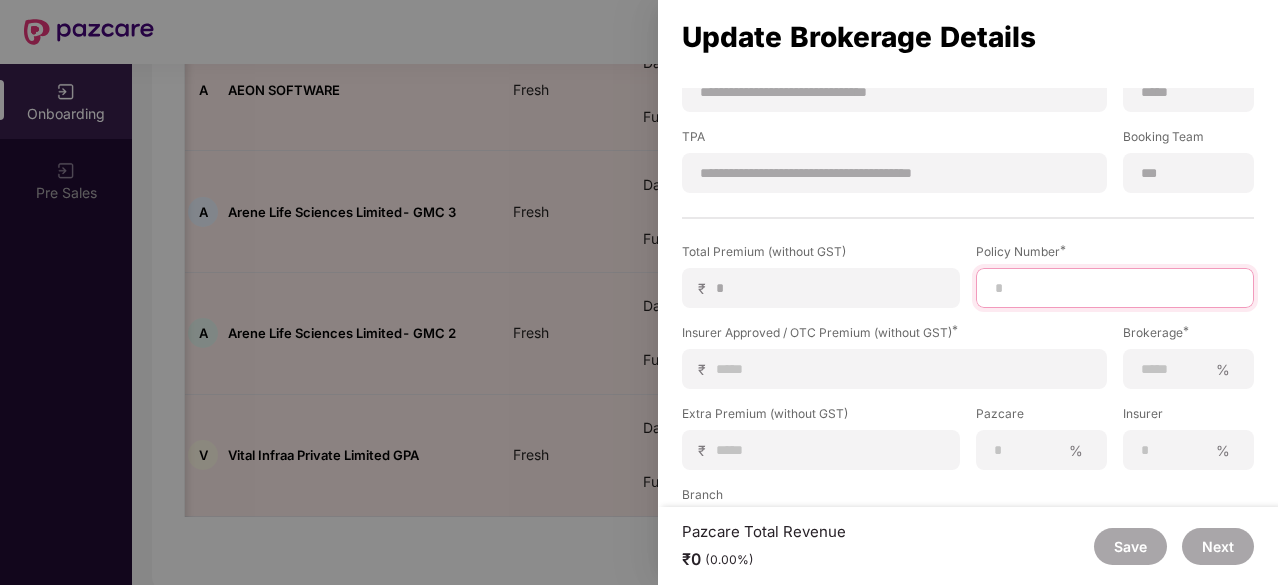 click at bounding box center (1115, 288) 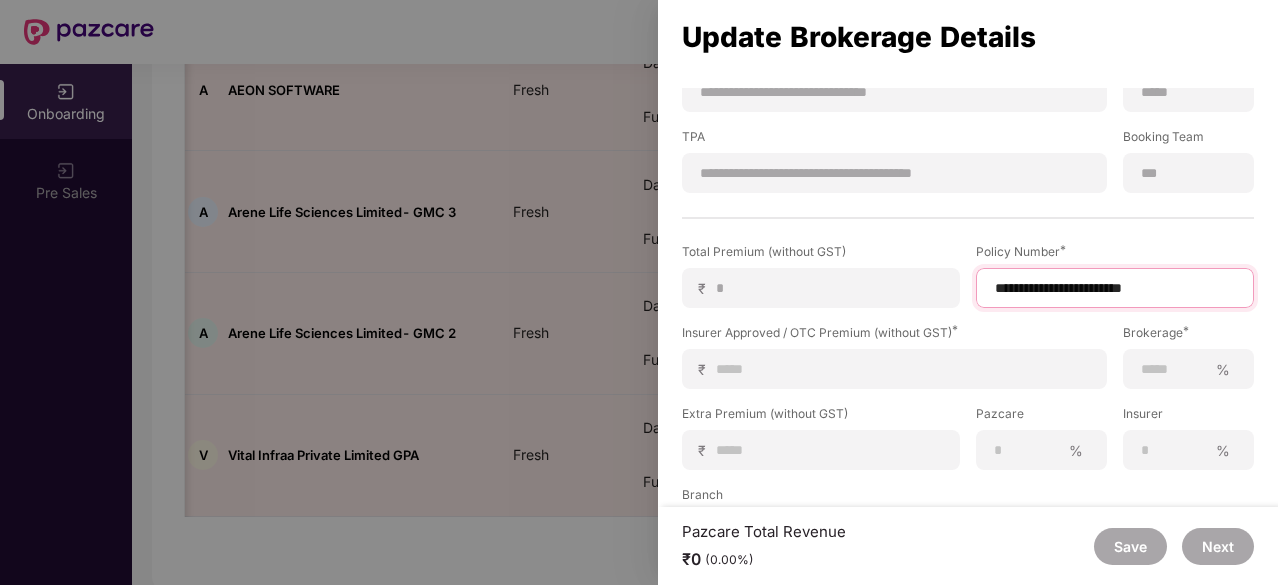 type on "**********" 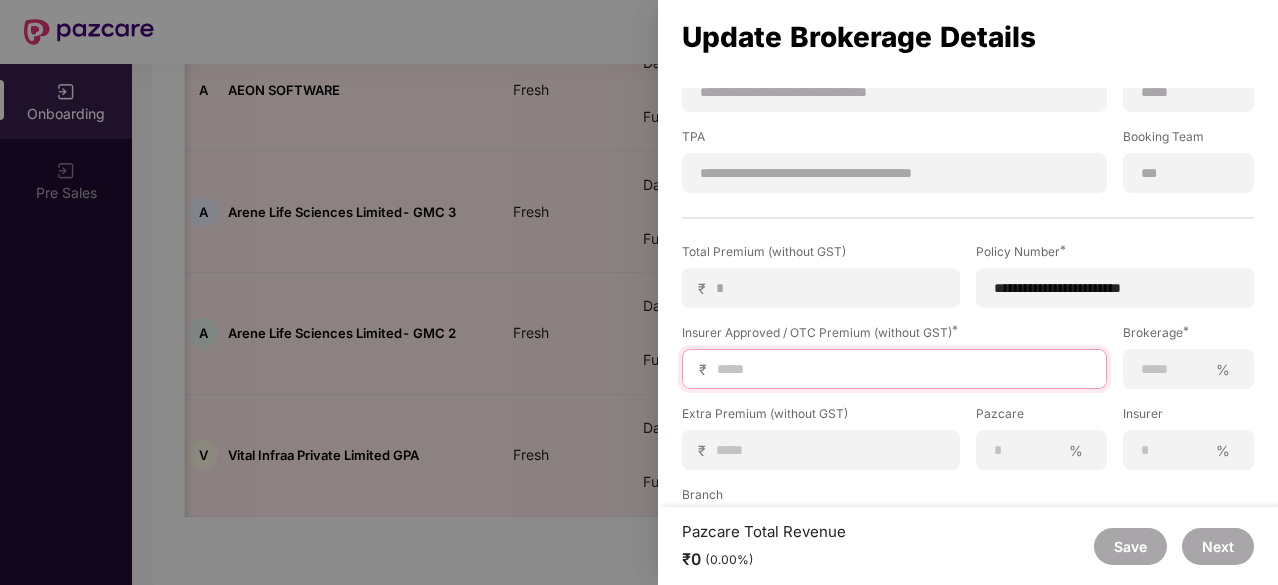 click at bounding box center [902, 369] 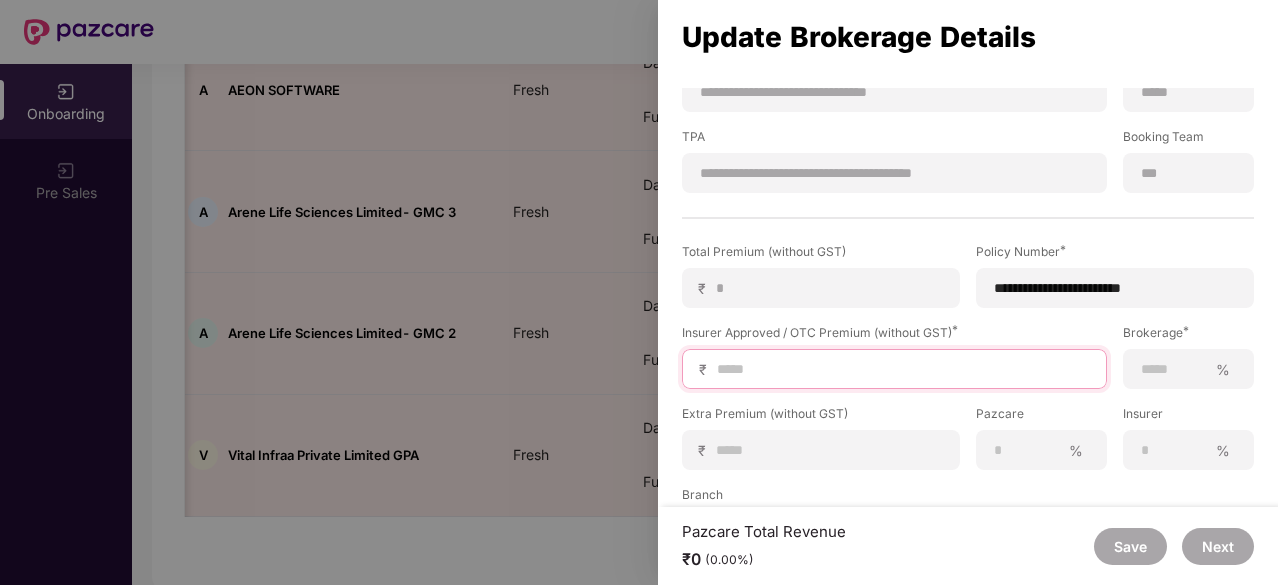 type on "*" 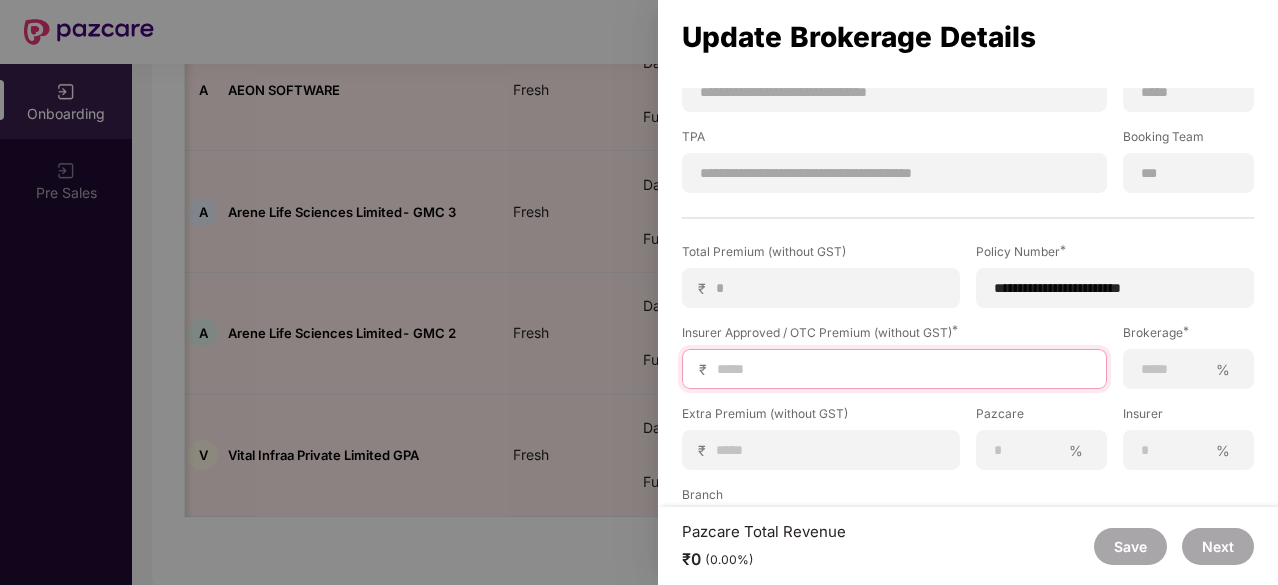 type on "*" 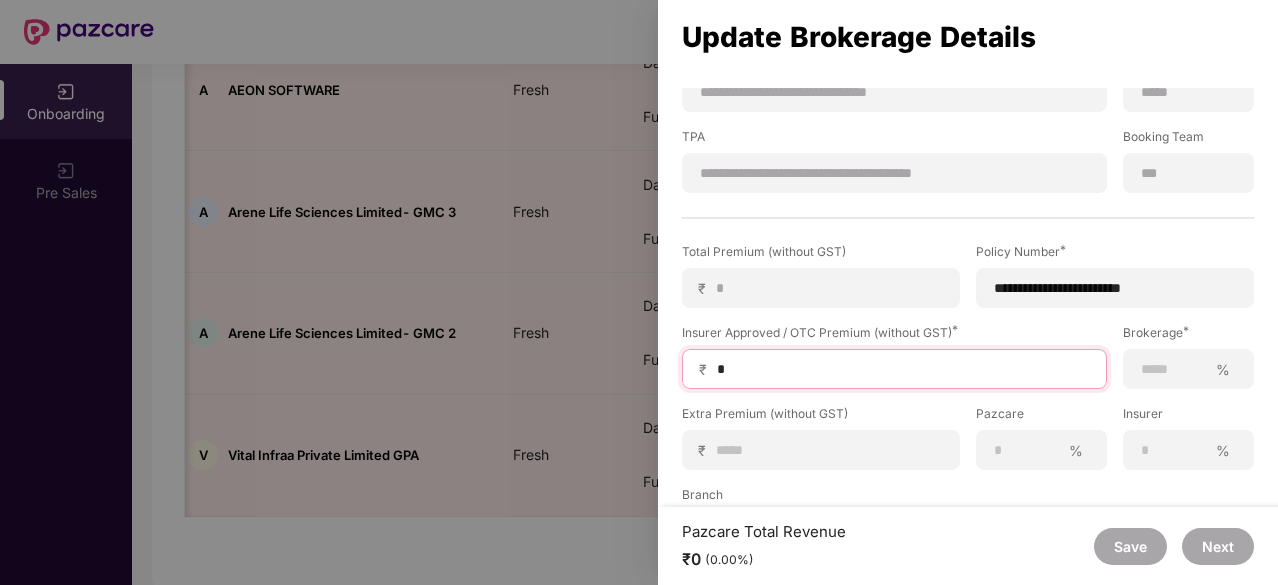 type on "**" 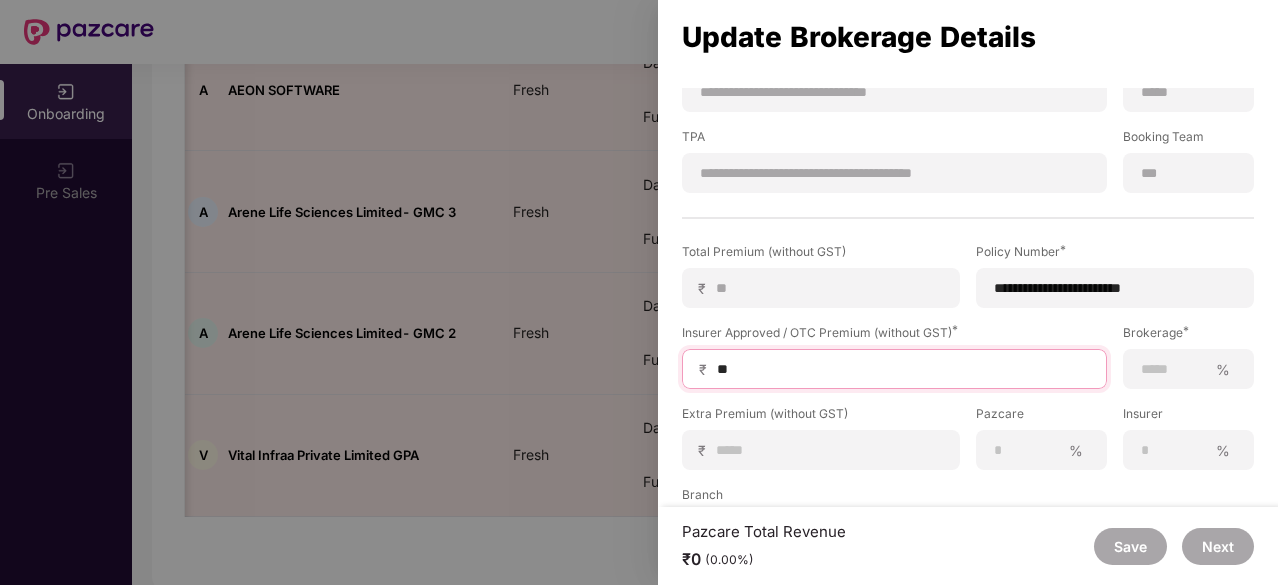 type on "***" 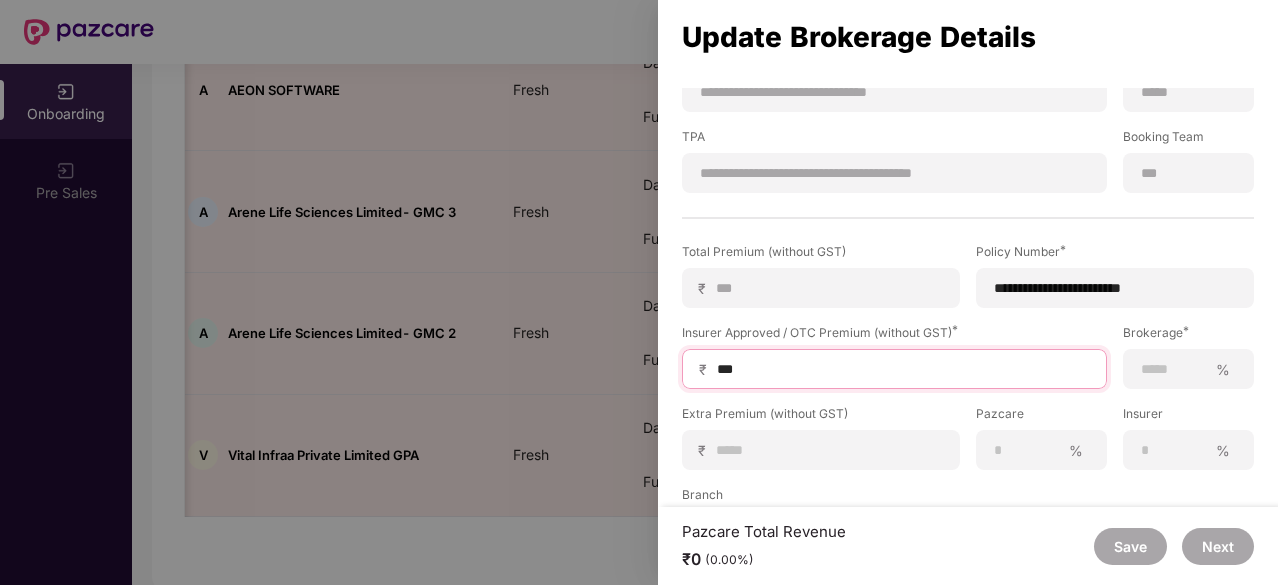 type on "****" 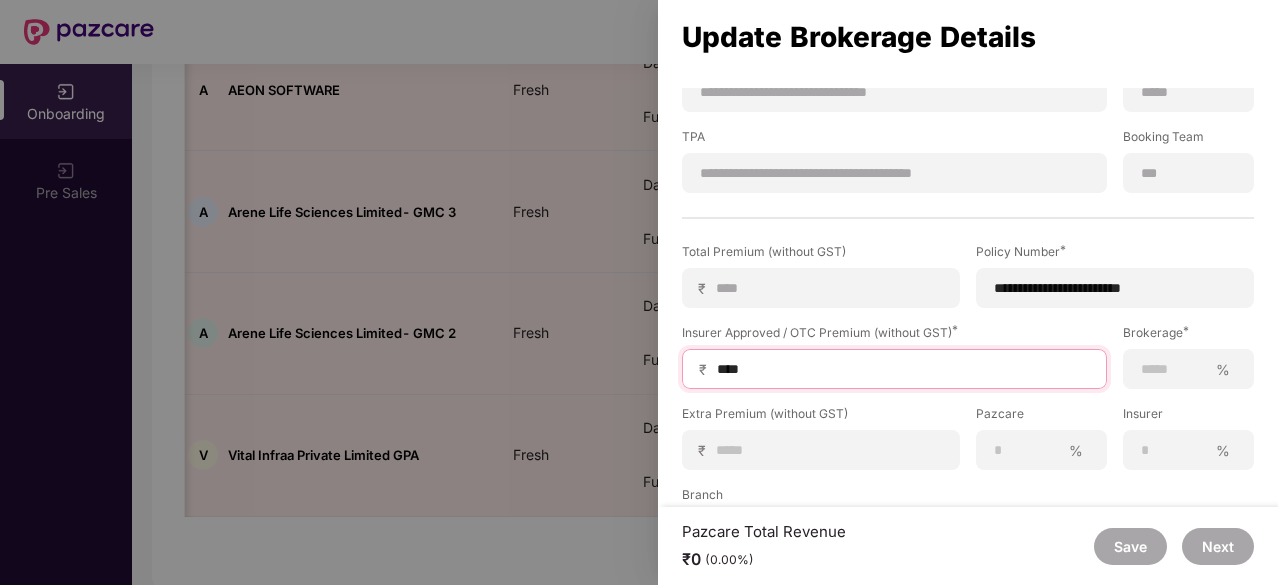 type on "*****" 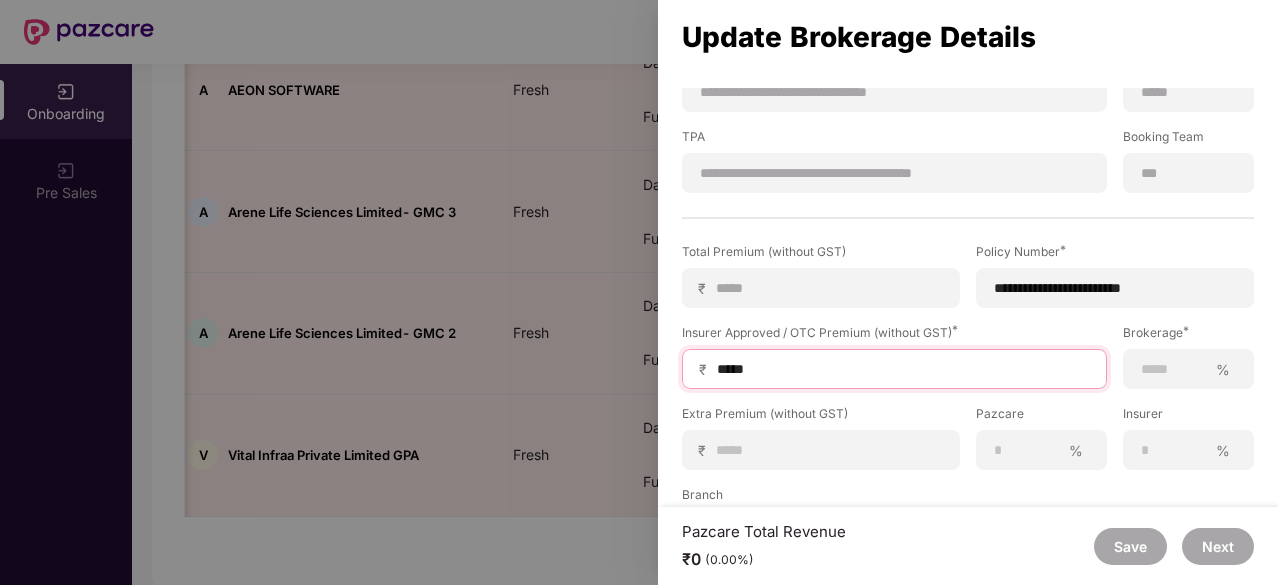 type on "******" 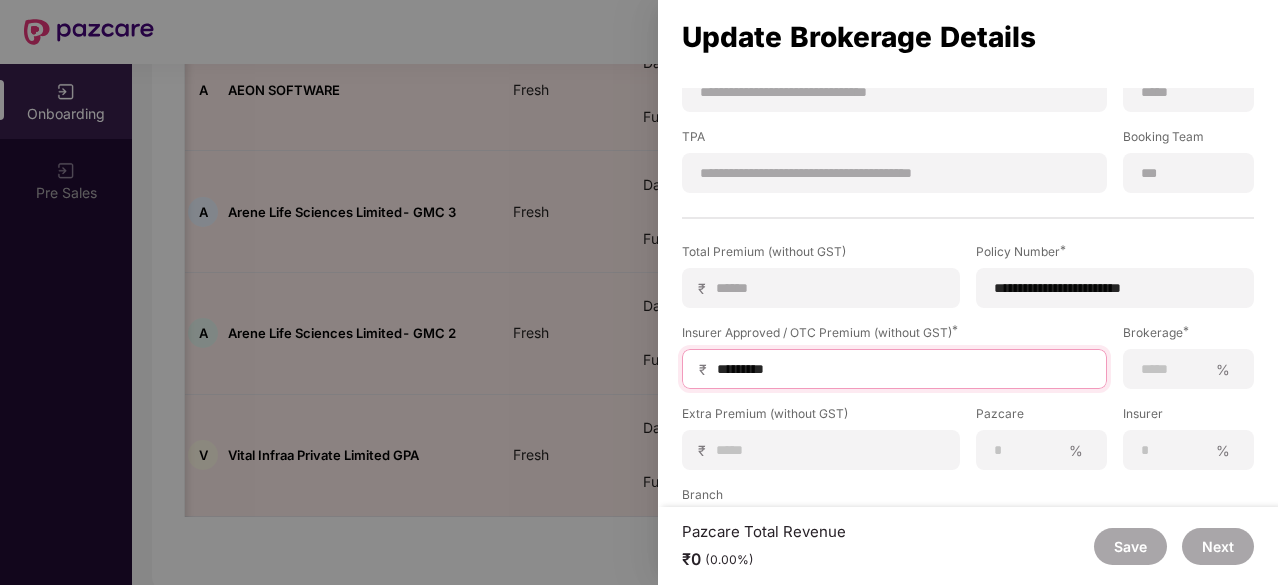 type on "*********" 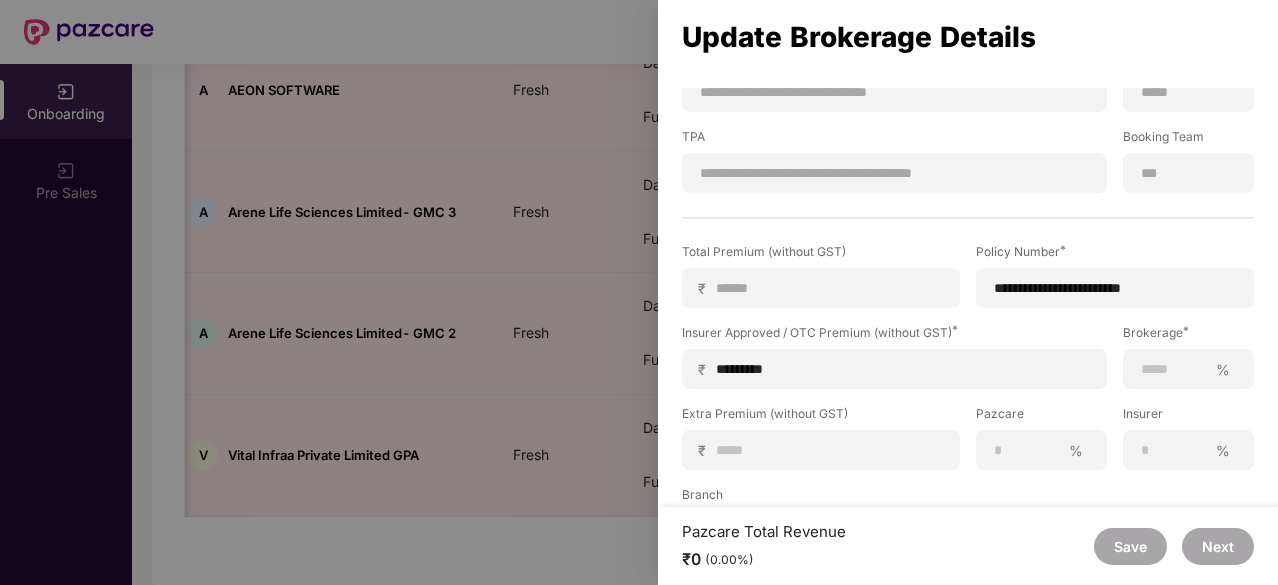 click on "Extra Premium (without GST)" at bounding box center (821, 417) 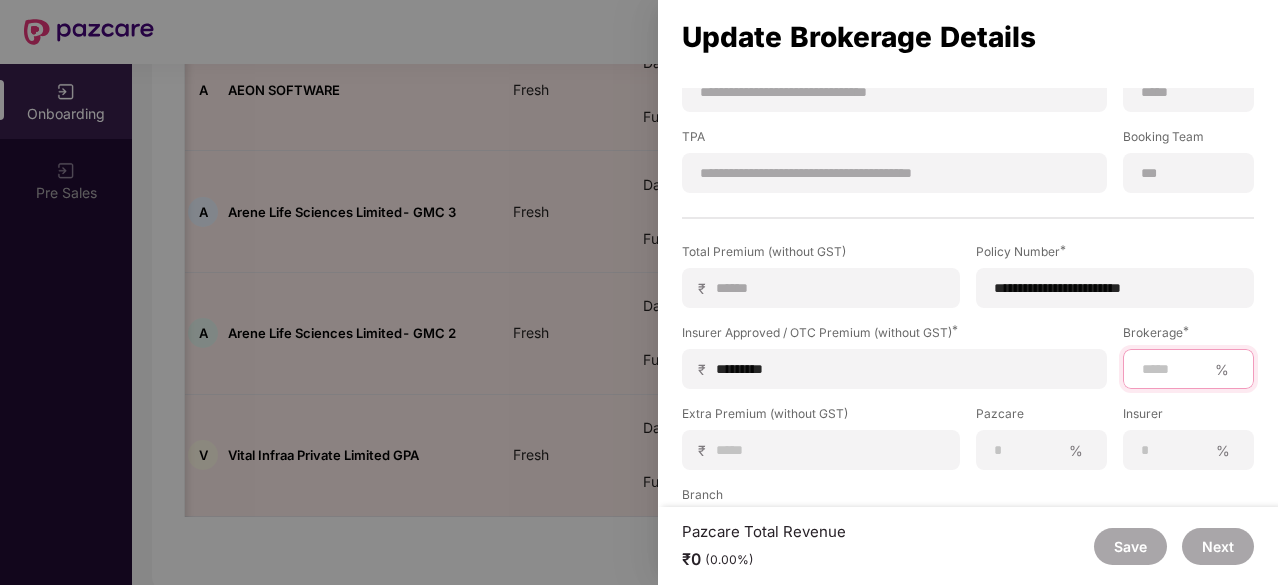 click at bounding box center [1173, 369] 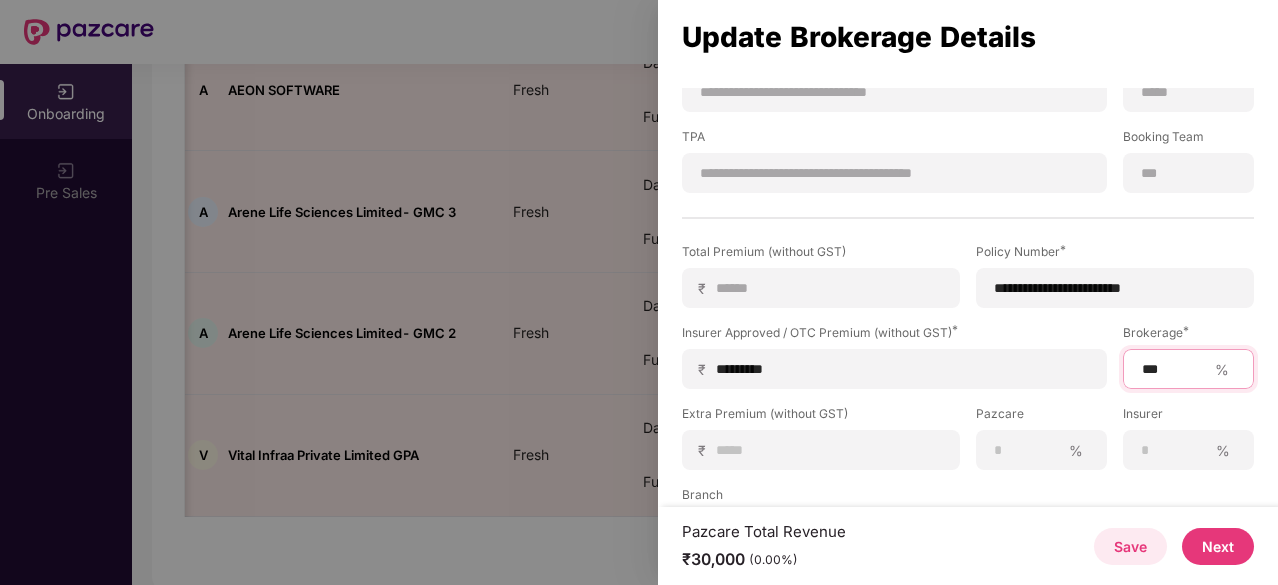 type on "***" 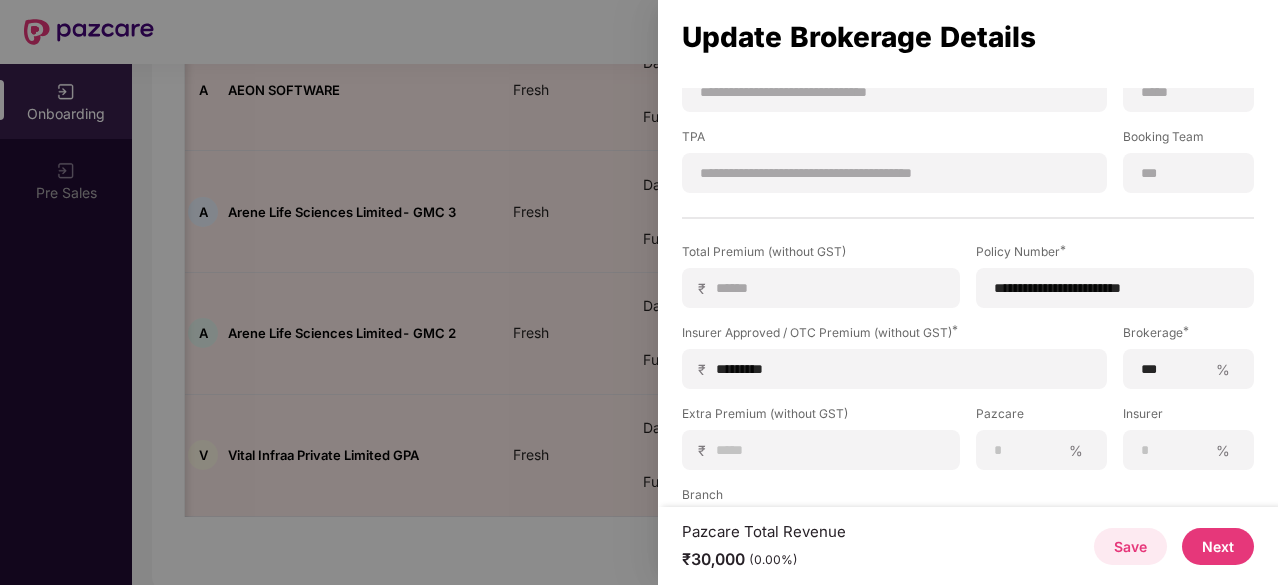 click on "Branch" at bounding box center (968, 498) 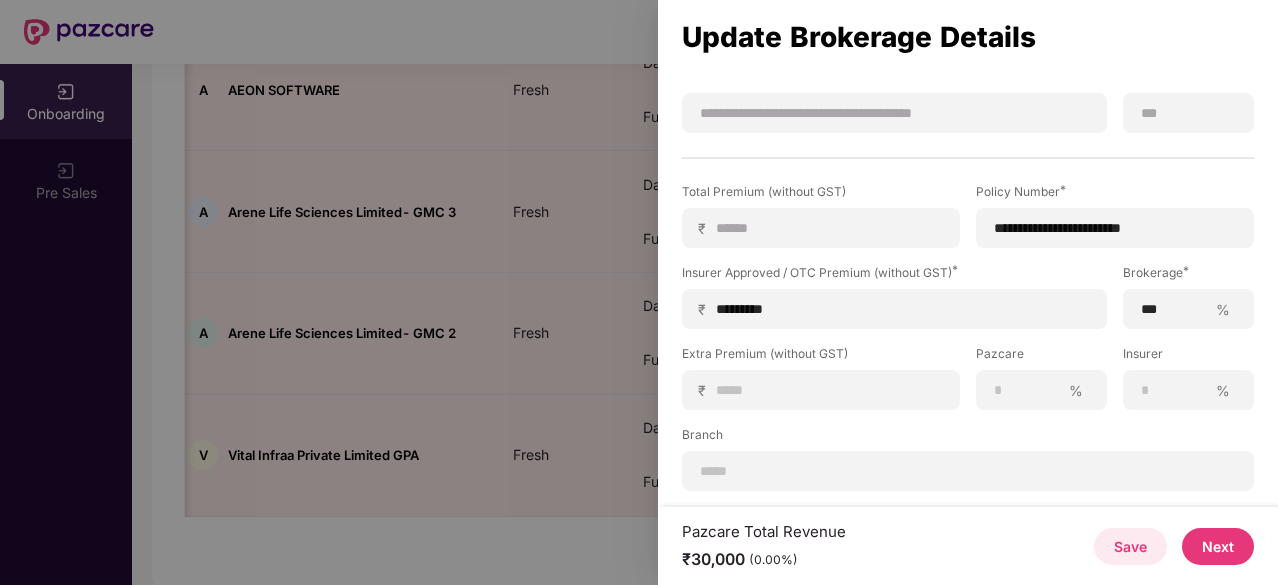 click on "Next" at bounding box center [1218, 546] 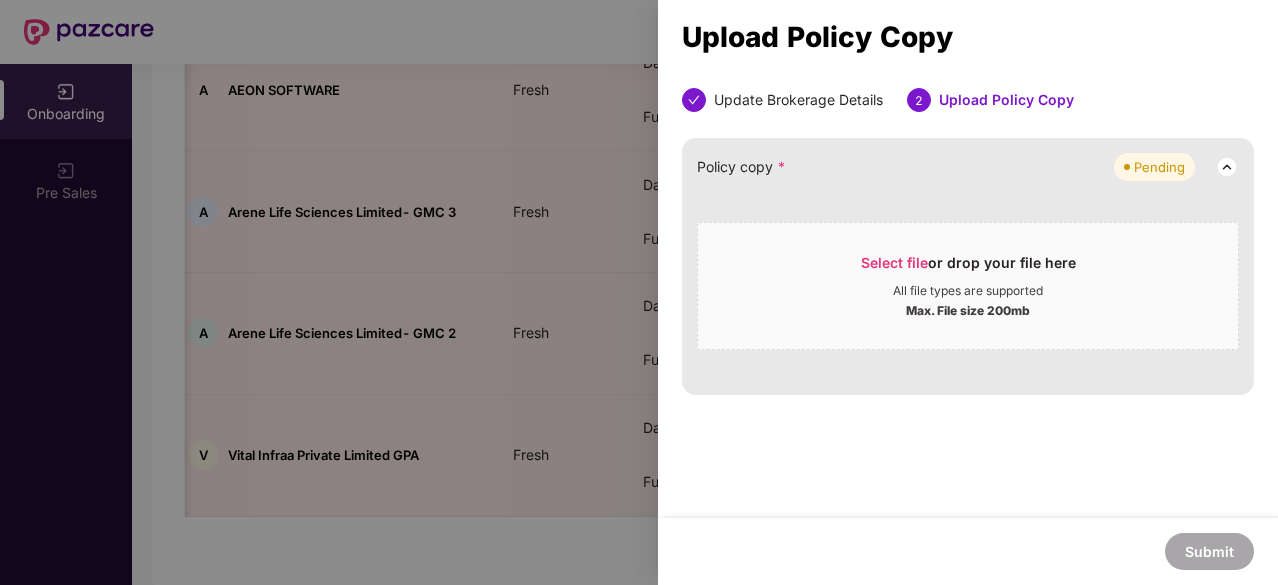 scroll, scrollTop: 0, scrollLeft: 0, axis: both 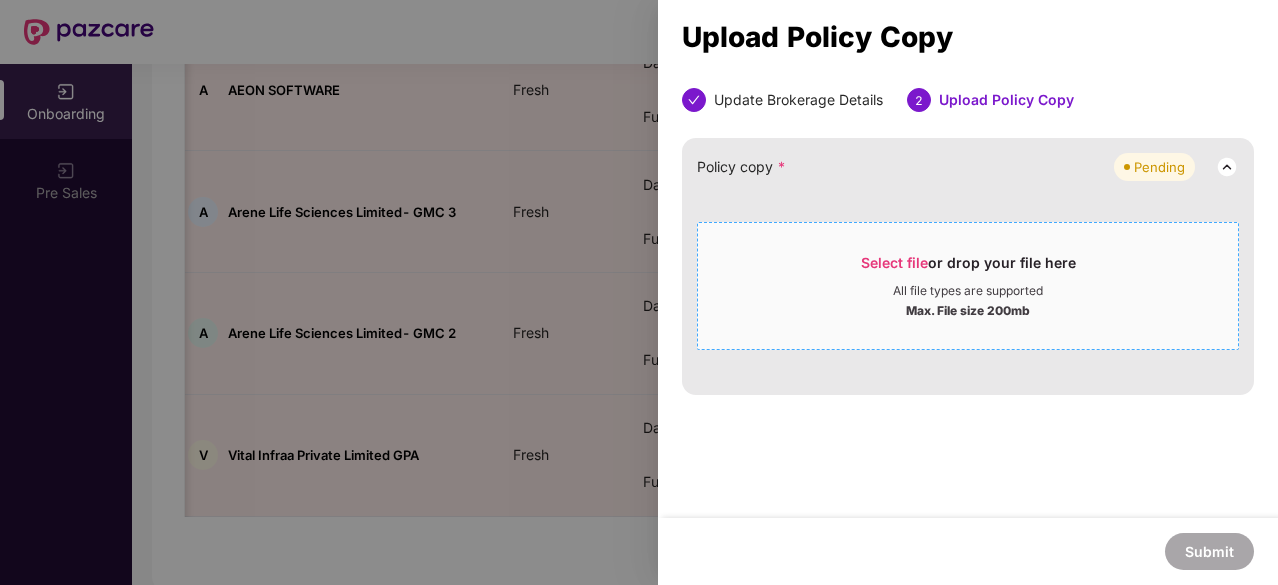 click on "Select file  or drop your file here" at bounding box center [968, 268] 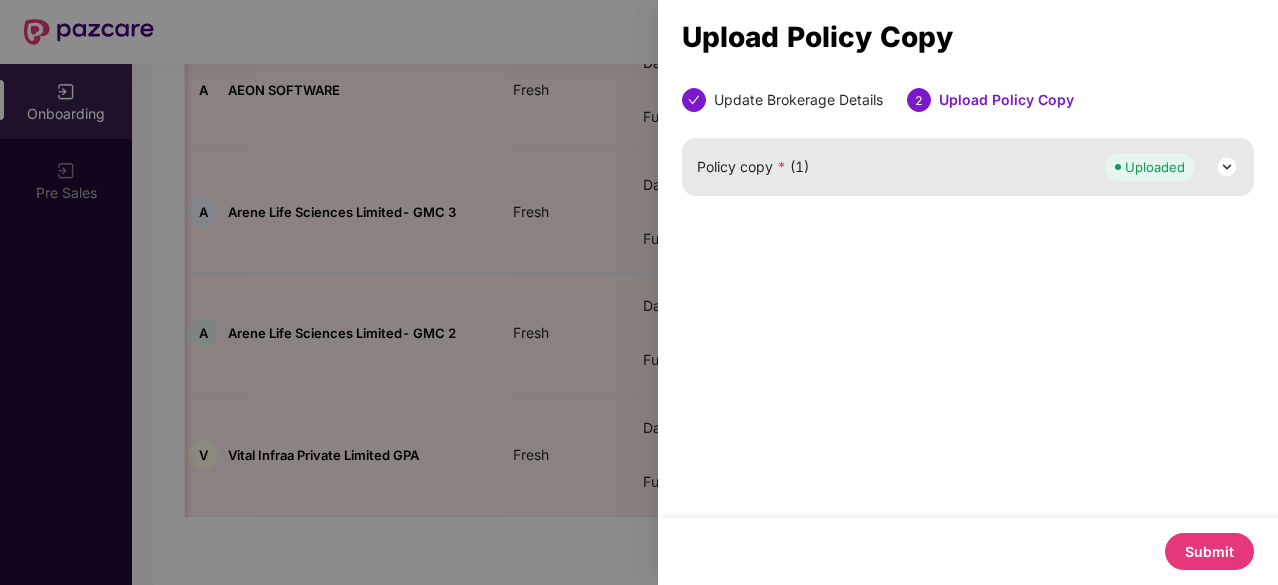click on "Submit" at bounding box center (1209, 551) 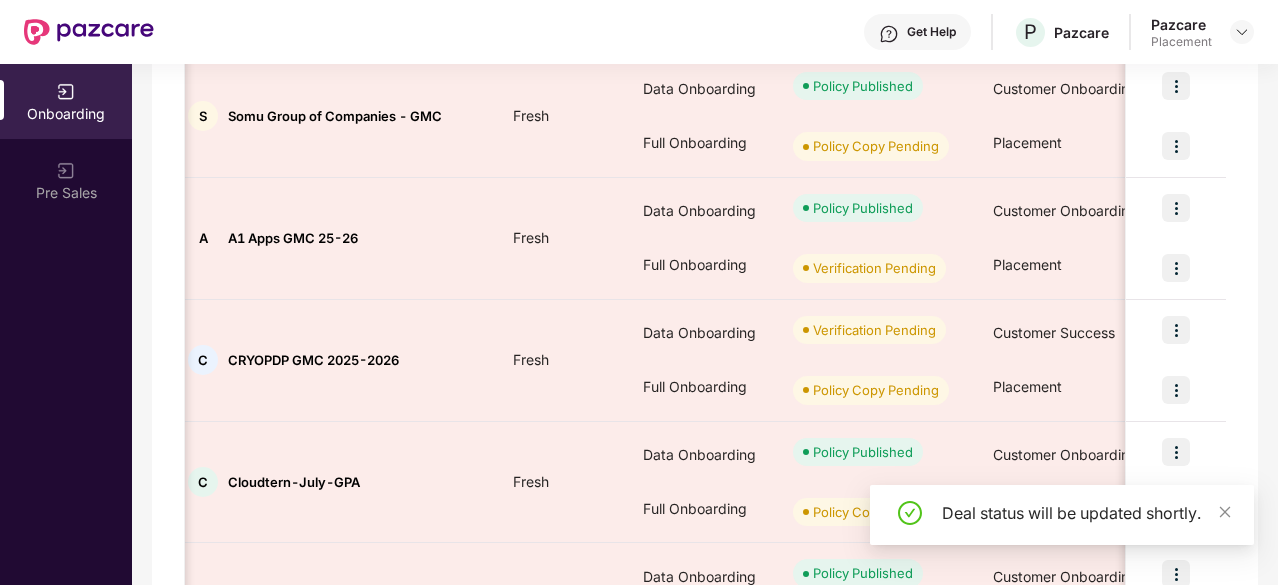 scroll, scrollTop: 428, scrollLeft: 0, axis: vertical 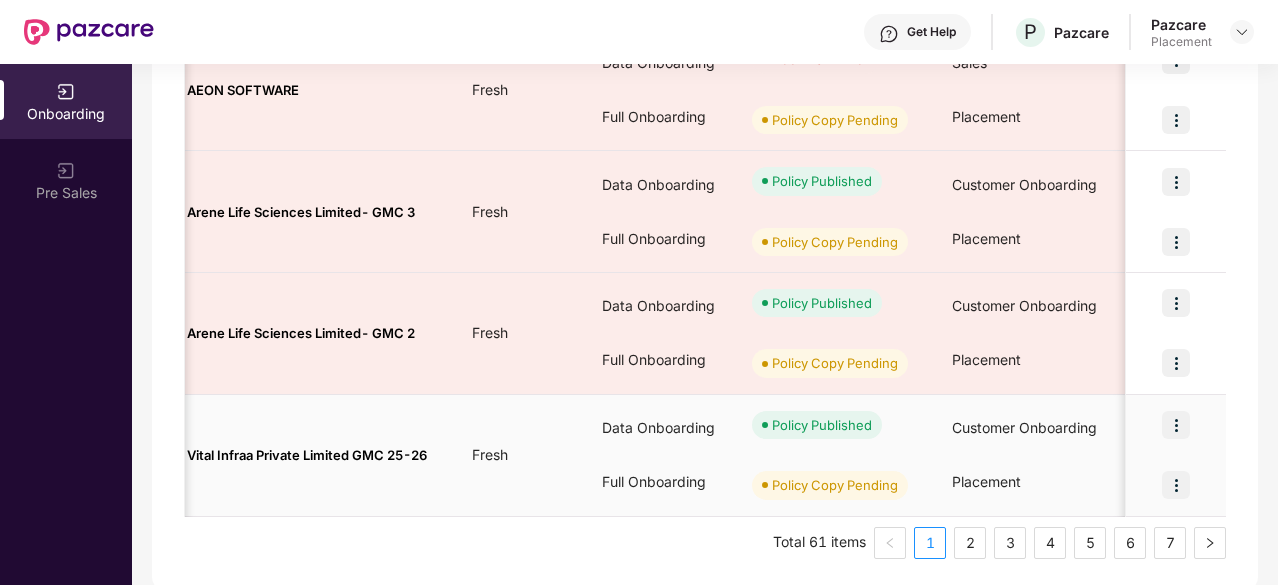 click at bounding box center [1176, 485] 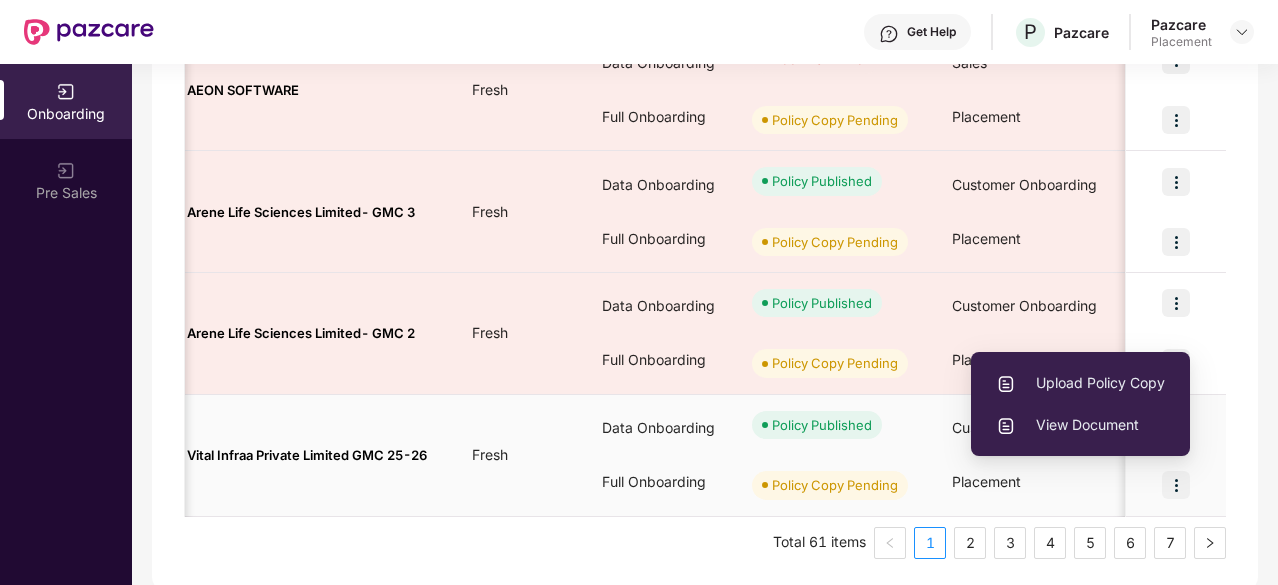 click on "Upload Policy Copy" at bounding box center (1080, 383) 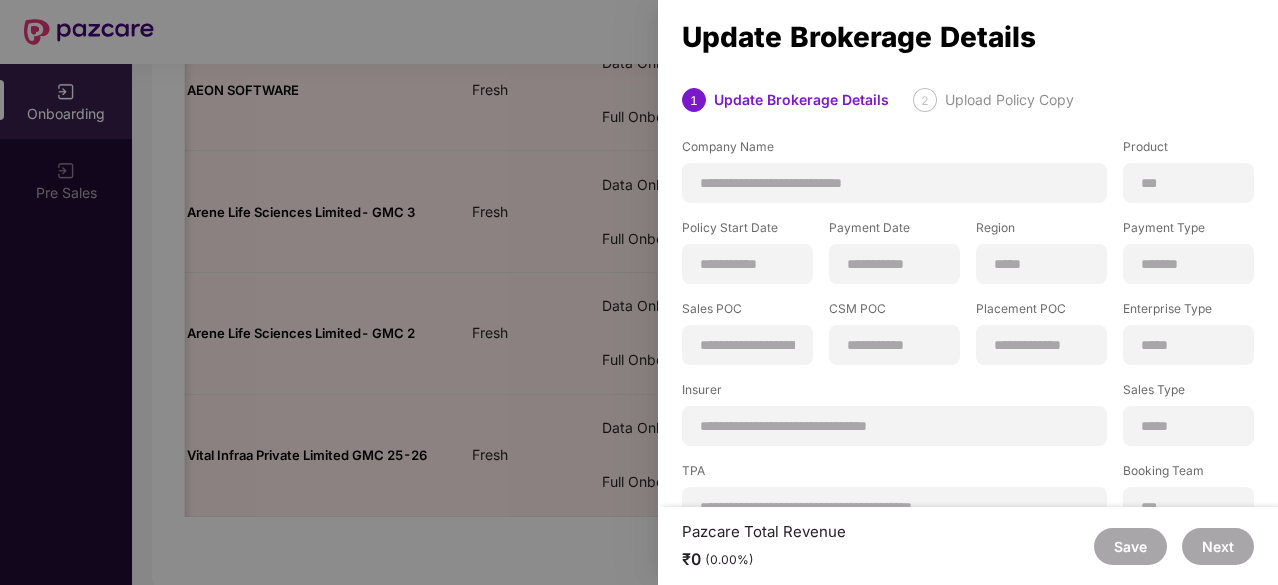 scroll, scrollTop: 394, scrollLeft: 0, axis: vertical 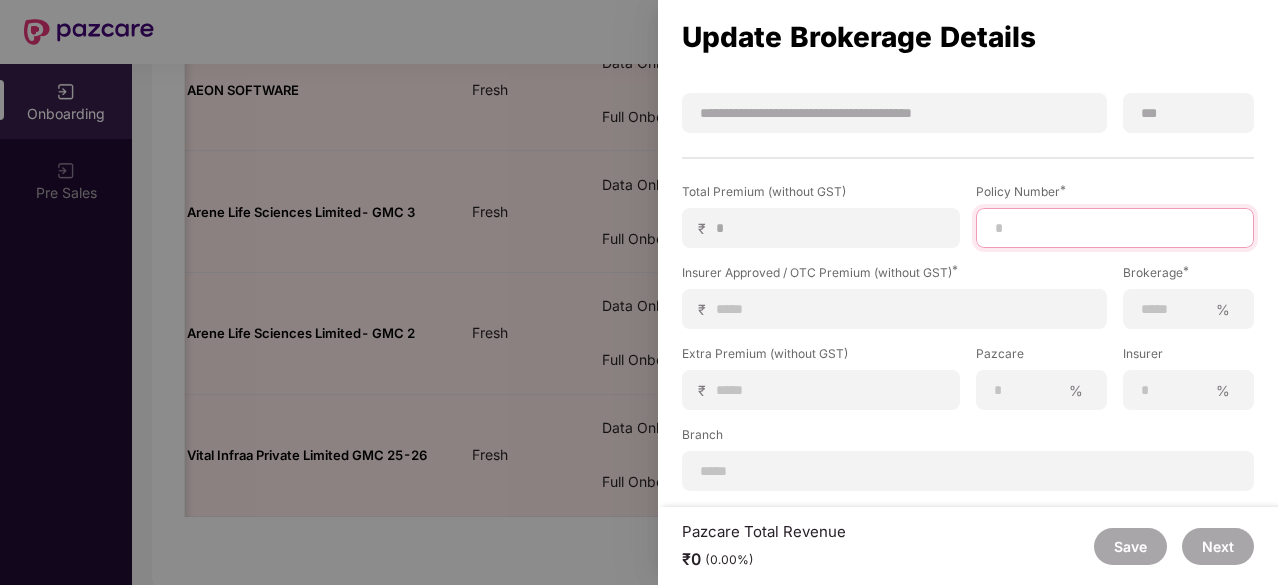 click at bounding box center [1115, 228] 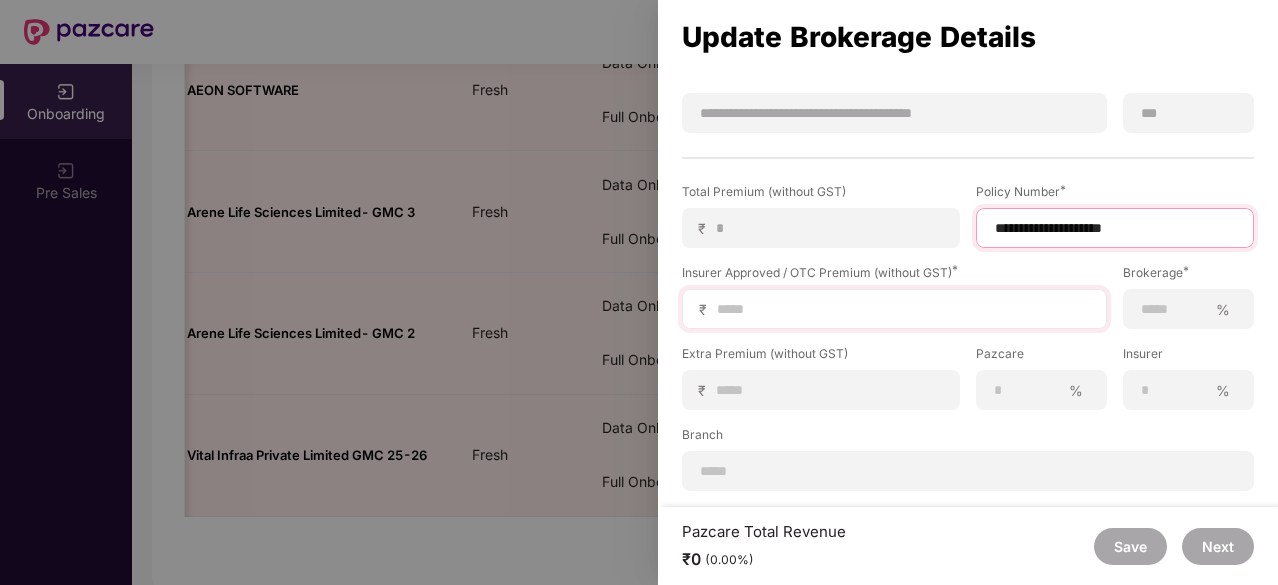 type on "**********" 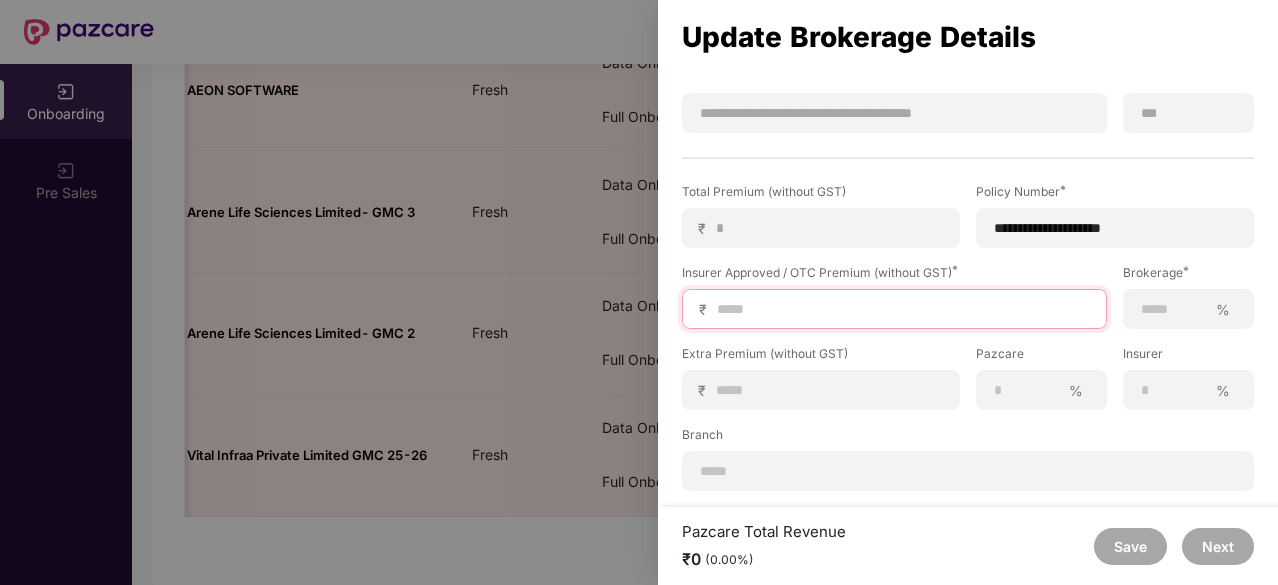 click at bounding box center (902, 309) 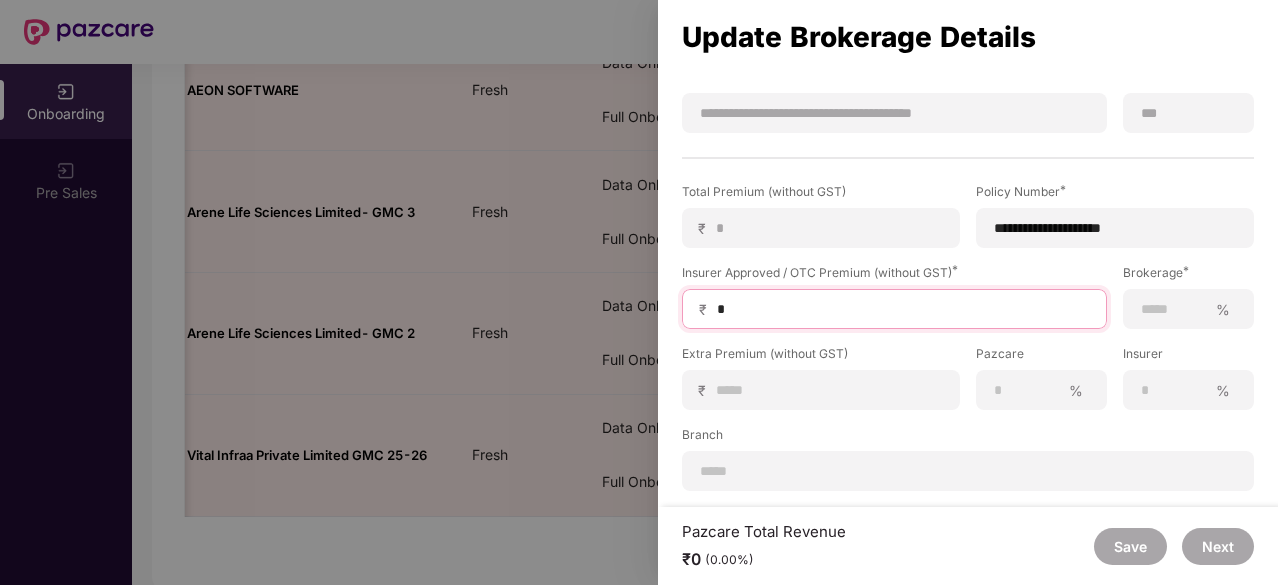 type on "**" 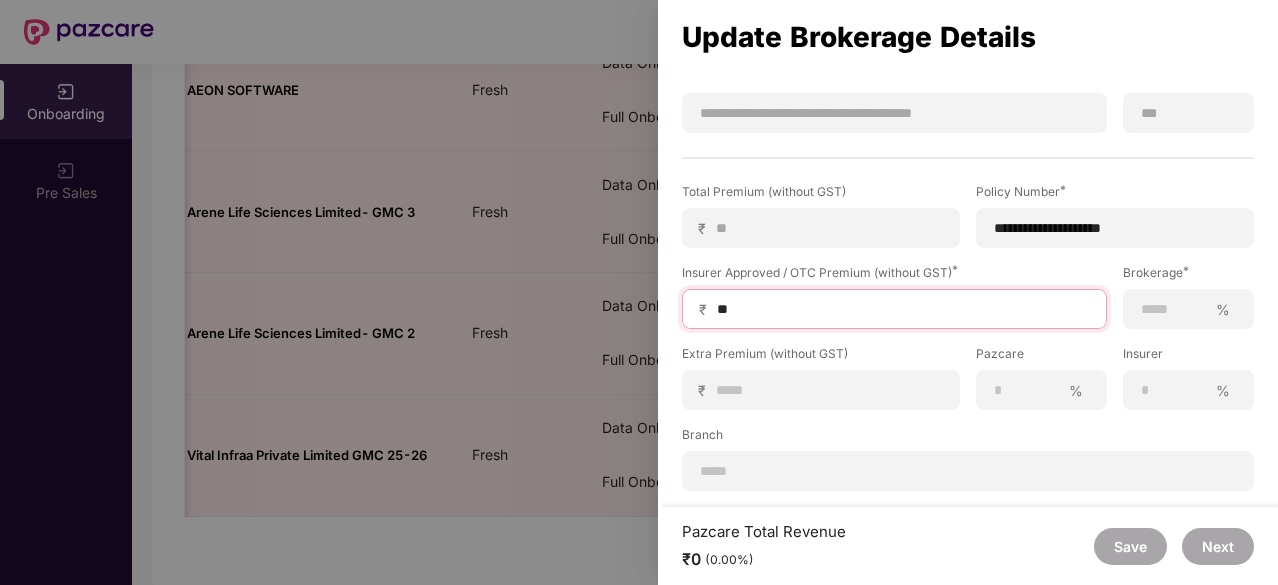 type on "***" 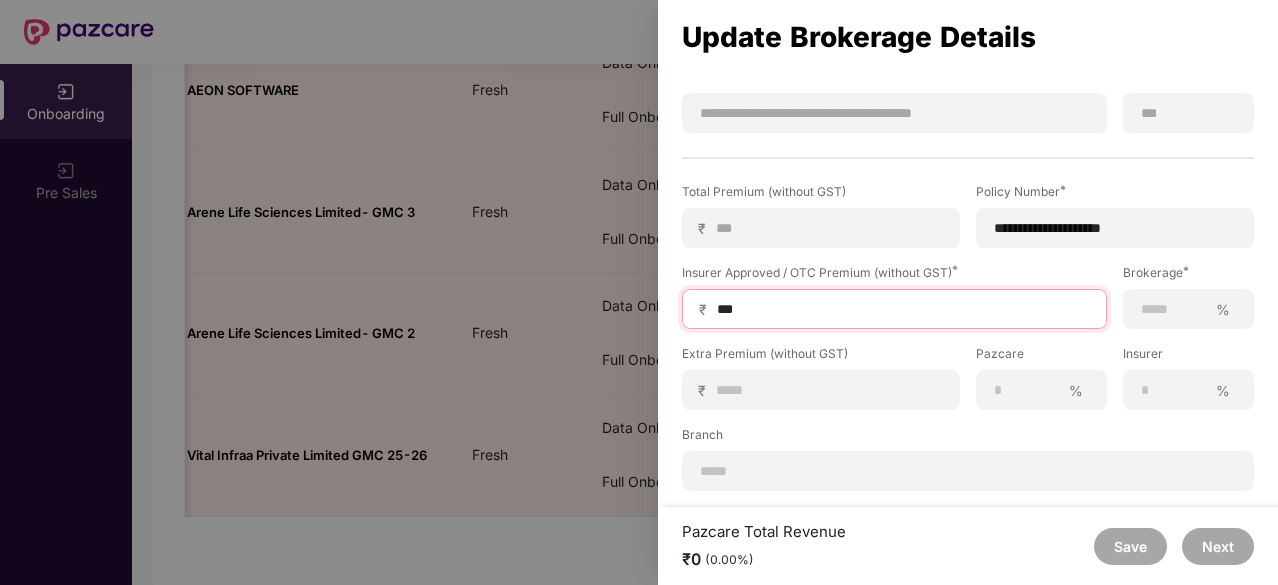 type on "****" 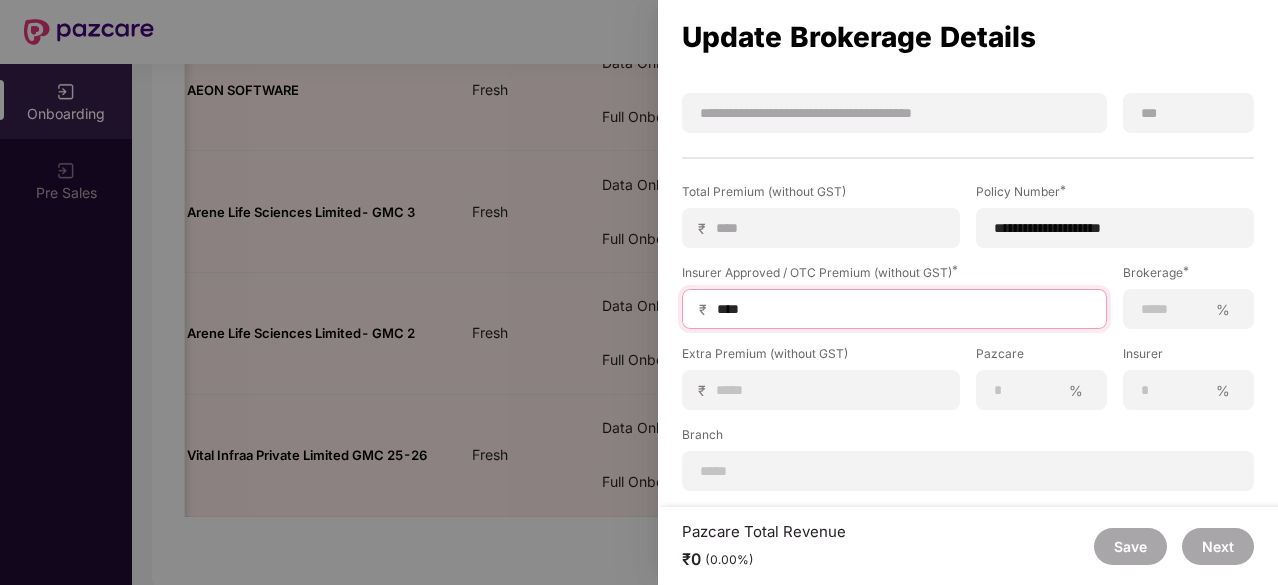 type on "*****" 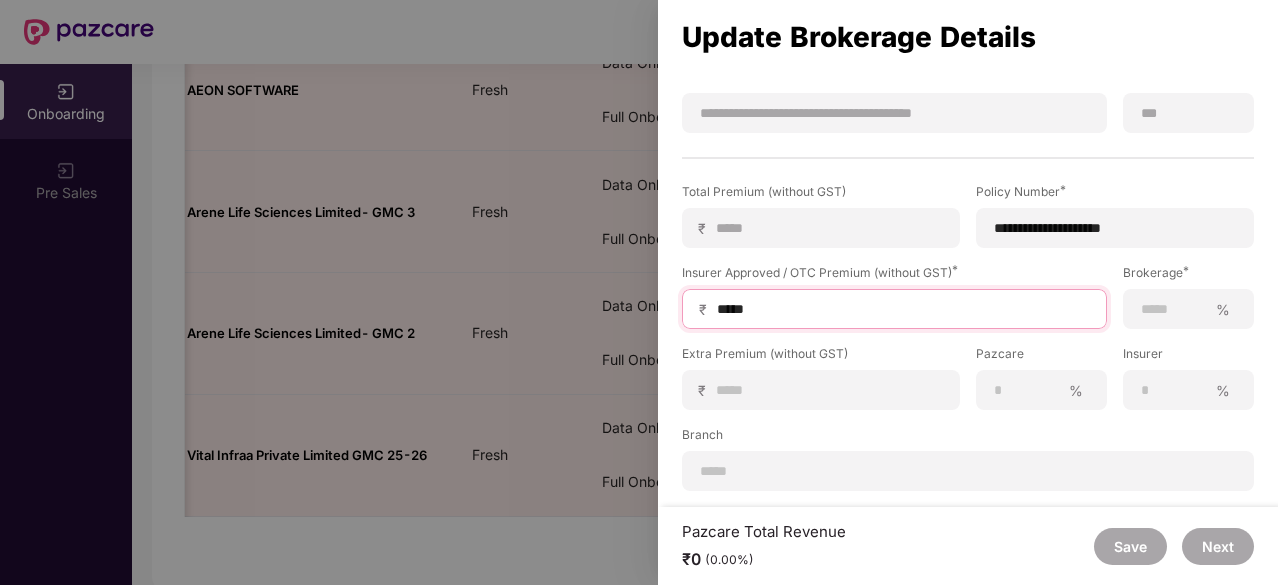 type on "*****" 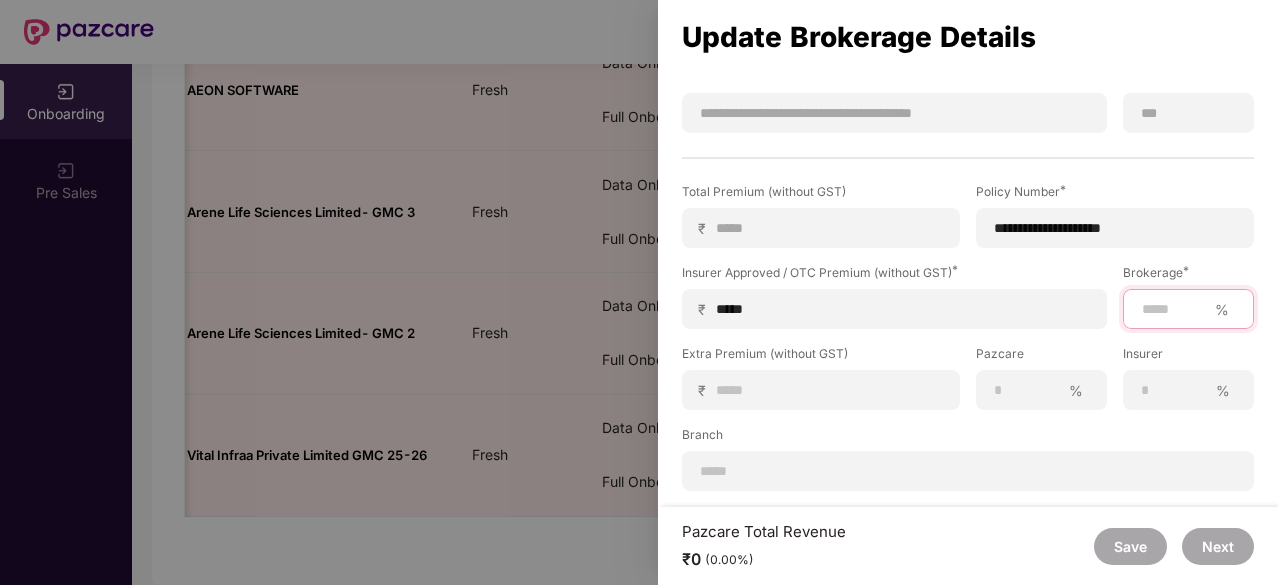 click at bounding box center [1173, 309] 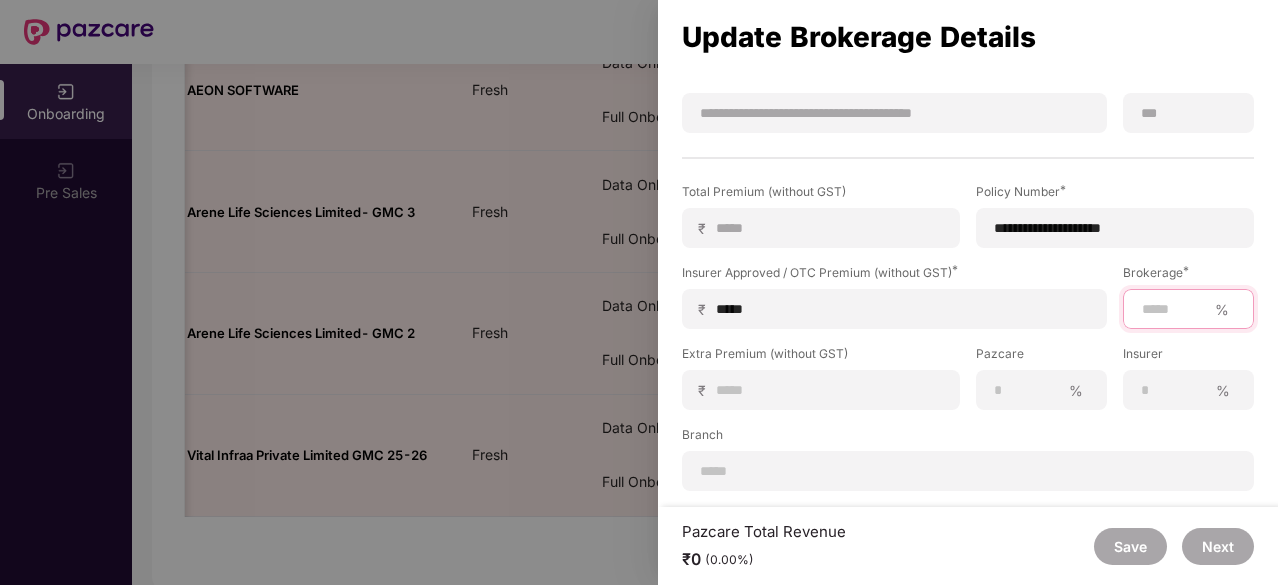 type on "***" 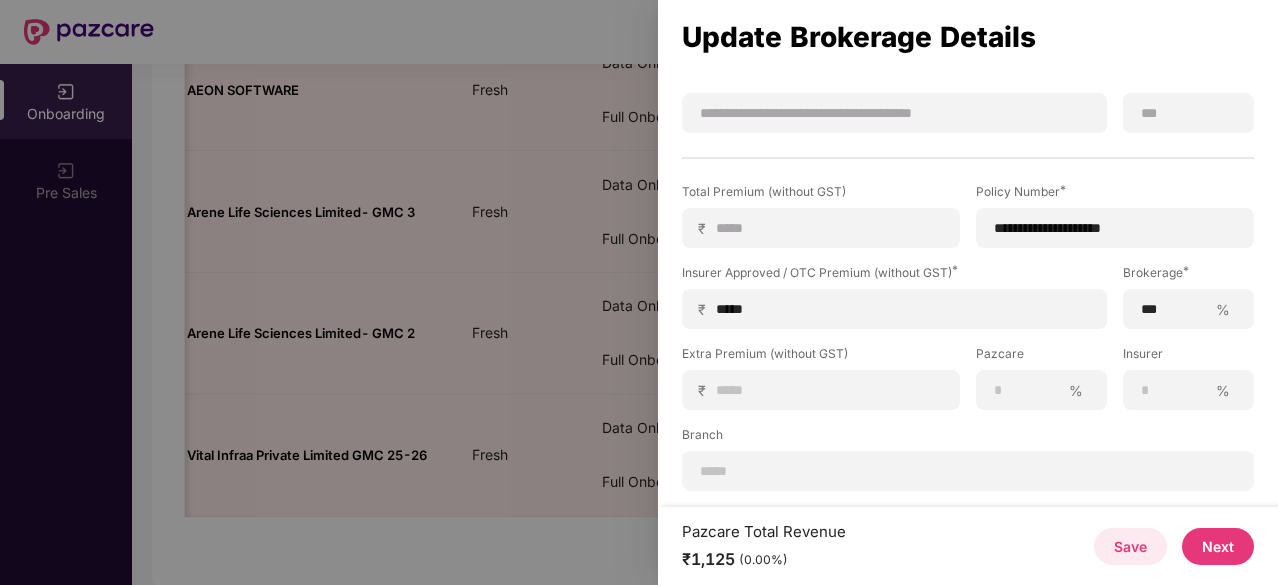 click on "Next" at bounding box center (1218, 546) 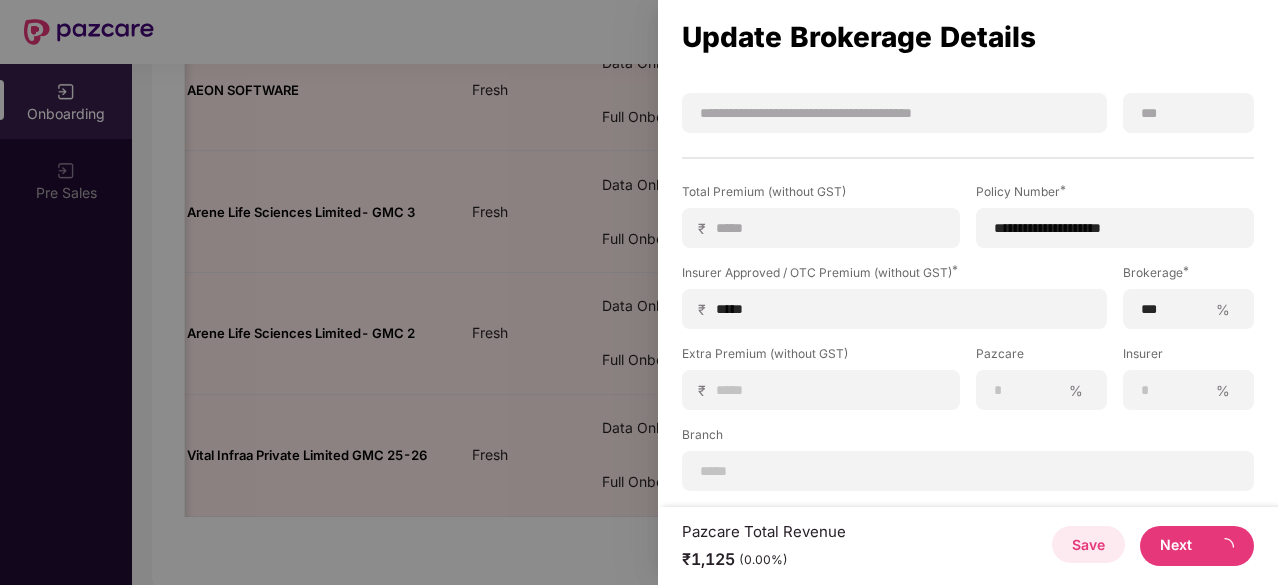 scroll, scrollTop: 0, scrollLeft: 0, axis: both 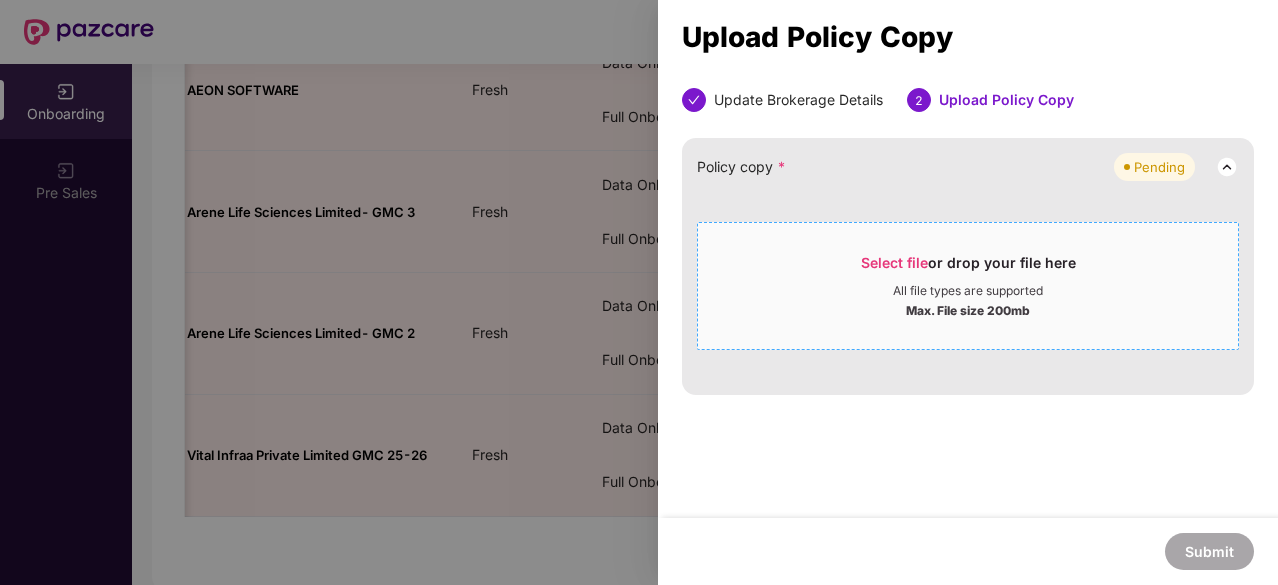 click on "Select file  or drop your file here All file types are supported Max. File size 200mb" at bounding box center [968, 286] 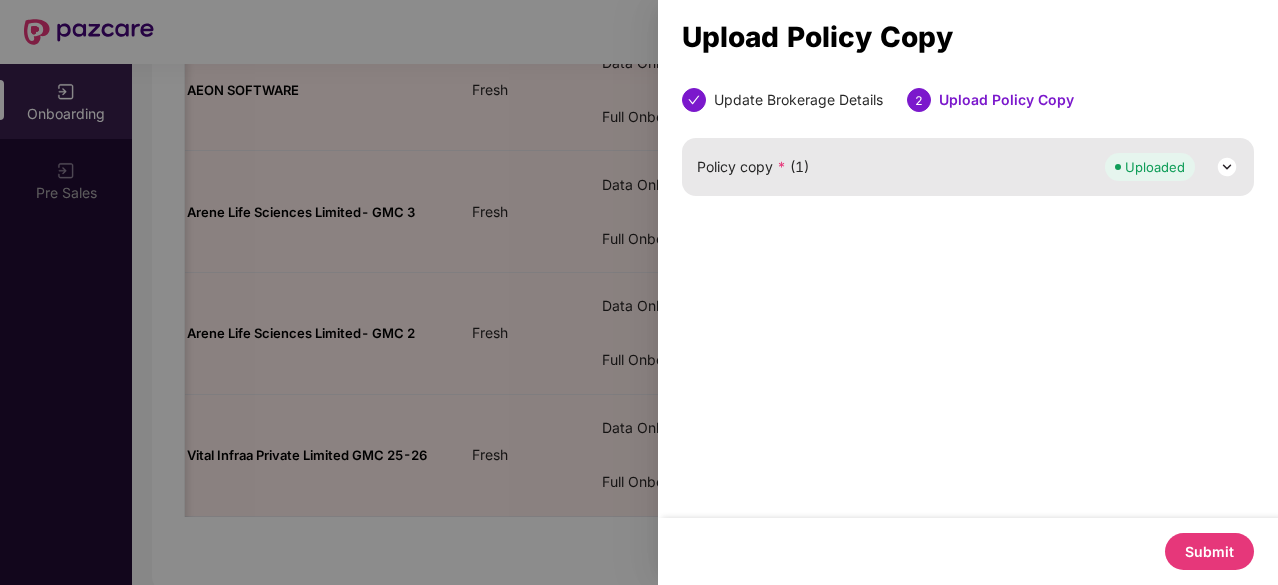 click on "Submit" at bounding box center (1209, 551) 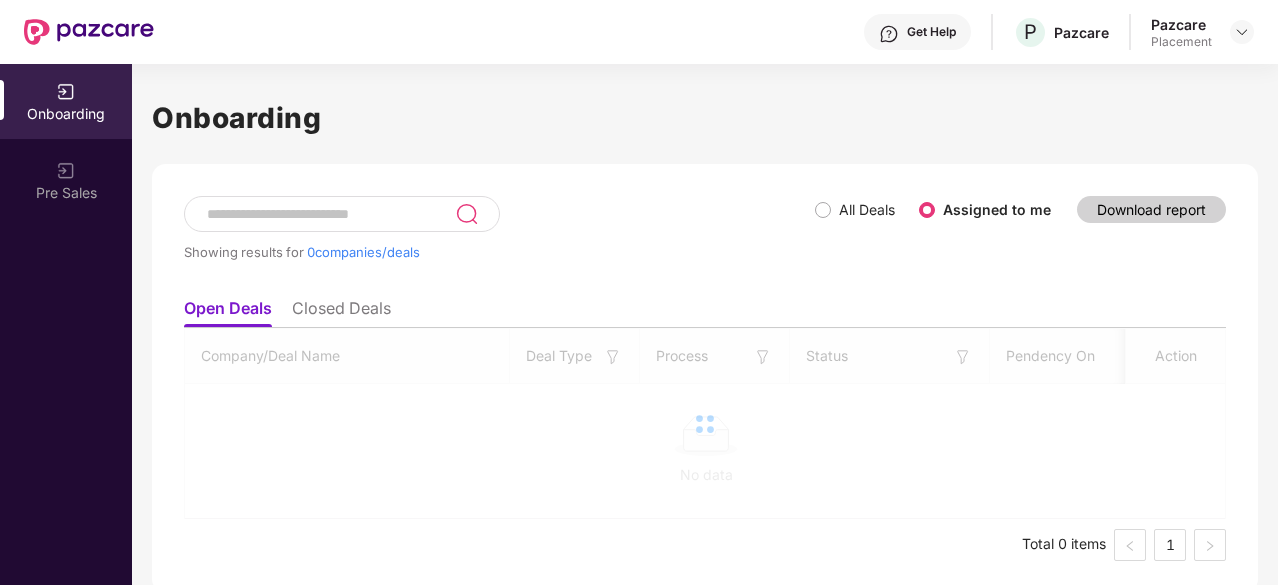scroll, scrollTop: 0, scrollLeft: 0, axis: both 